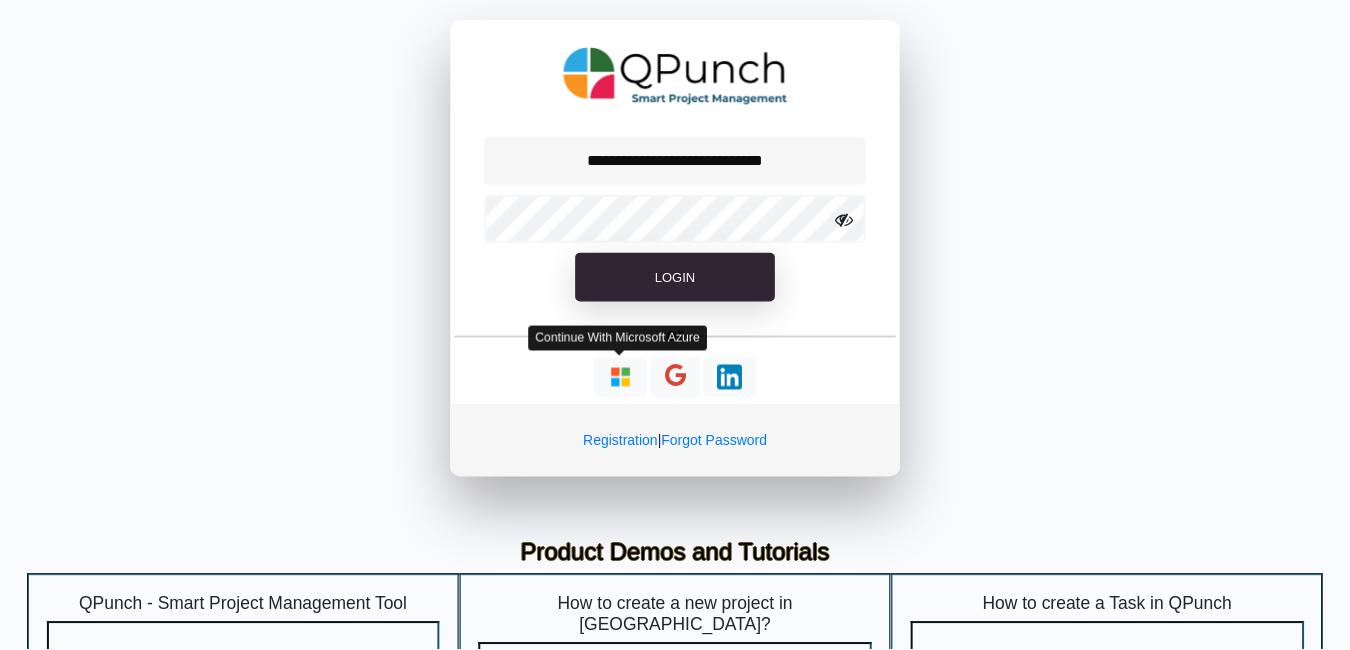 scroll, scrollTop: 0, scrollLeft: 0, axis: both 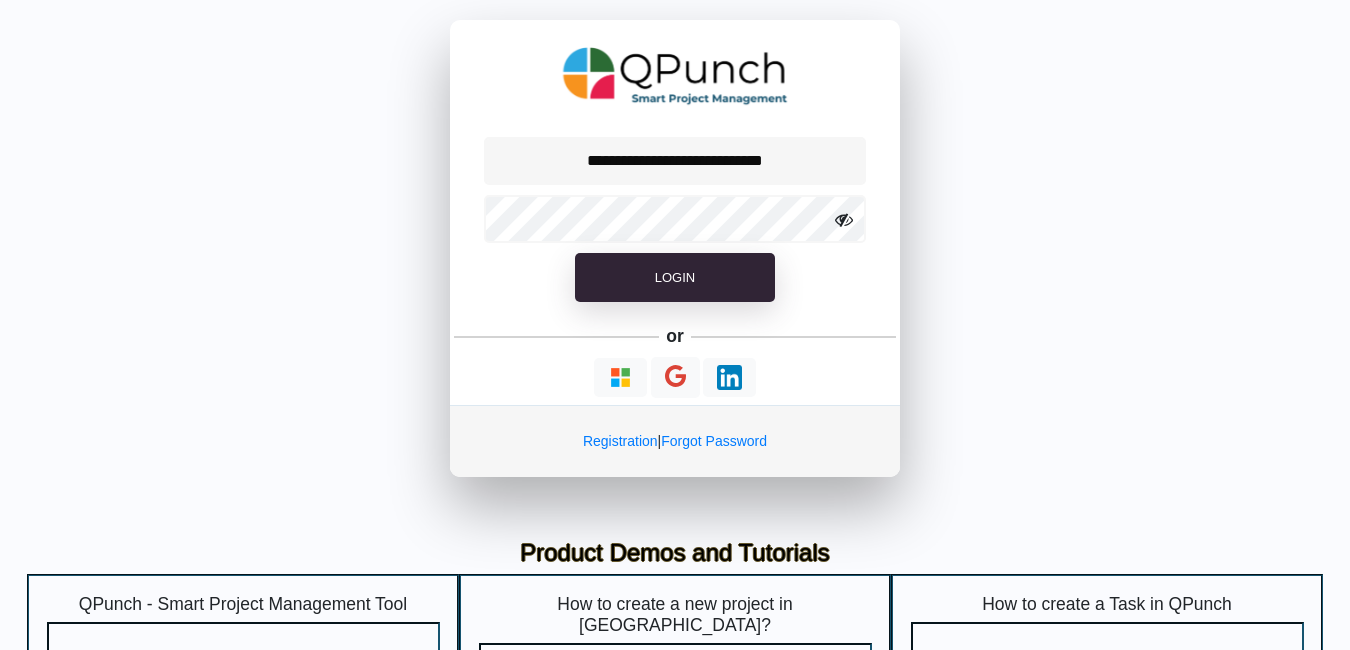 click on "**********" at bounding box center [675, 248] 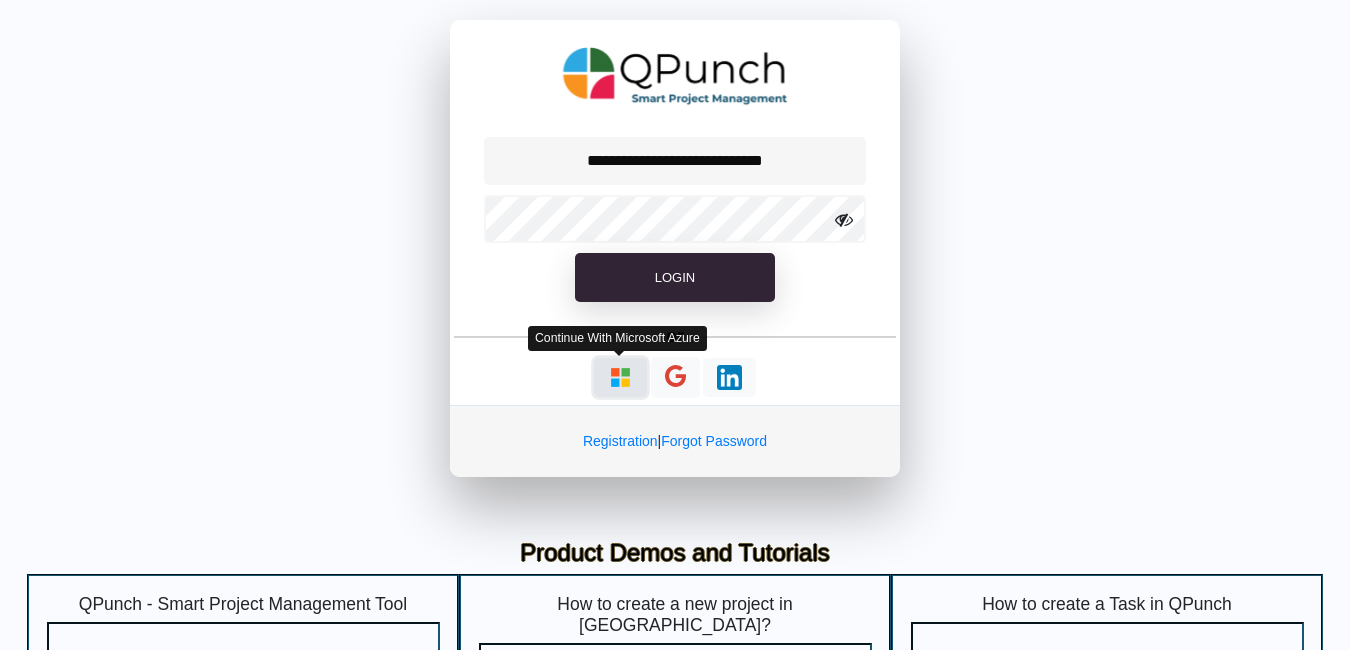 click at bounding box center (620, 377) 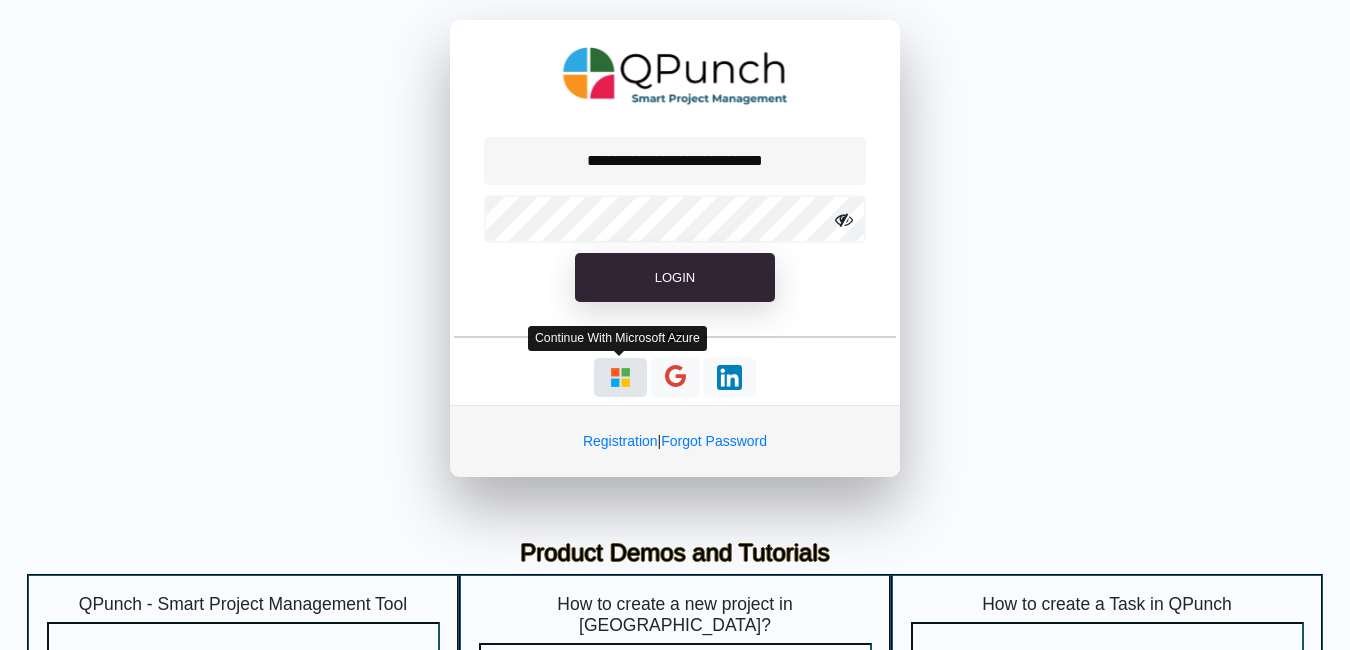 type on "**********" 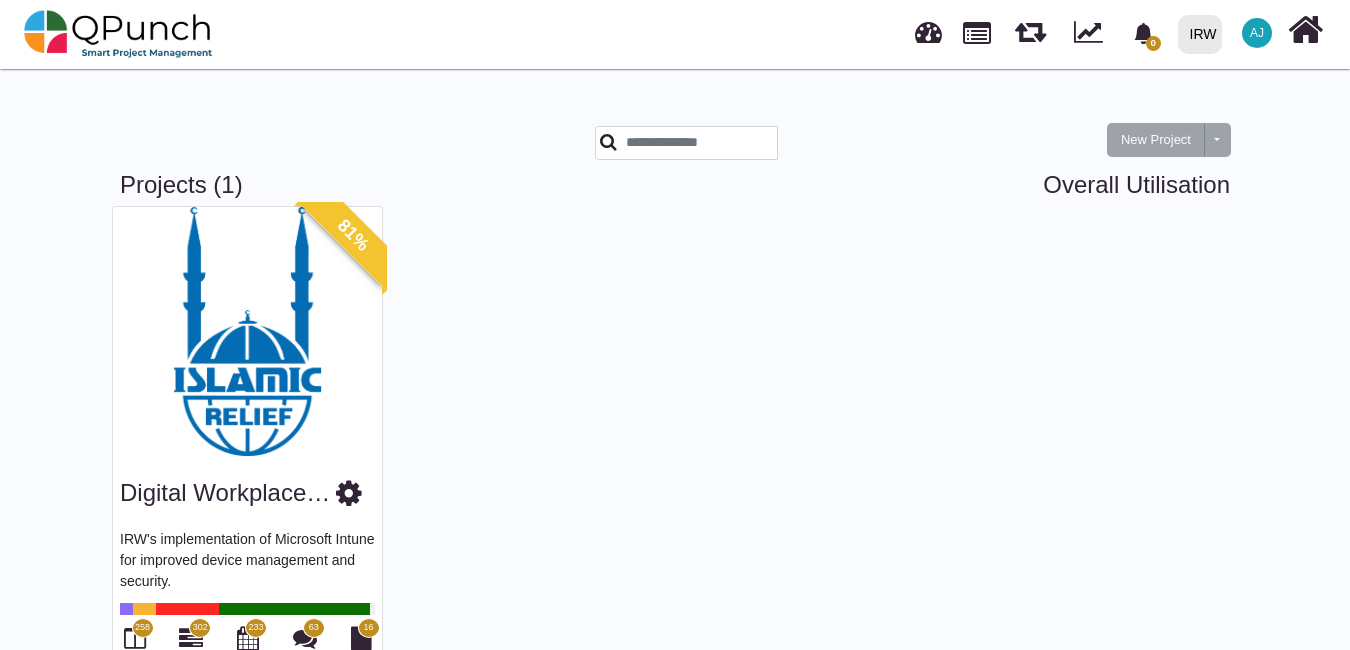 scroll, scrollTop: 63, scrollLeft: 0, axis: vertical 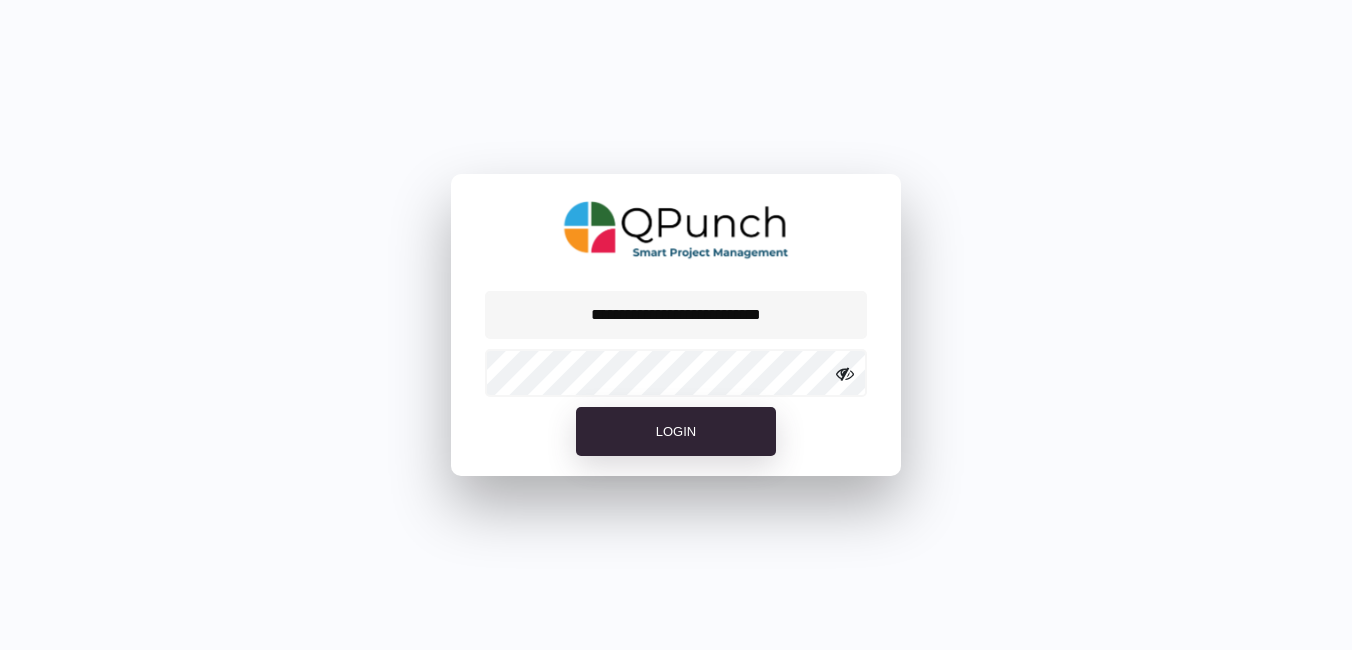 click at bounding box center [845, 374] 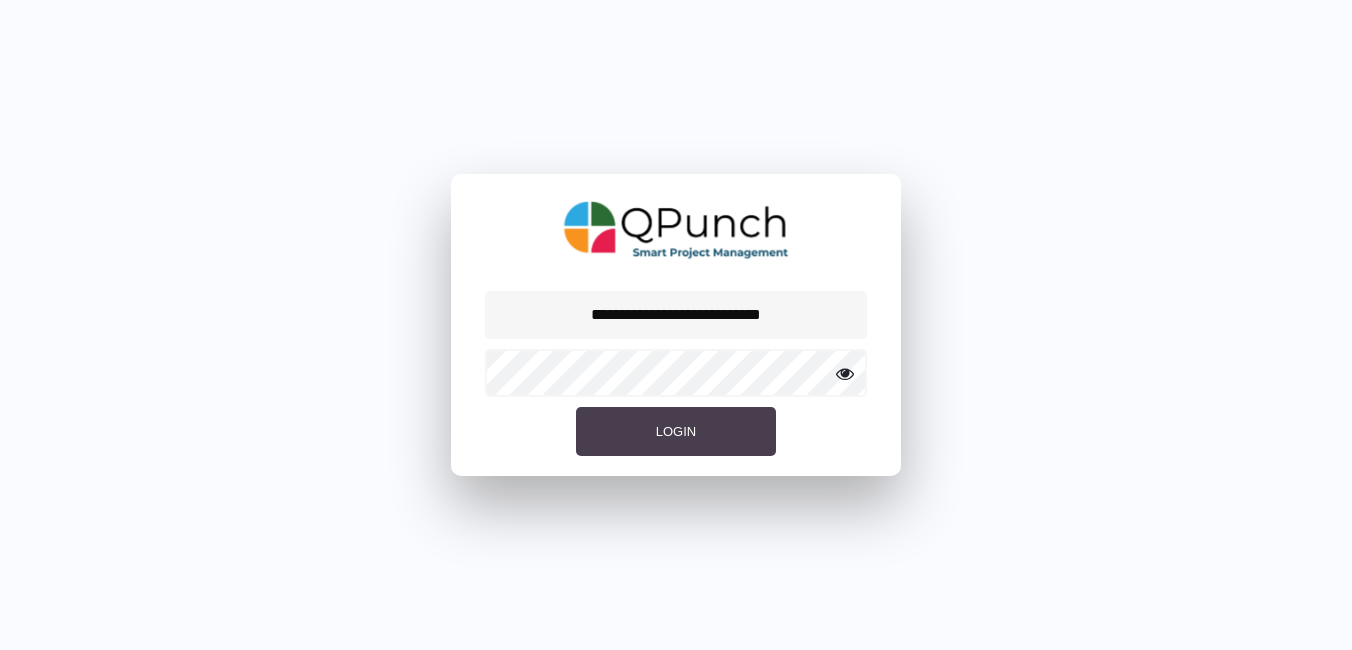 click on "Login" at bounding box center (676, 432) 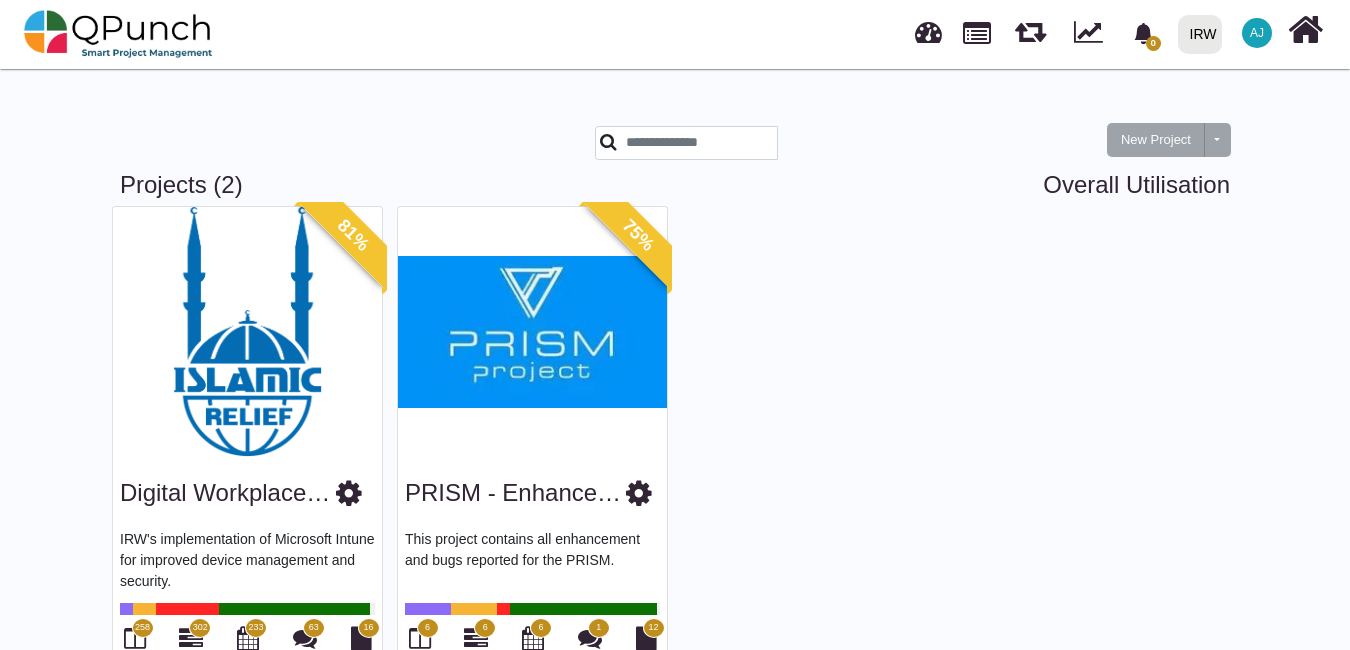 click at bounding box center (532, 332) 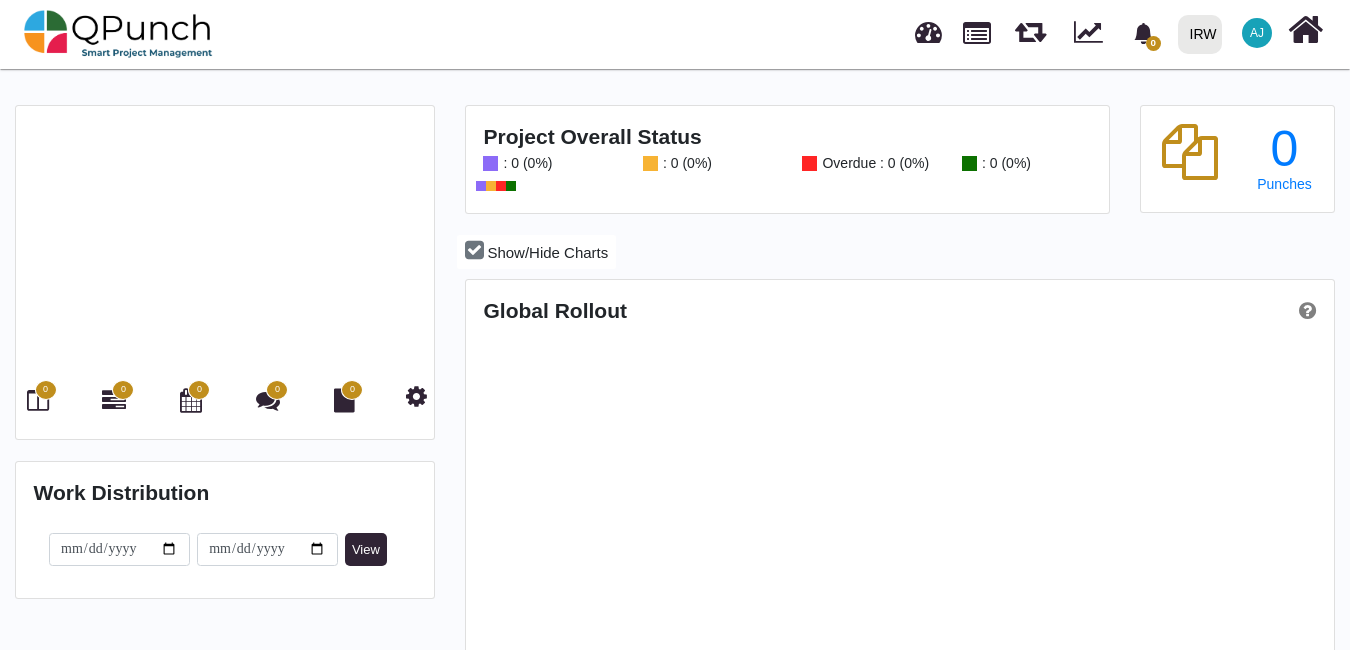 click on "Global Rollout
.  Backlog  .  Progress  .  Overdue  .  Completed" at bounding box center (900, 574) 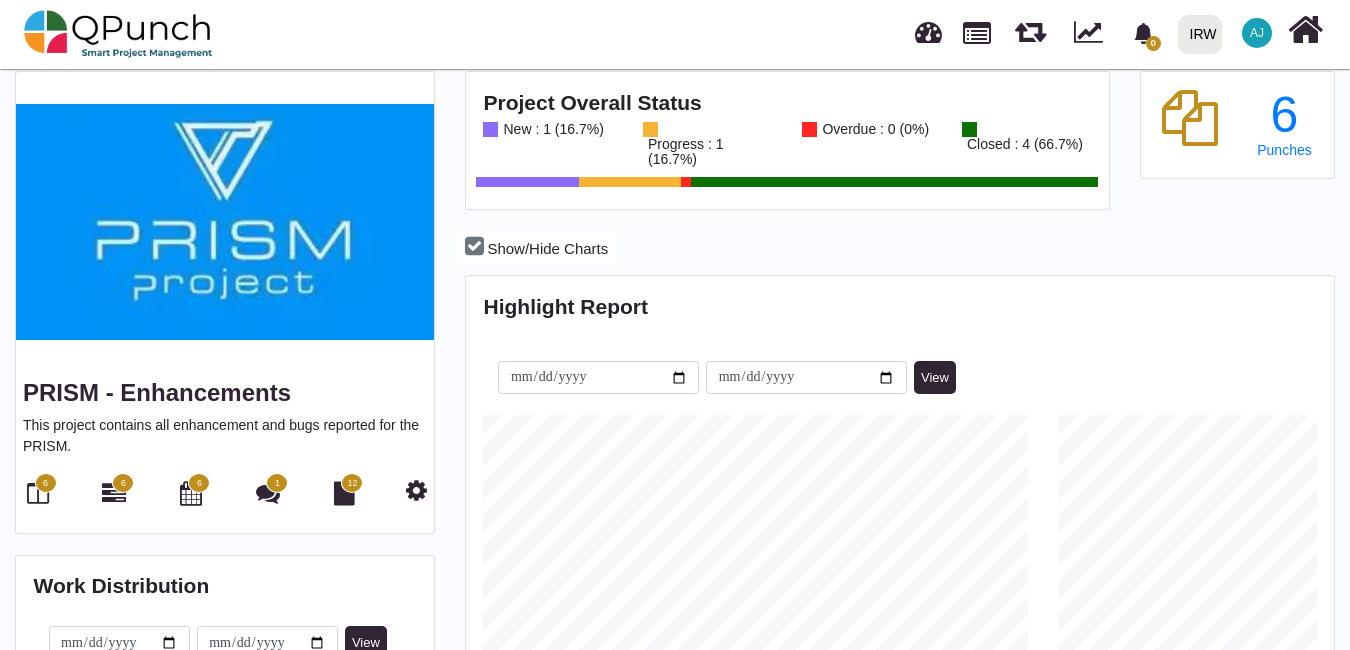 scroll, scrollTop: 443, scrollLeft: 0, axis: vertical 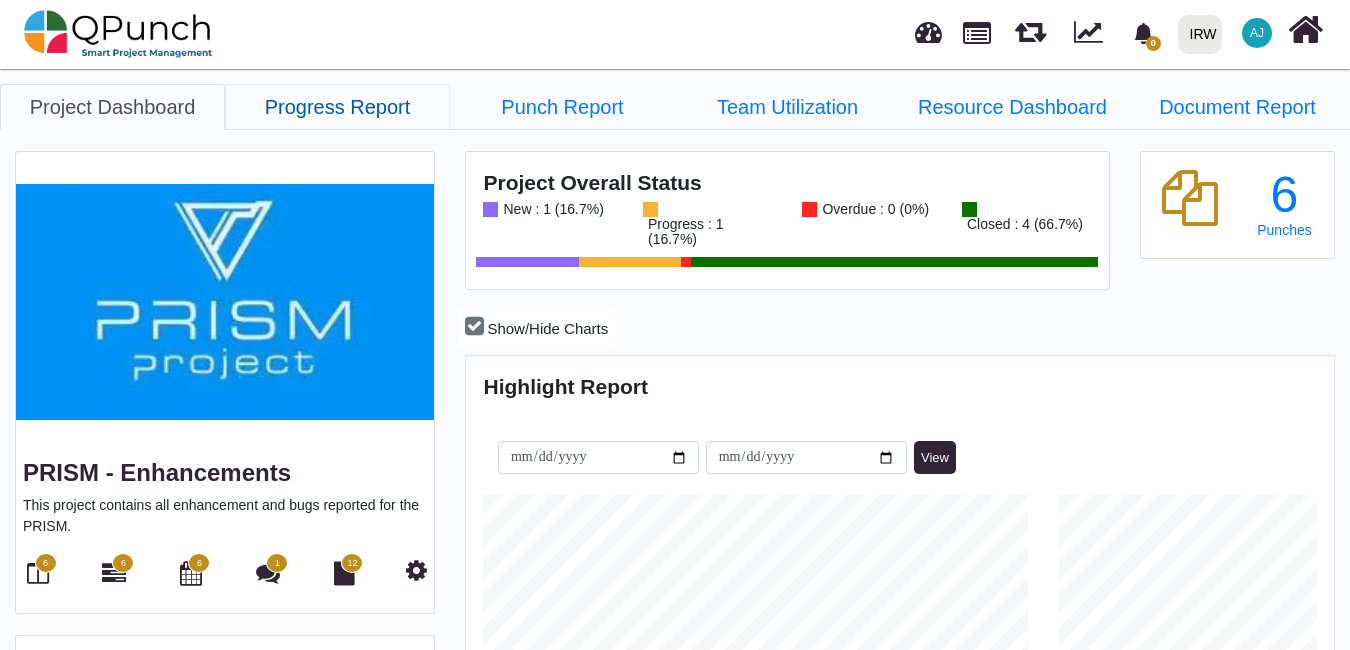click on "Progress Report" at bounding box center [337, 107] 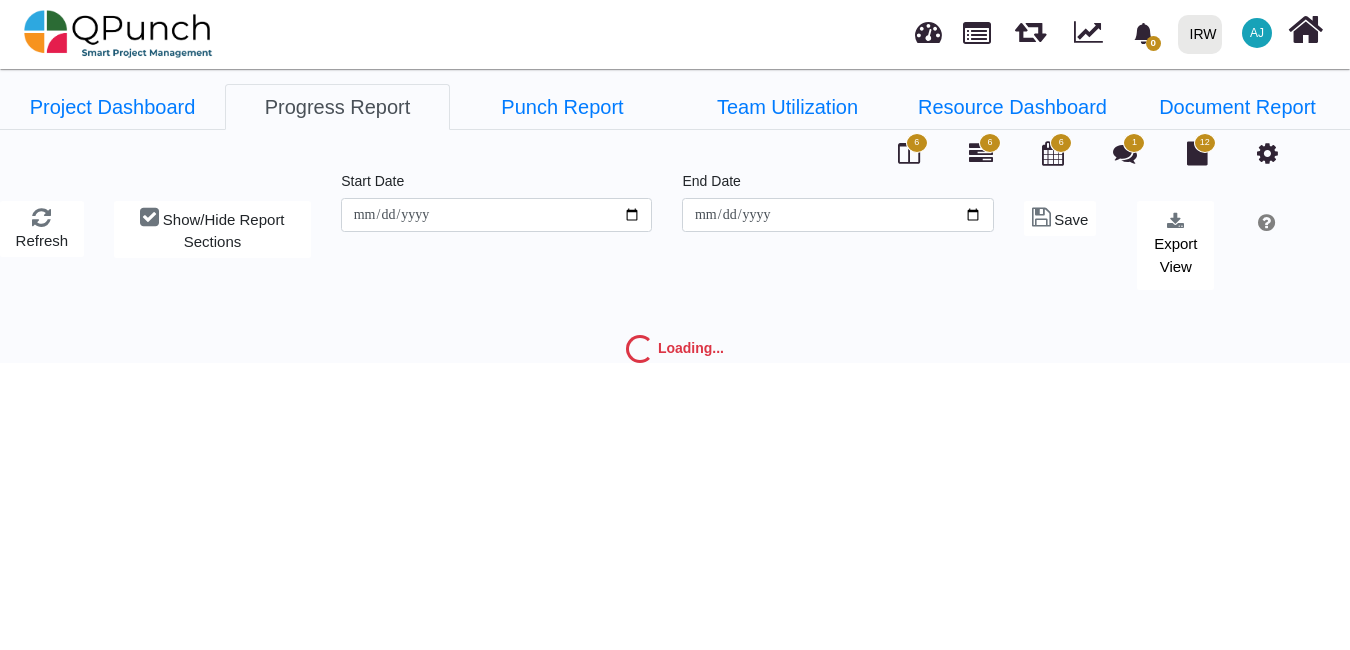 type on "**********" 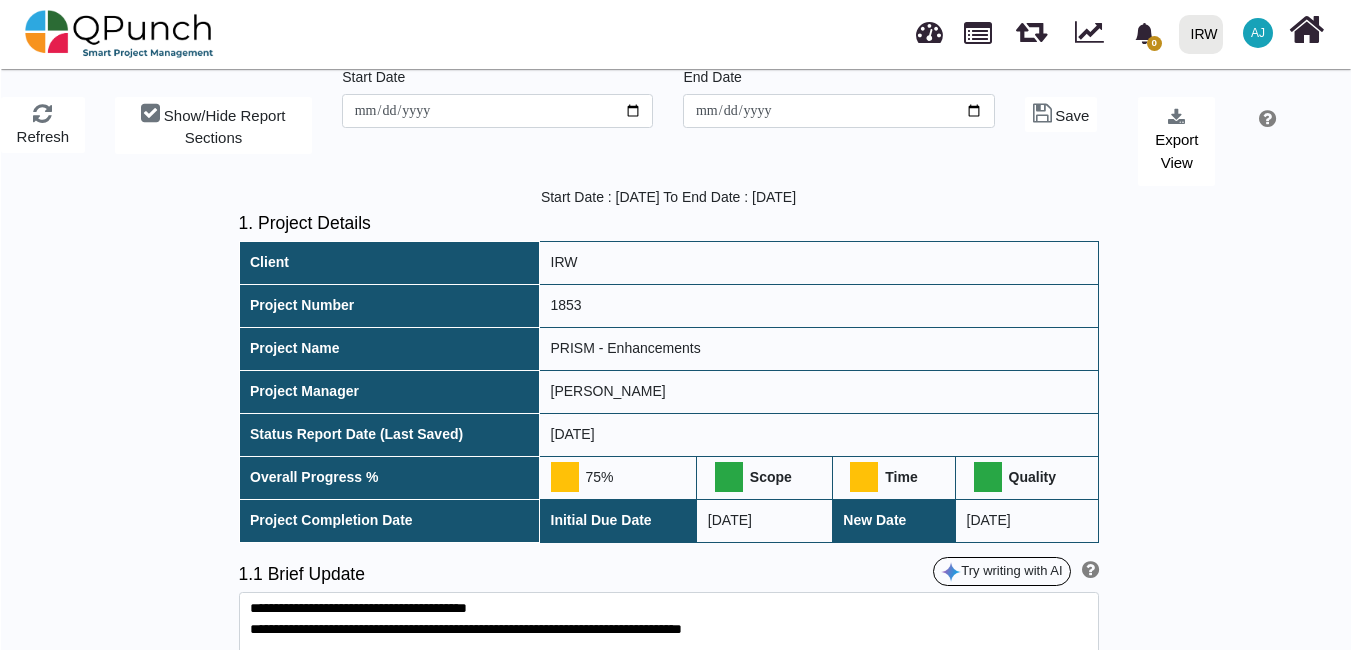 scroll, scrollTop: 0, scrollLeft: 0, axis: both 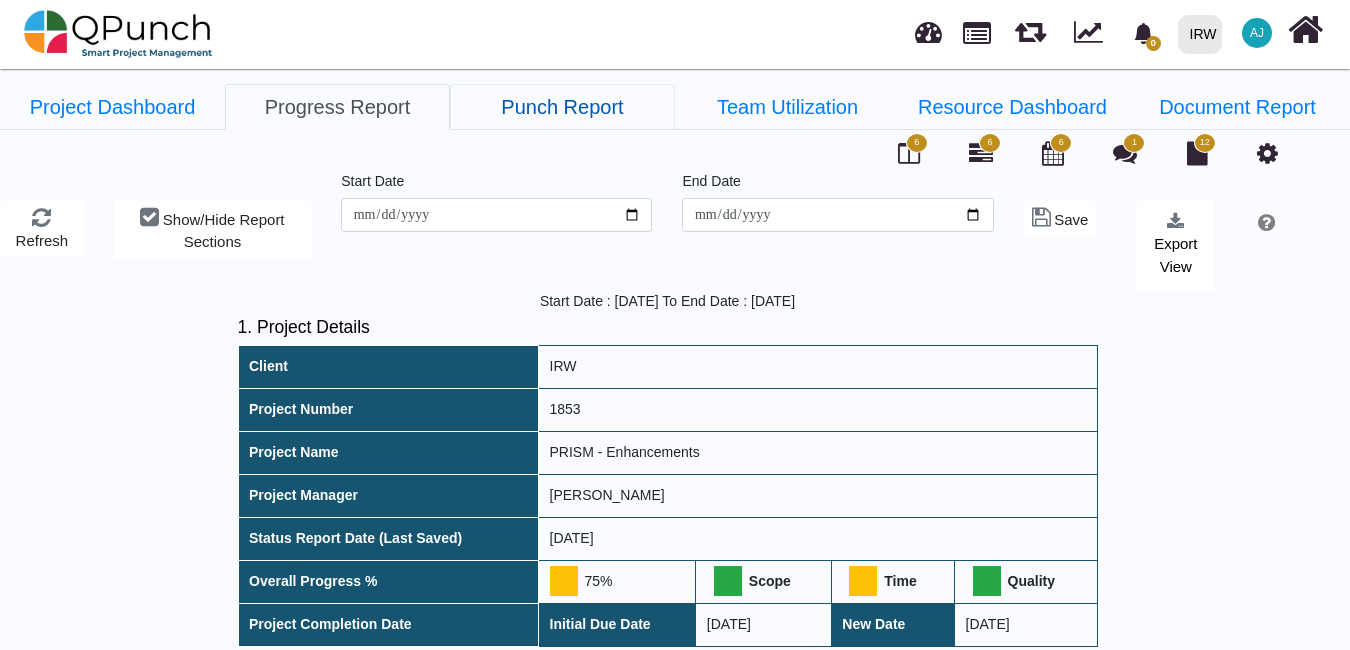 click on "Punch Report" at bounding box center [562, 107] 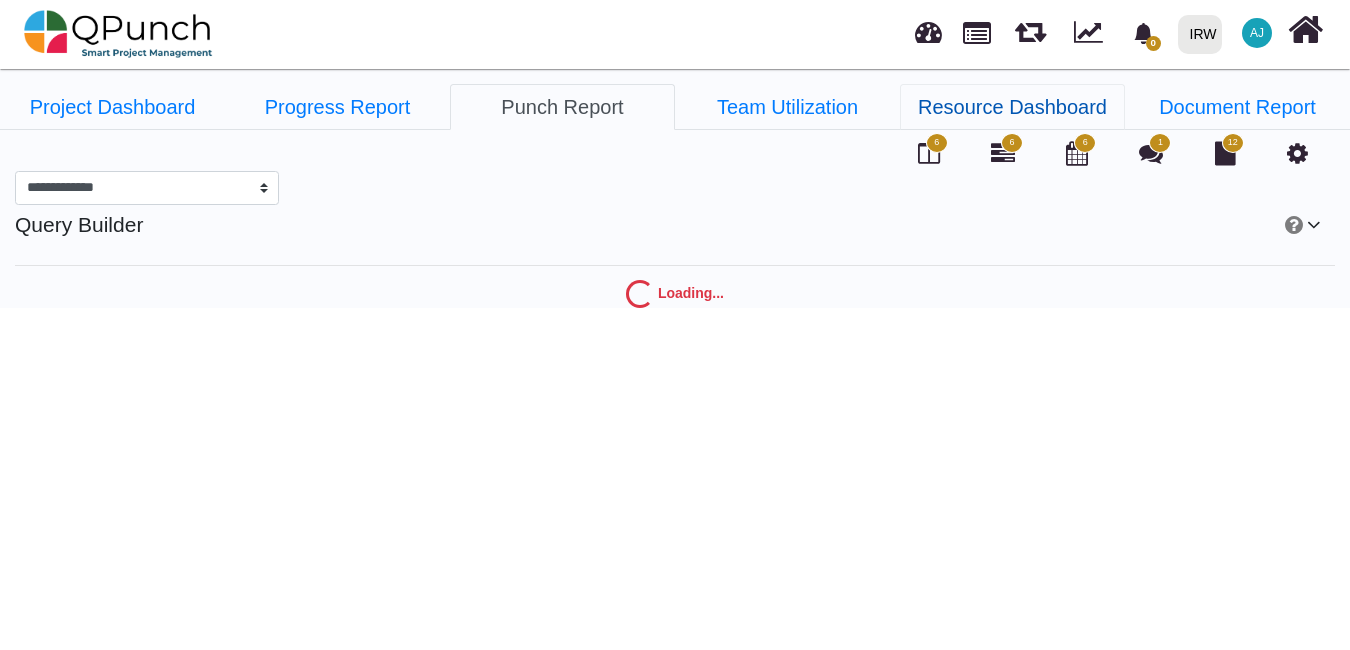 click on "Resource Dashboard" at bounding box center (1012, 107) 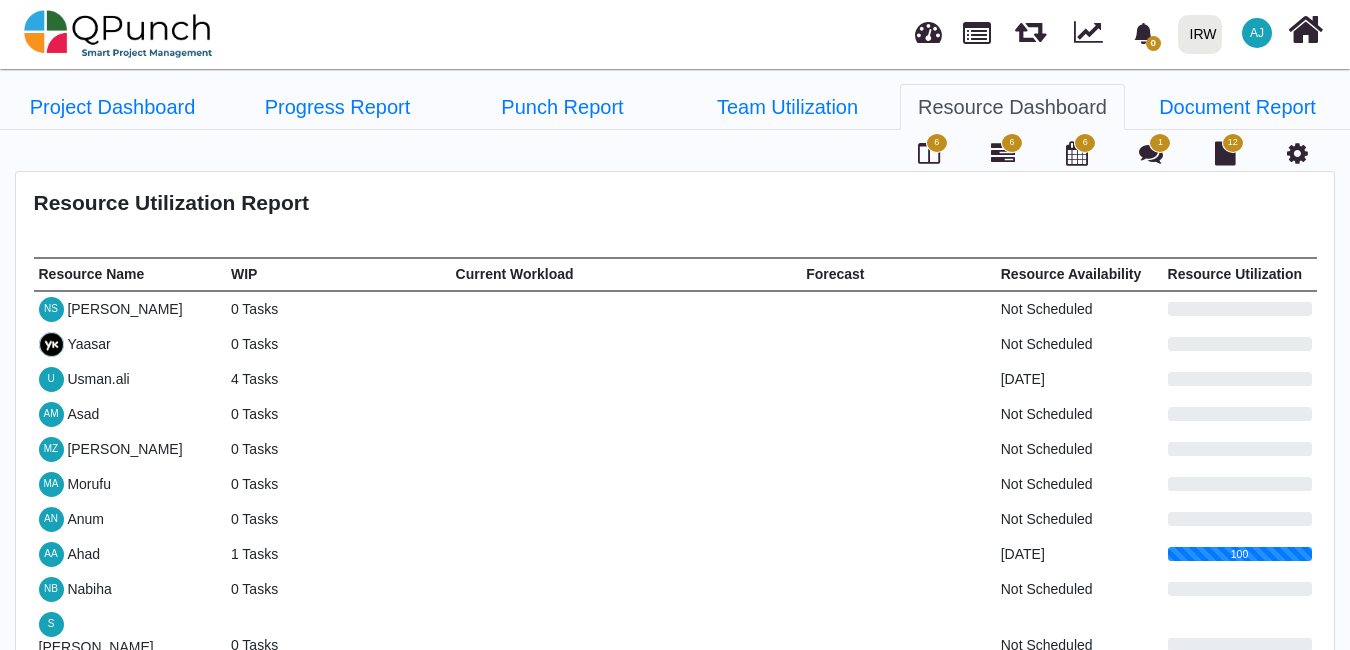 click on "6" at bounding box center (937, 143) 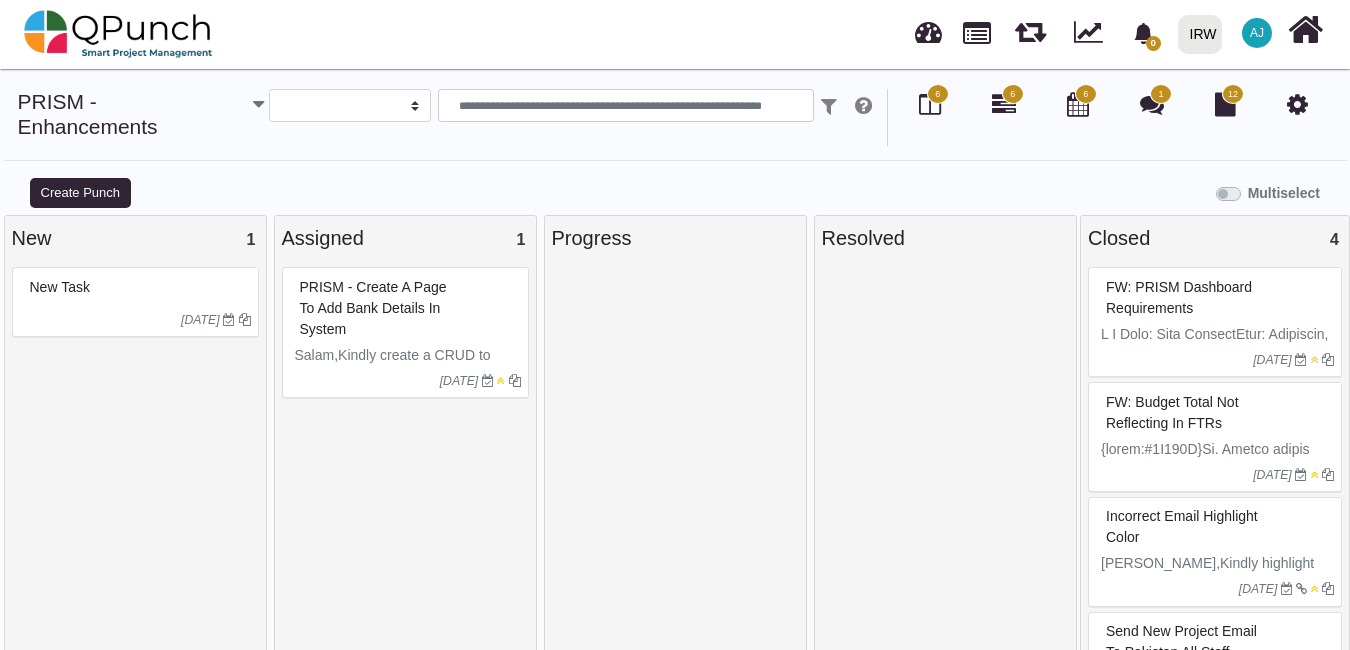 select 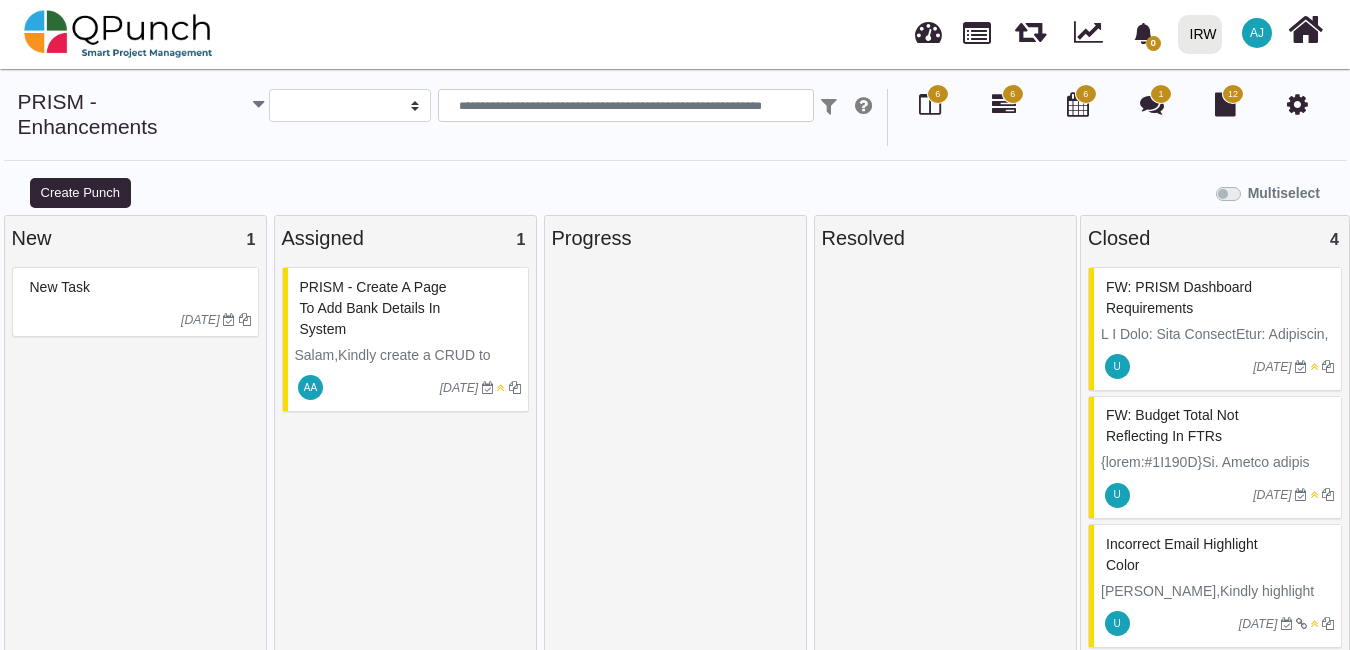 click on "PRISM - create a page to add bank details in system" at bounding box center [408, 308] 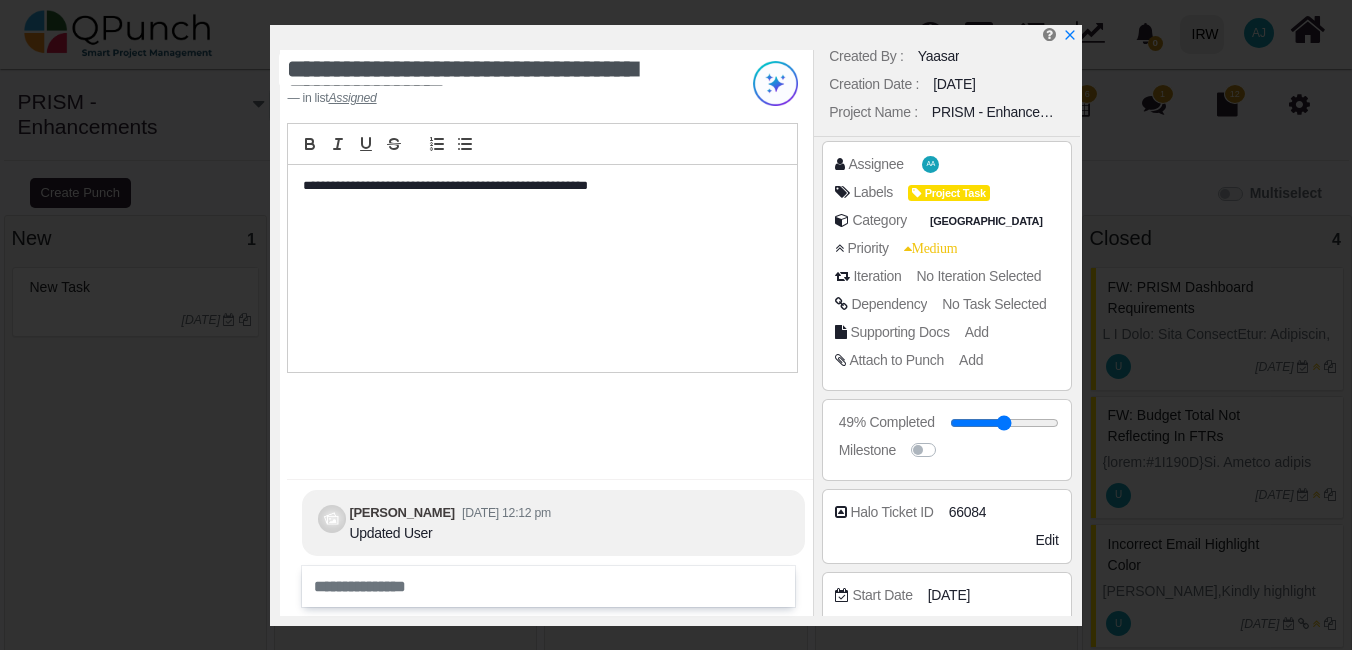 scroll, scrollTop: 0, scrollLeft: 0, axis: both 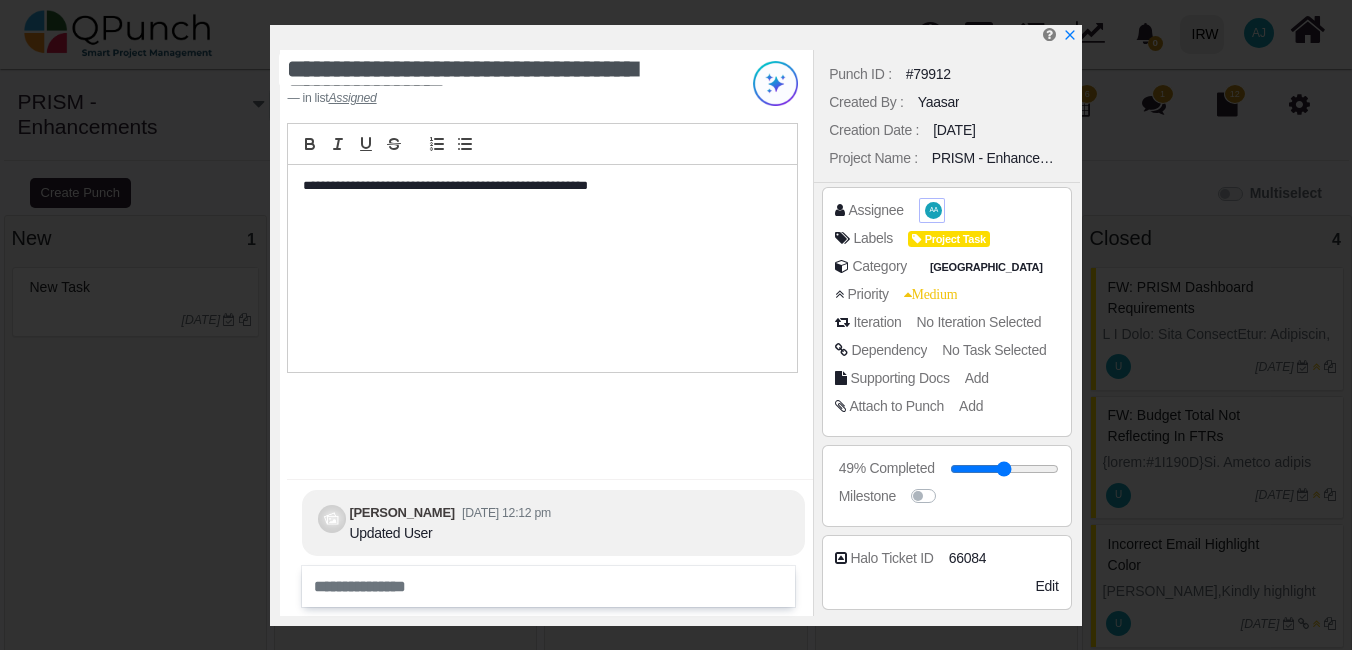 click on "AA" at bounding box center (934, 210) 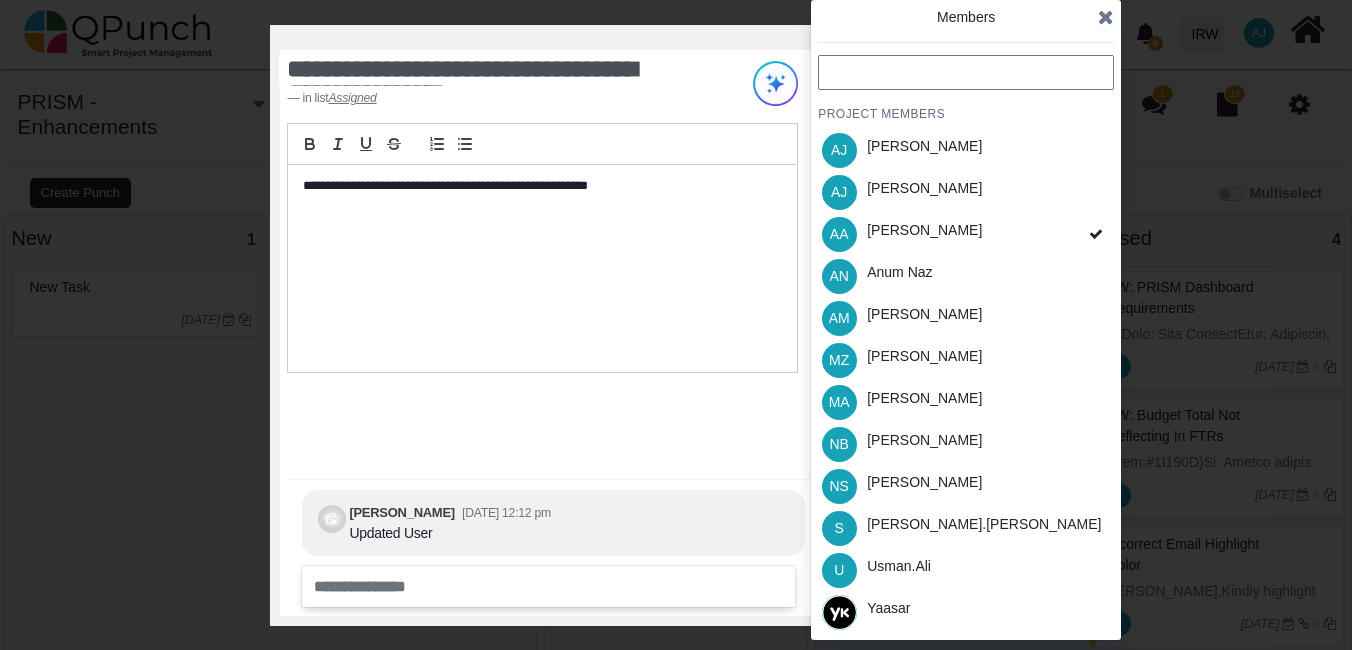 click at bounding box center [1106, 17] 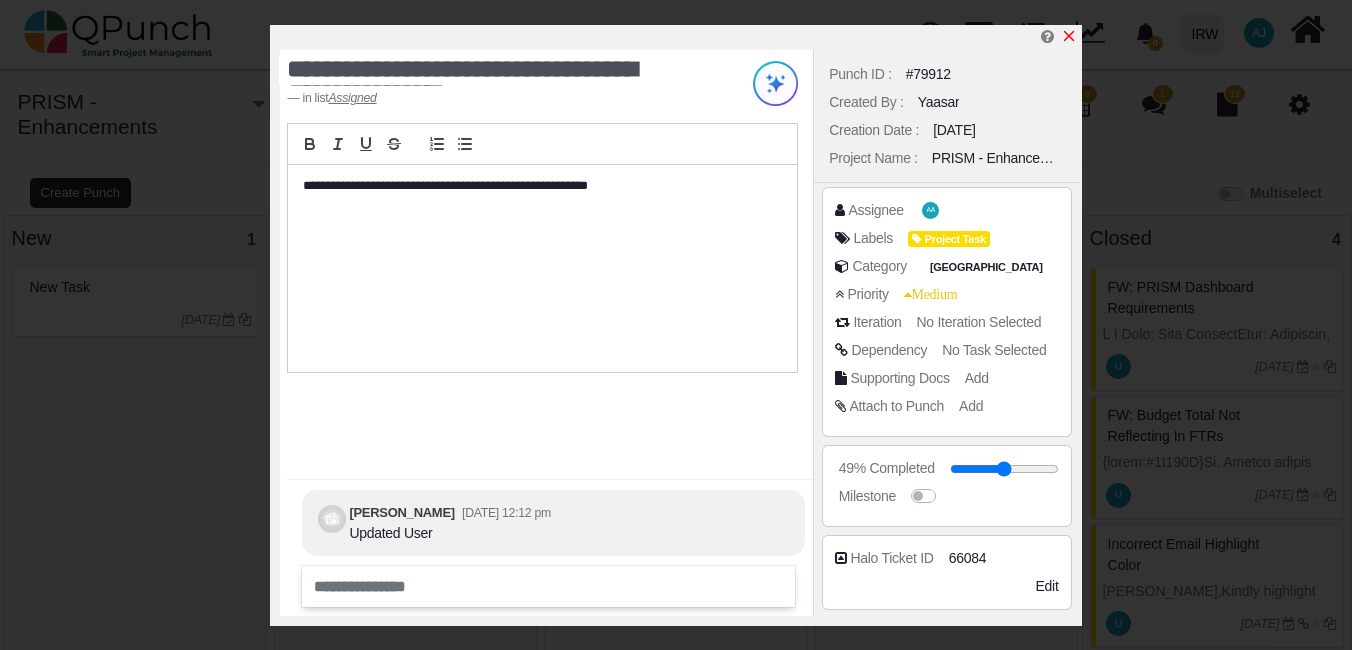 click 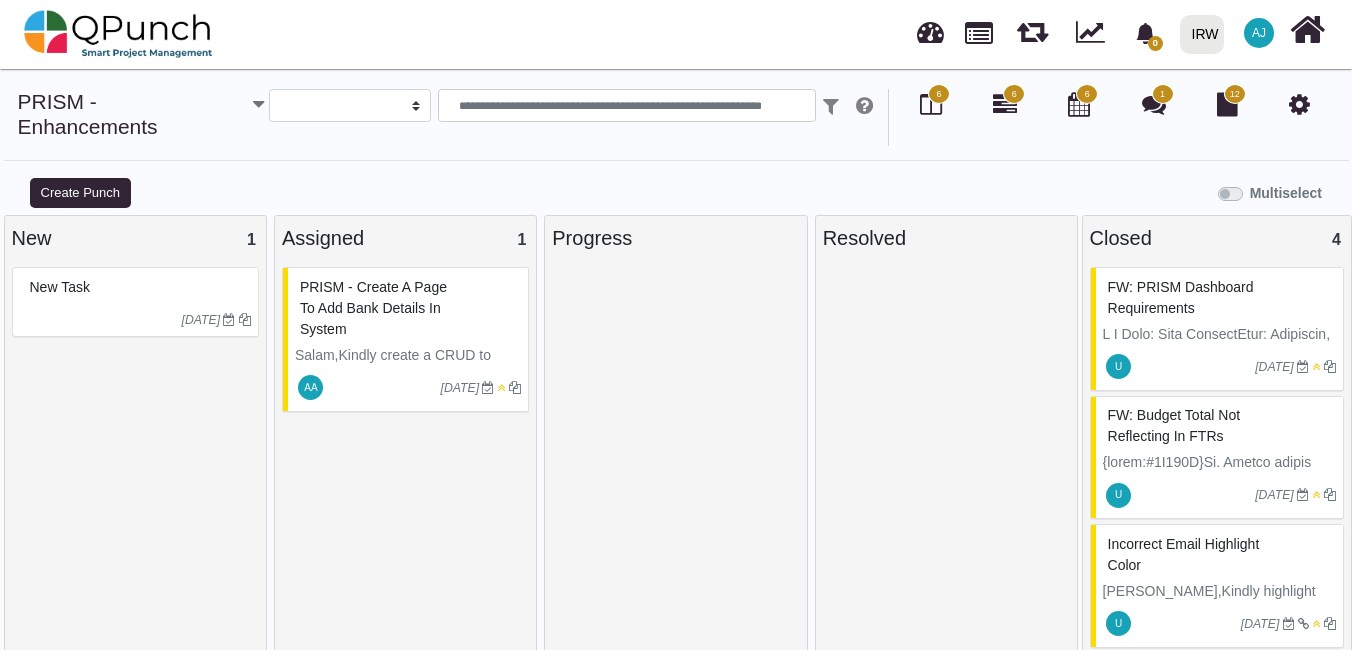 scroll, scrollTop: 14, scrollLeft: 0, axis: vertical 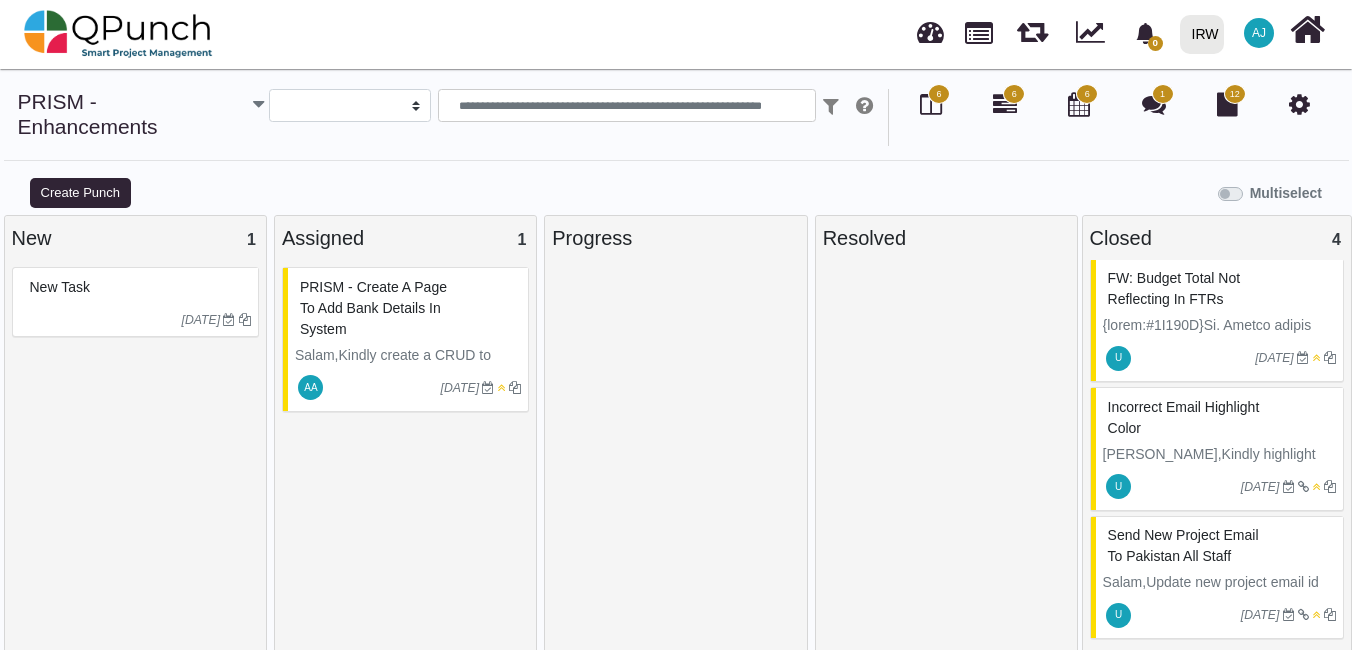 click on "Salam,Kindly create a CRUD to addU bank details in PRISM." at bounding box center [408, 376] 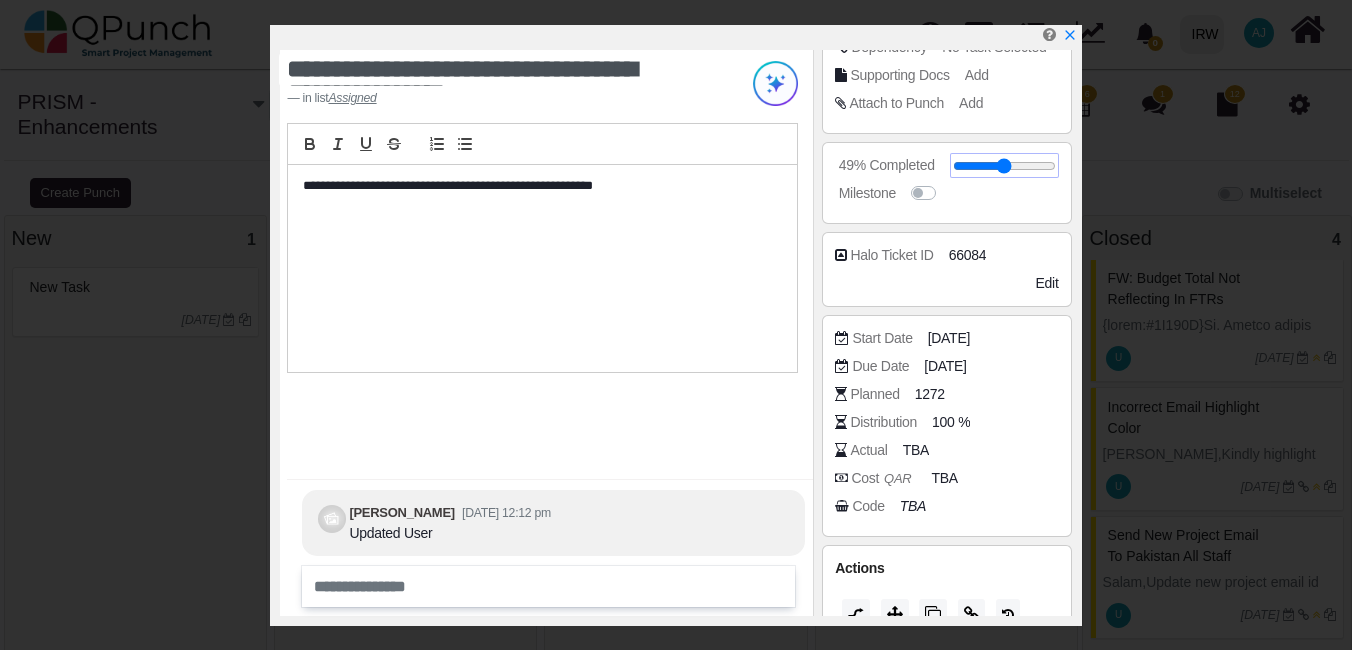 scroll, scrollTop: 302, scrollLeft: 0, axis: vertical 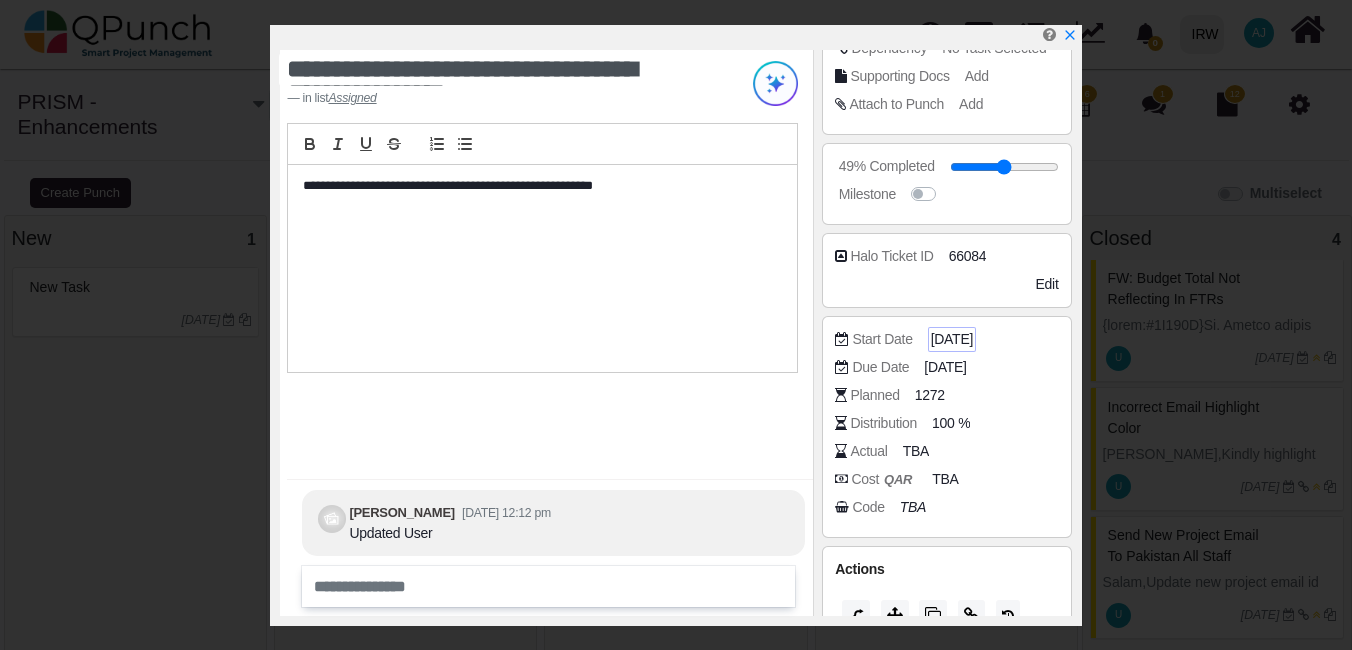click on "23-12-2024" at bounding box center (952, 339) 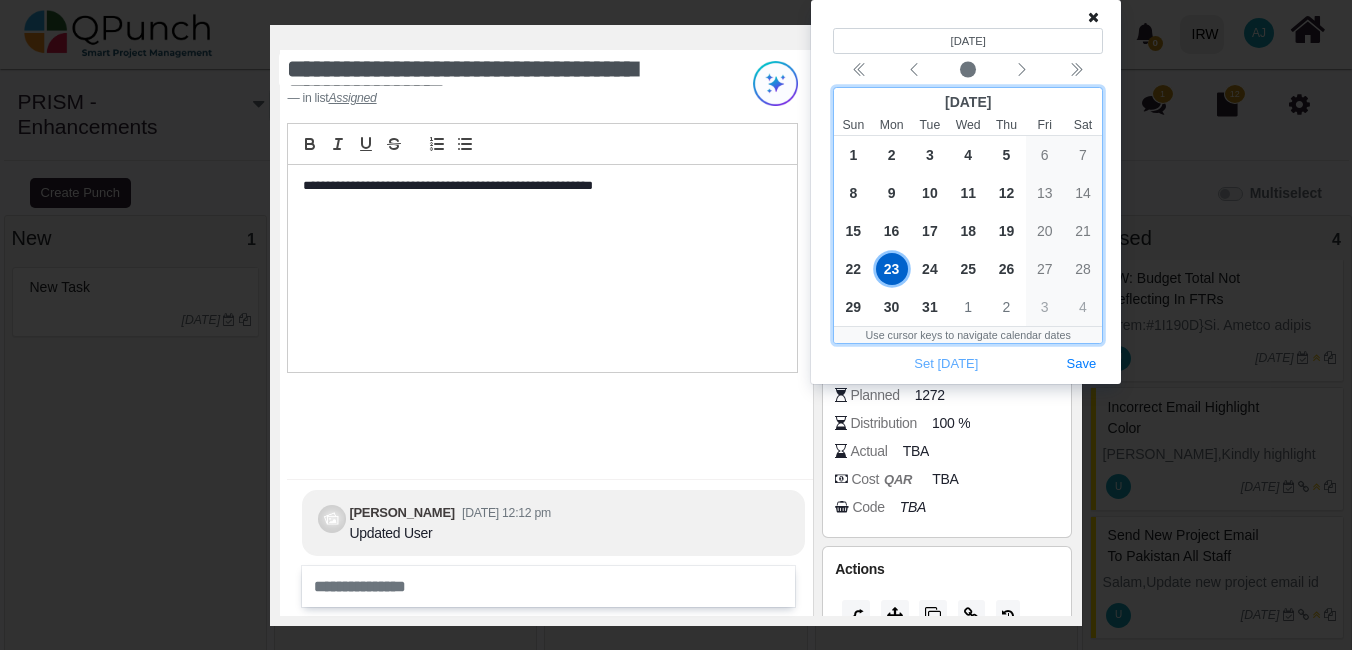 click on "12/23/2024" at bounding box center (968, 41) 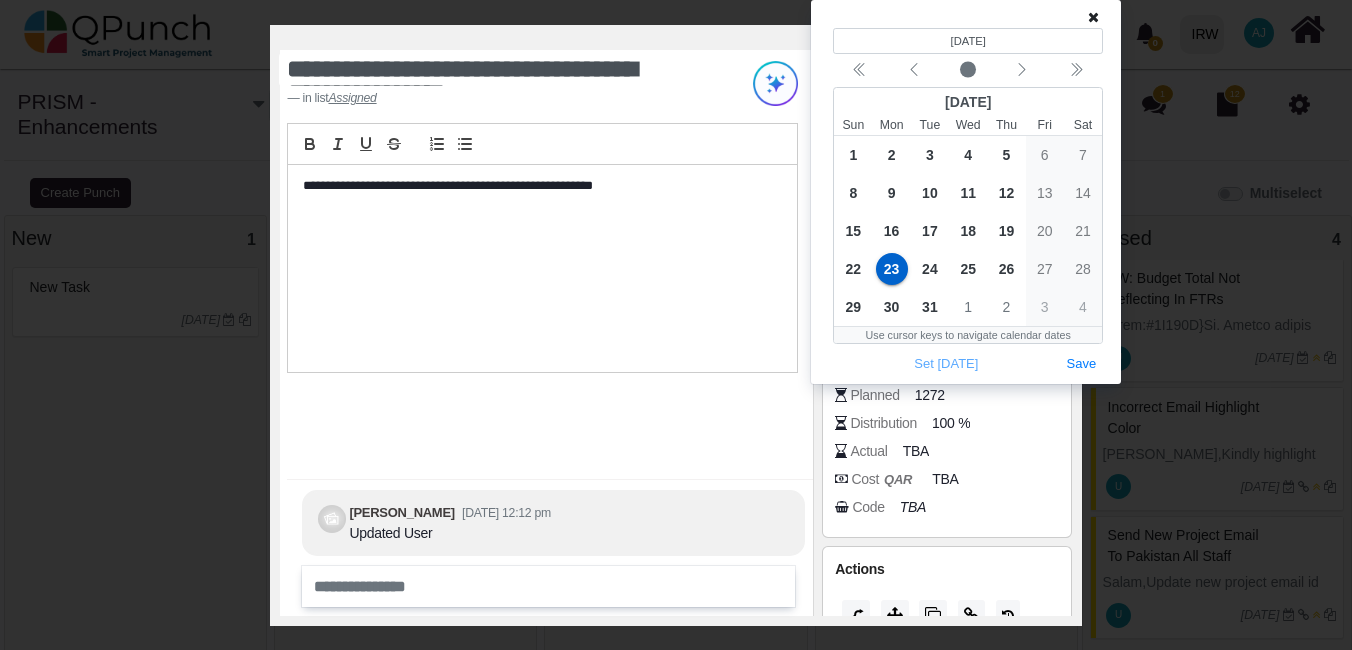 click on "Set Today
Save" at bounding box center (968, 364) 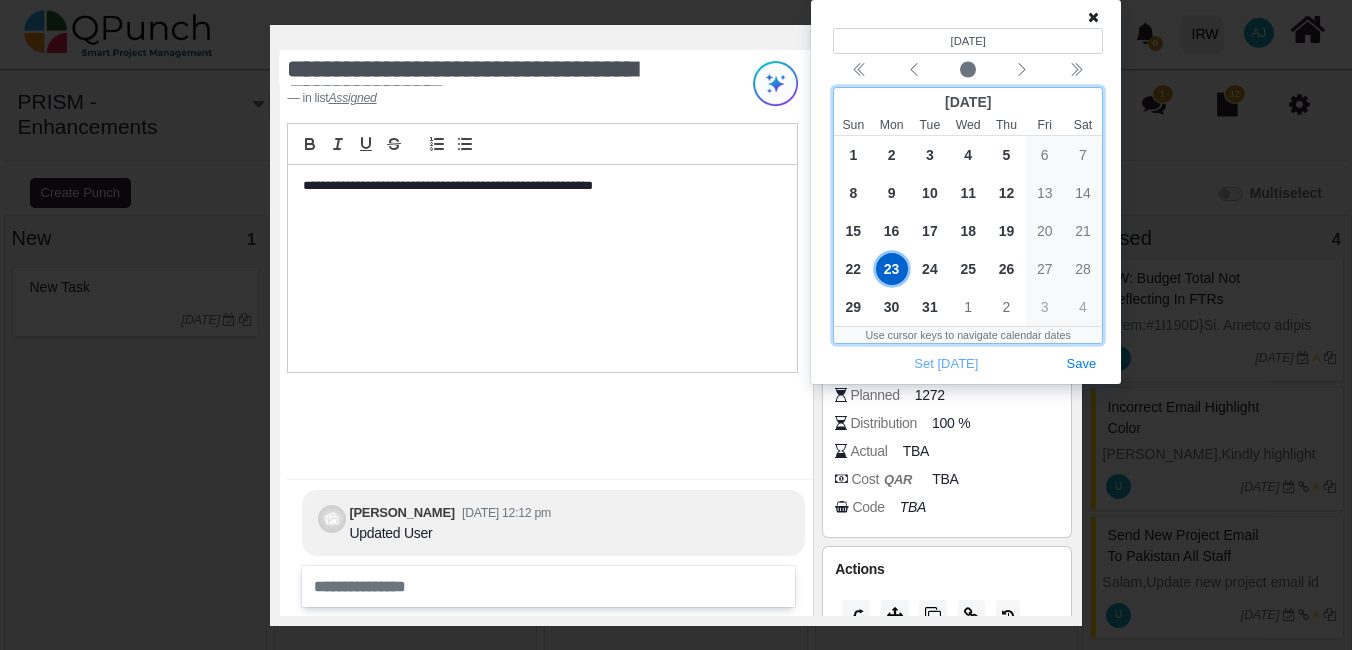 click on "12/23/2024" at bounding box center (968, 41) 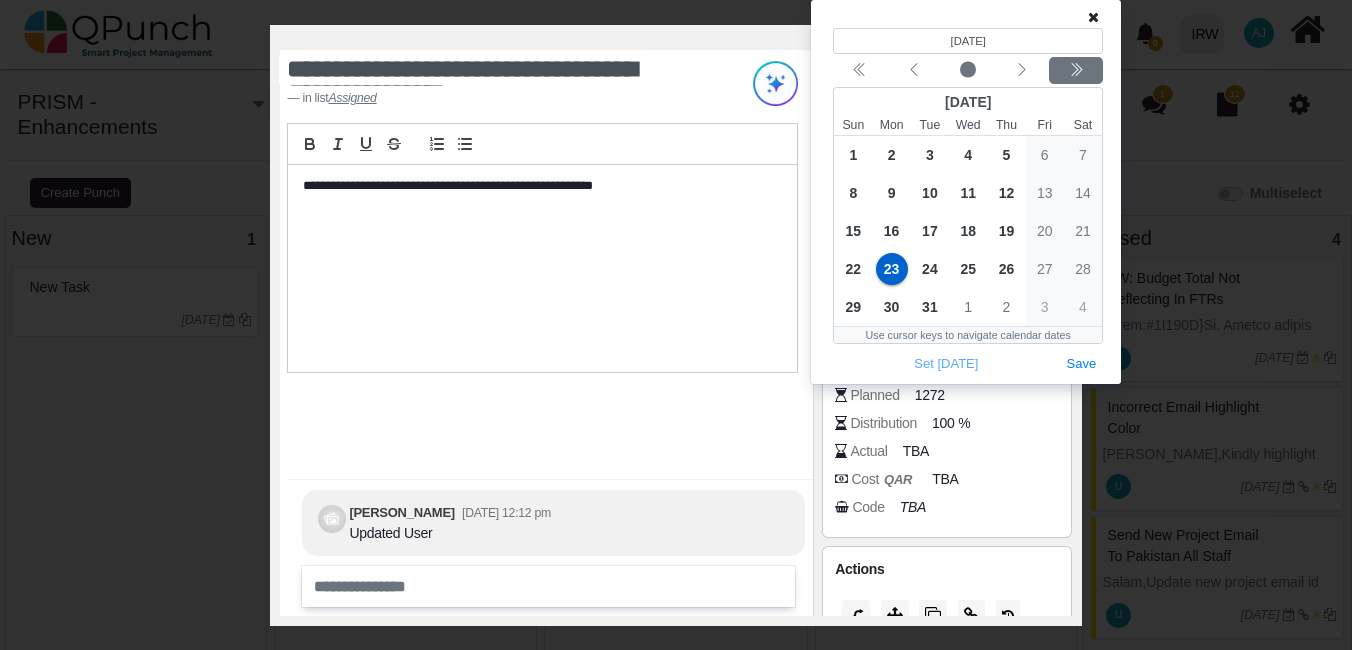 click 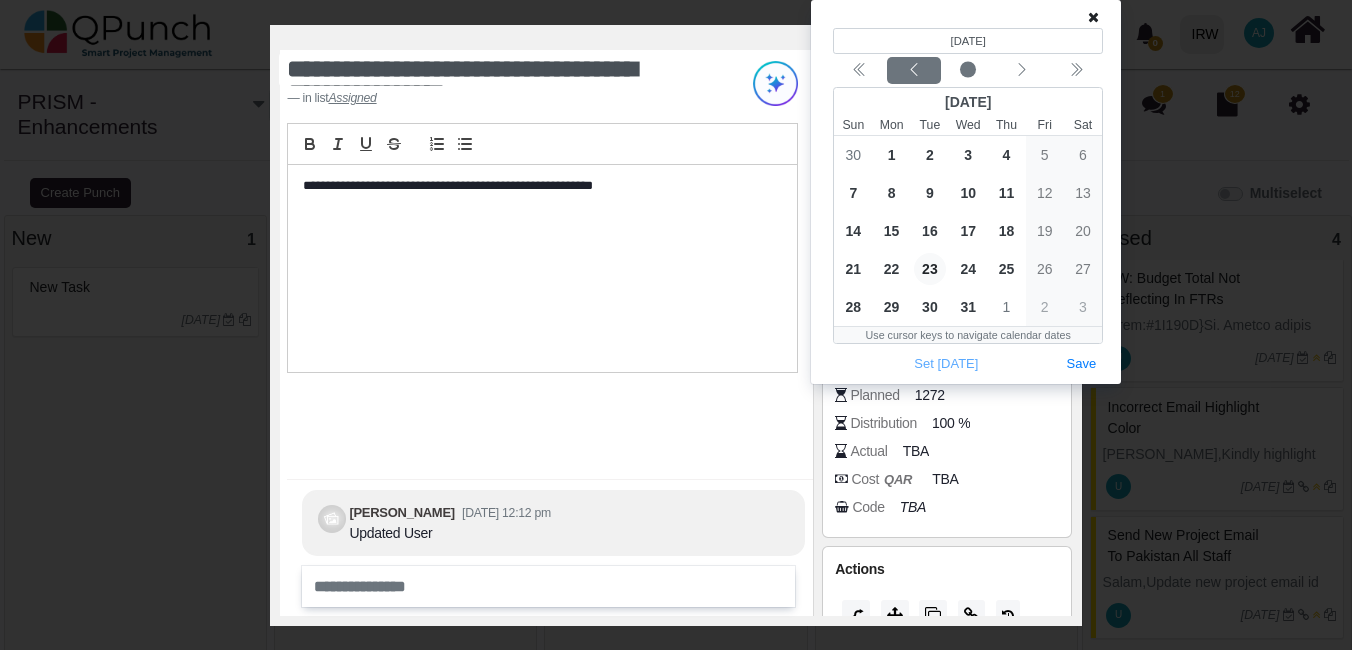 click 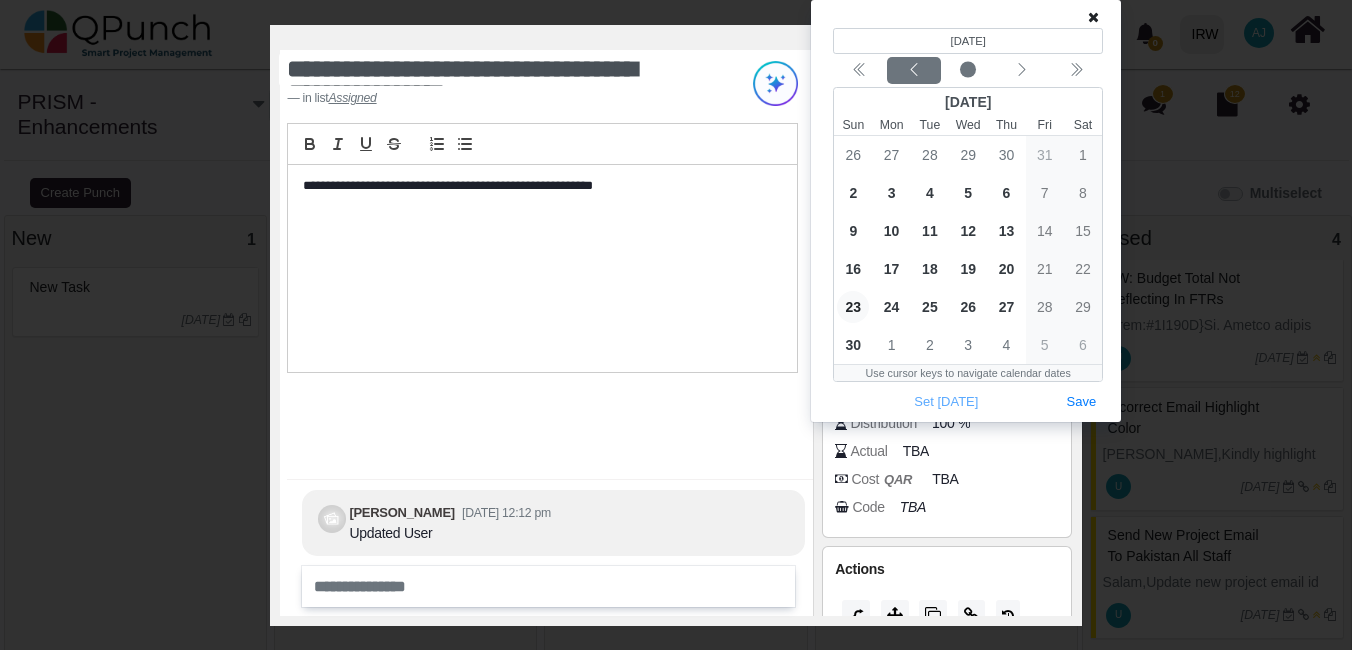 click 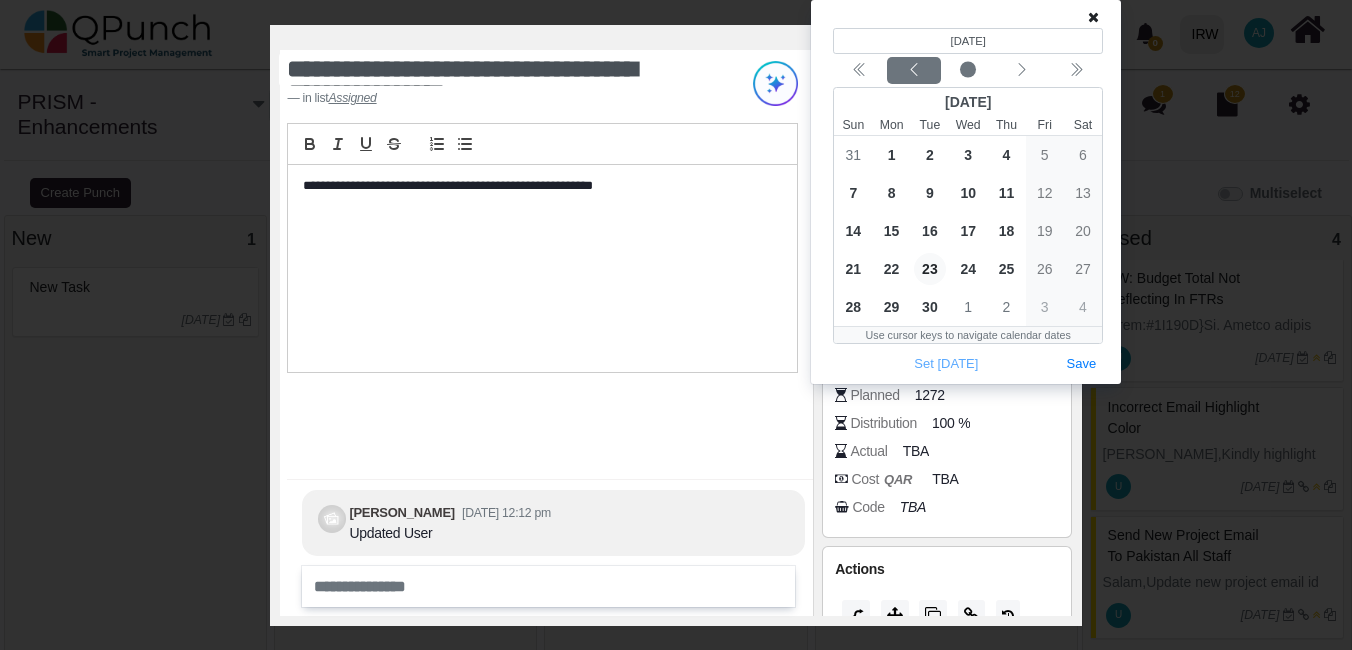 click 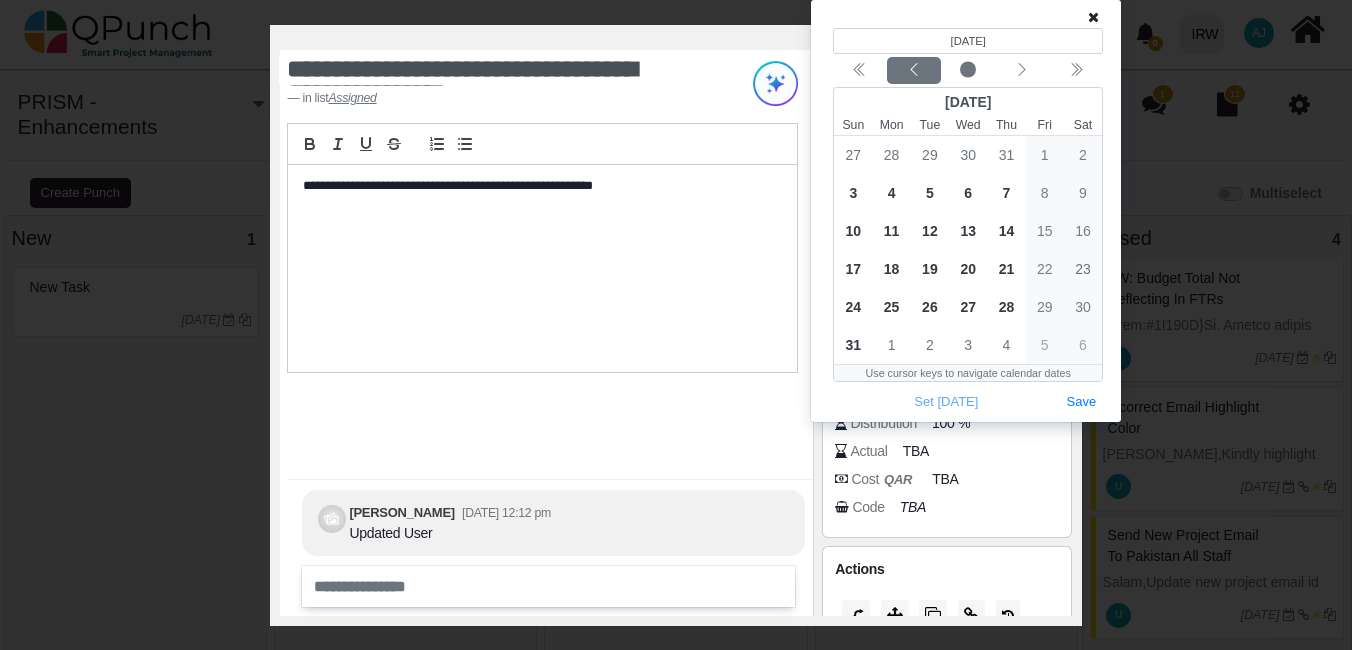 click 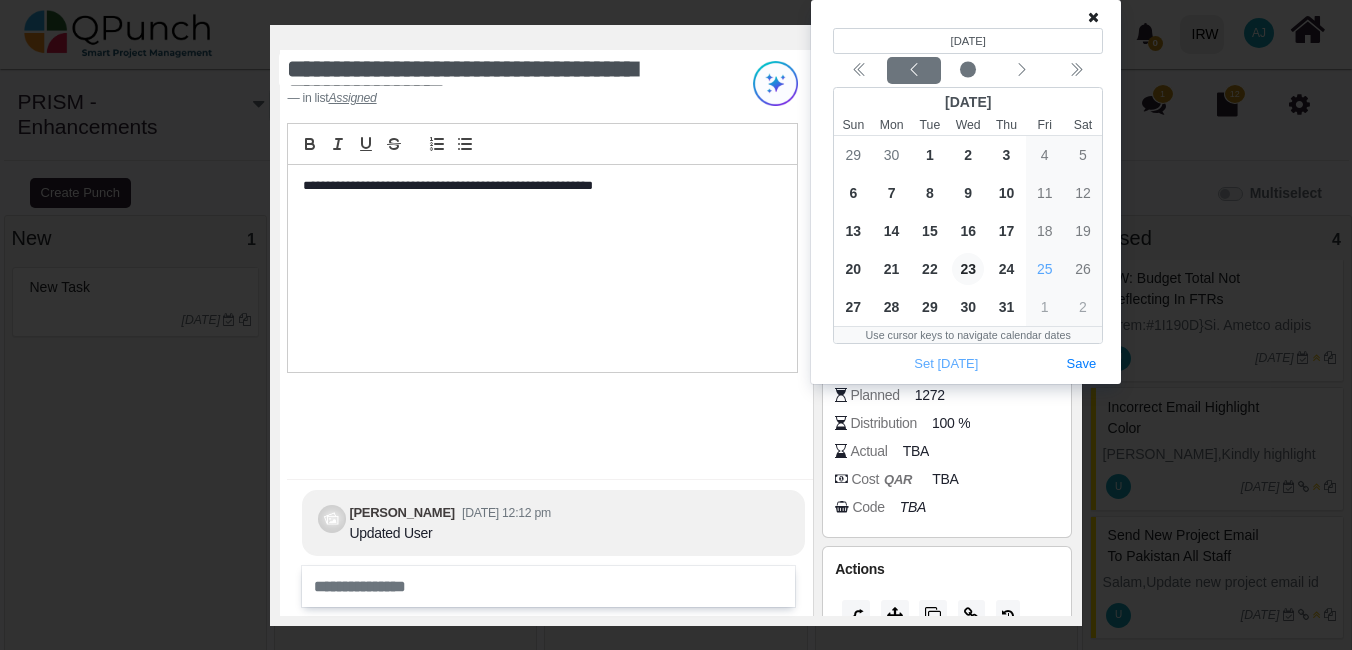 click 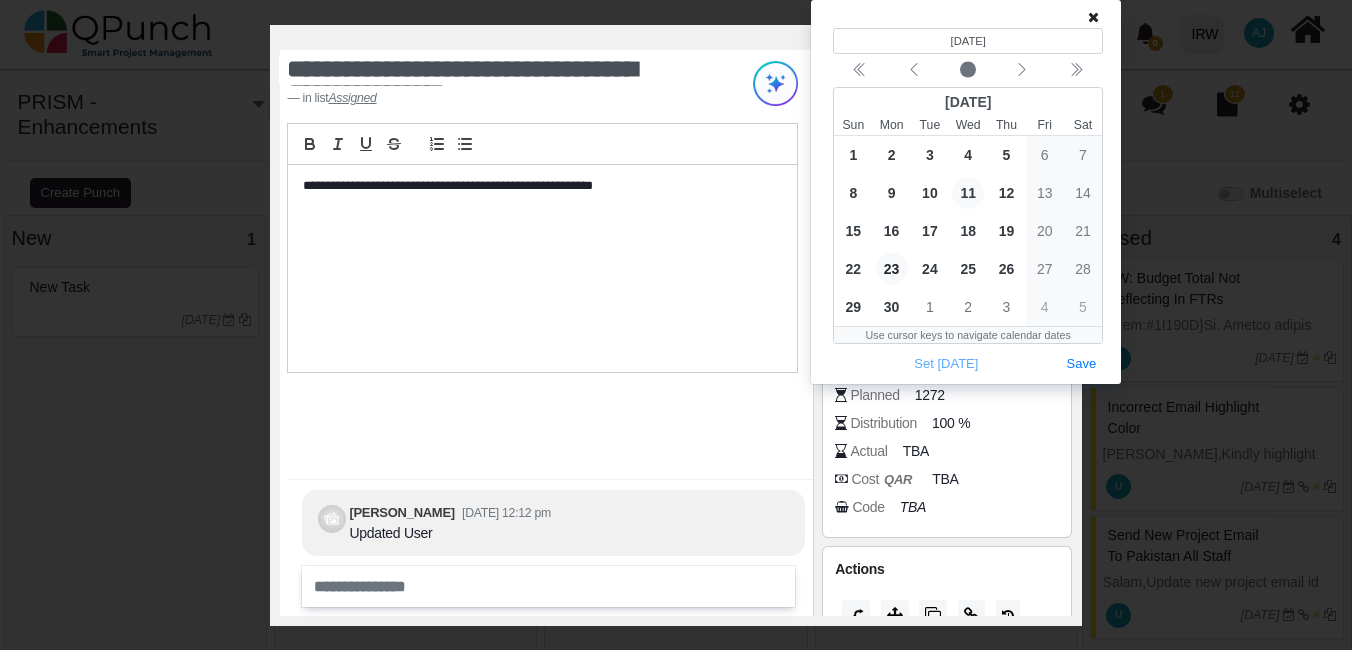 type 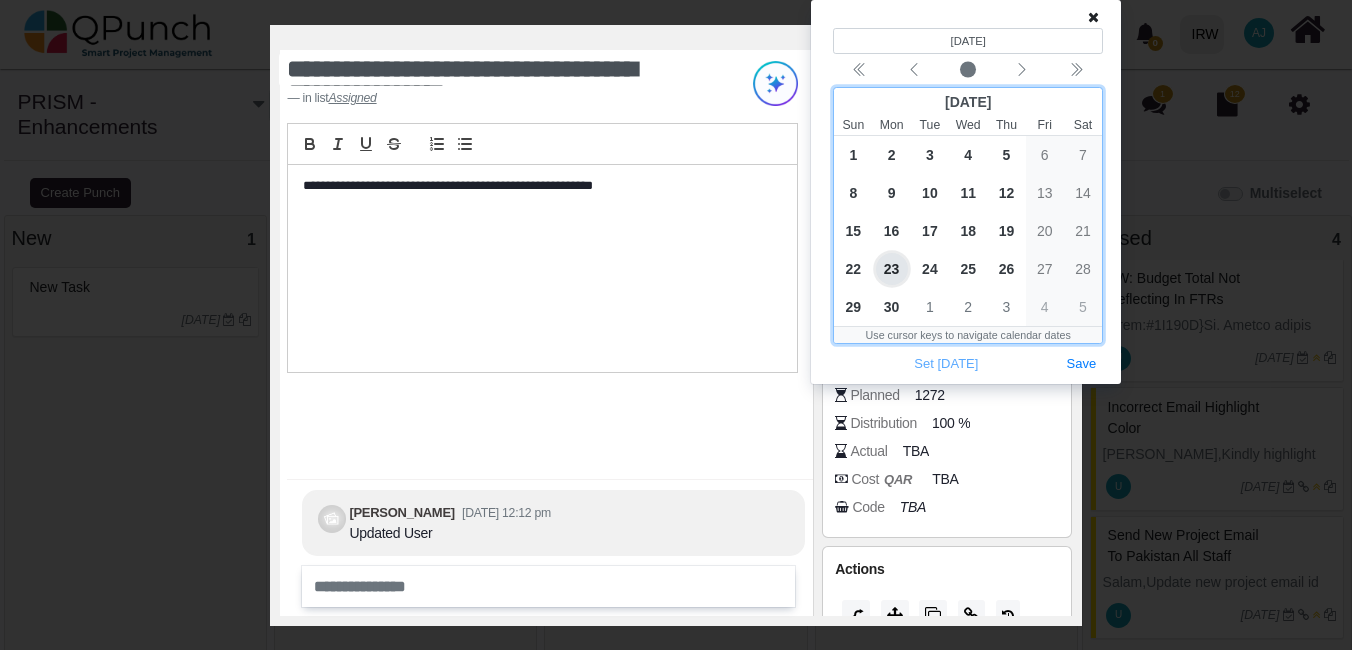 click on "20" at bounding box center [1045, 231] 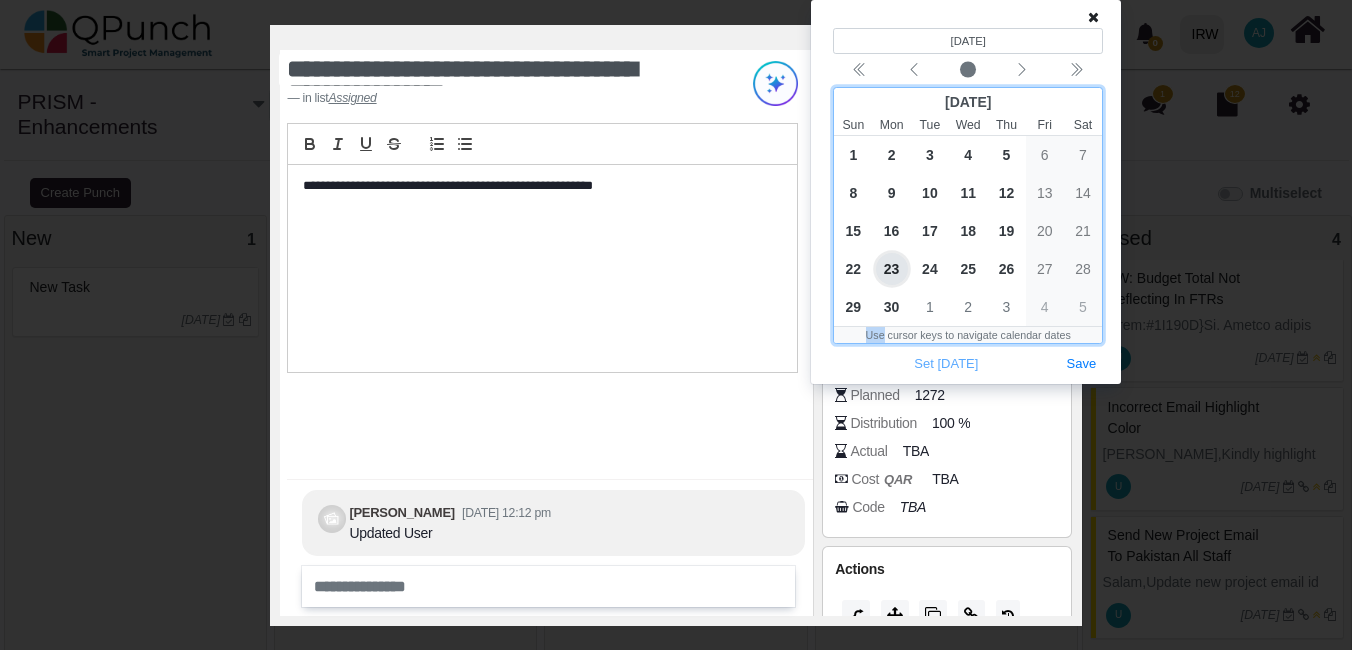 click on "20" at bounding box center [1045, 231] 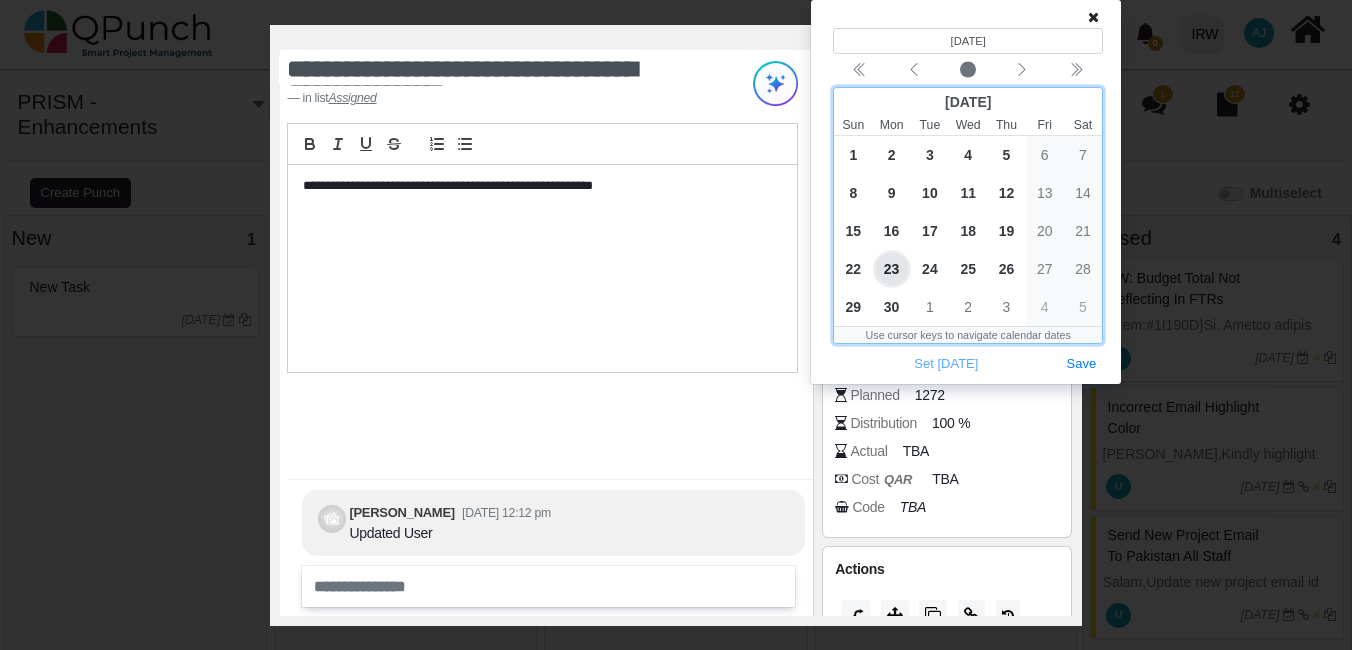 drag, startPoint x: 1042, startPoint y: 231, endPoint x: 1054, endPoint y: 239, distance: 14.422205 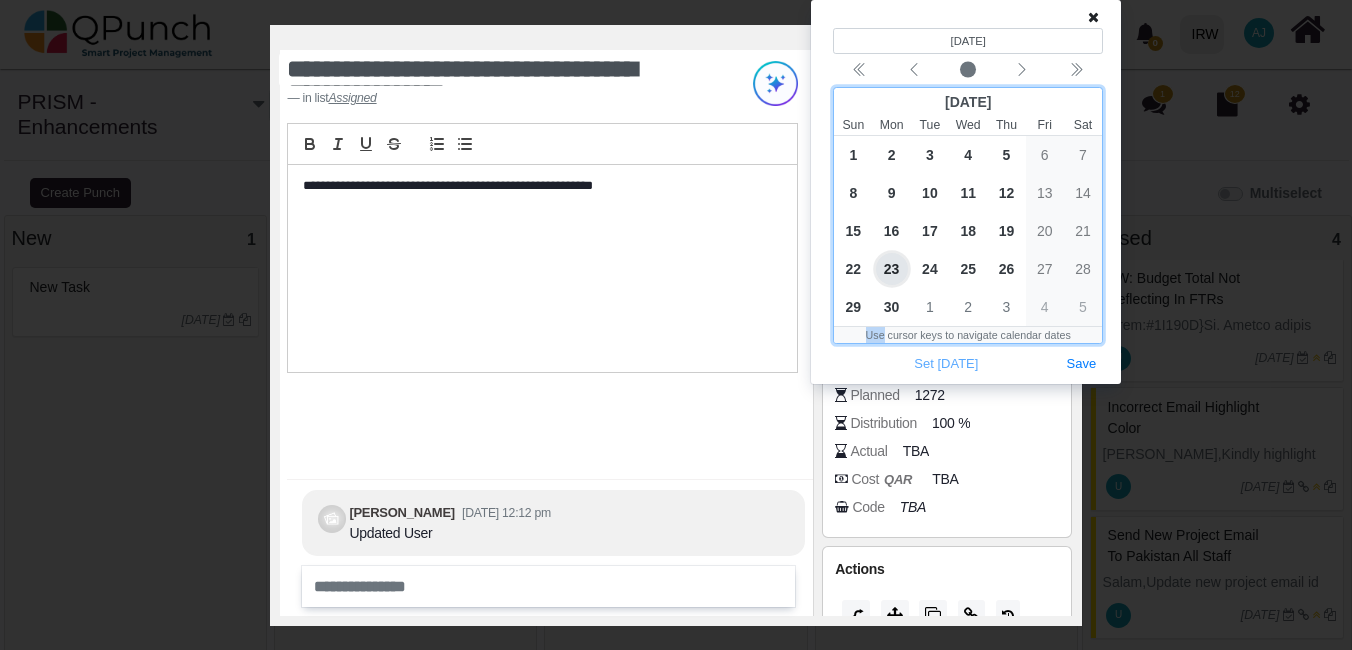 click on "20" at bounding box center (1045, 231) 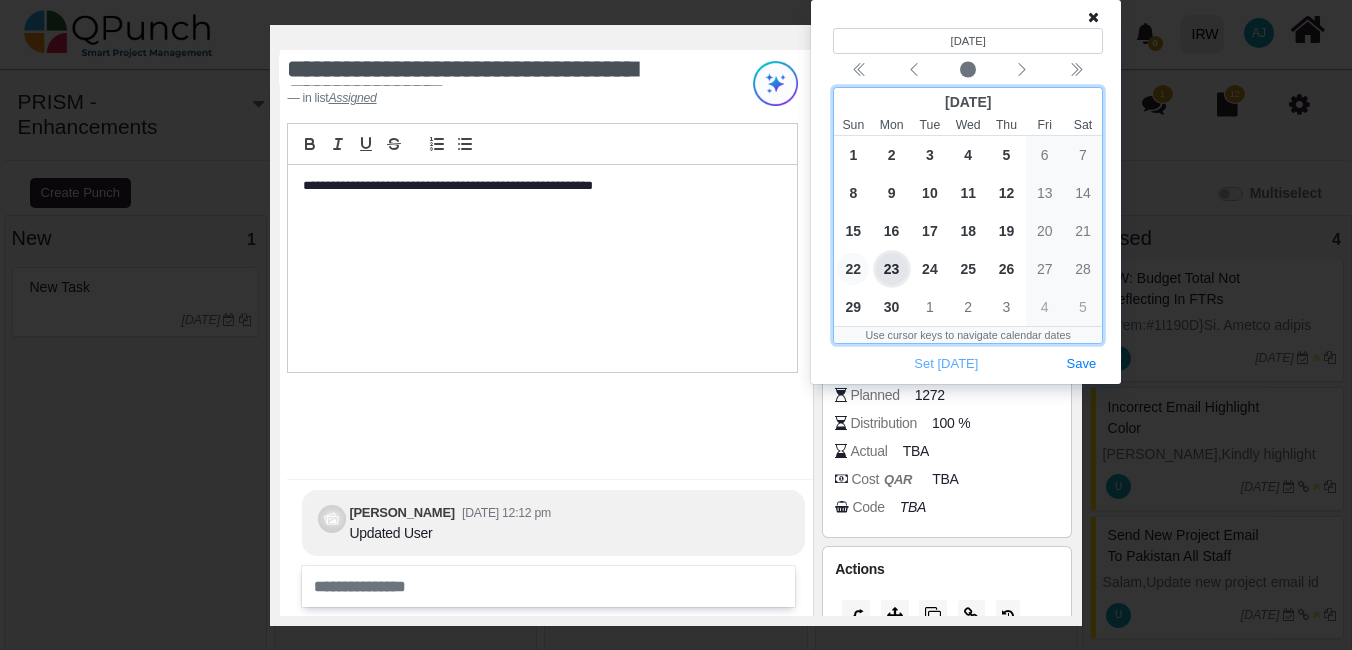 click on "22" at bounding box center [853, 269] 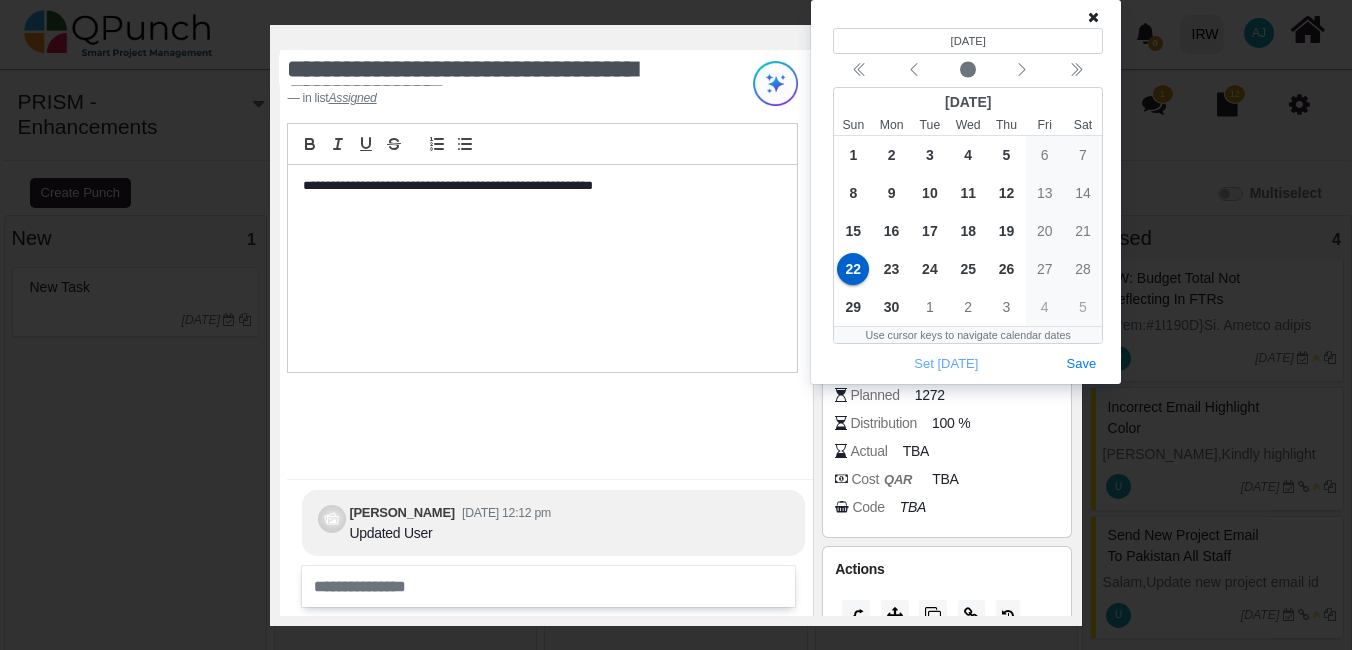 click on "**********" at bounding box center [542, 250] 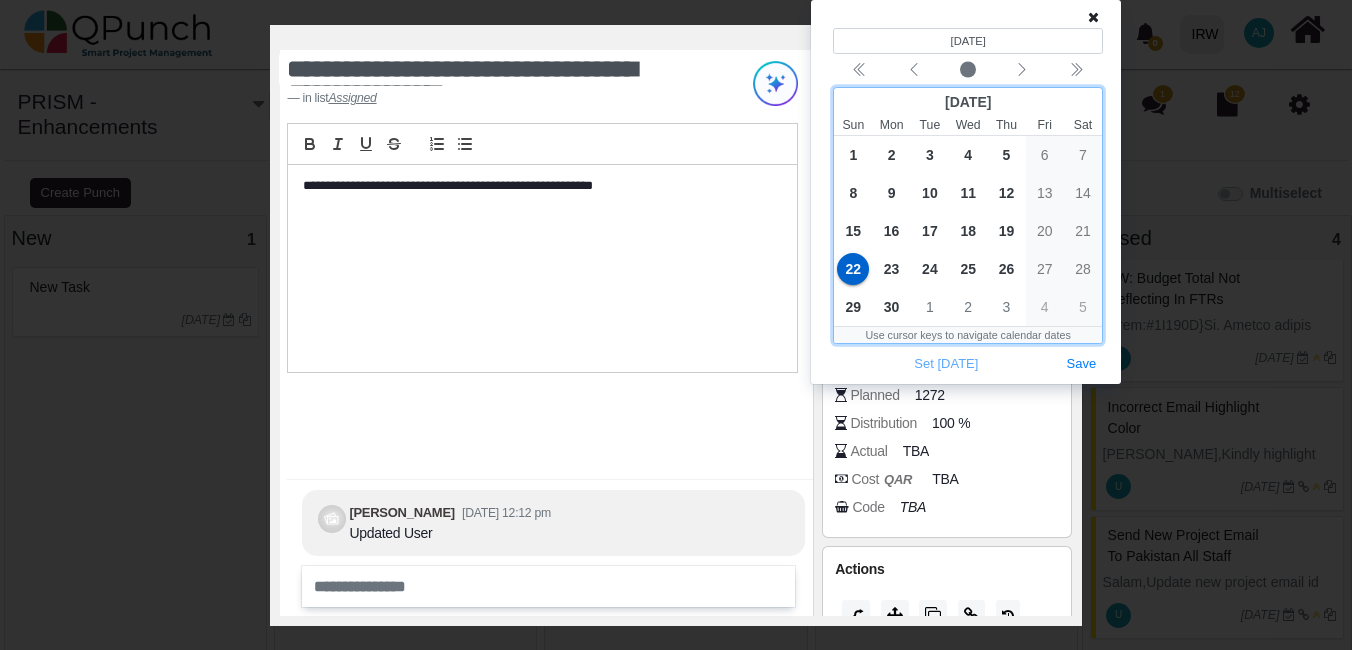 click on "20" at bounding box center (1045, 231) 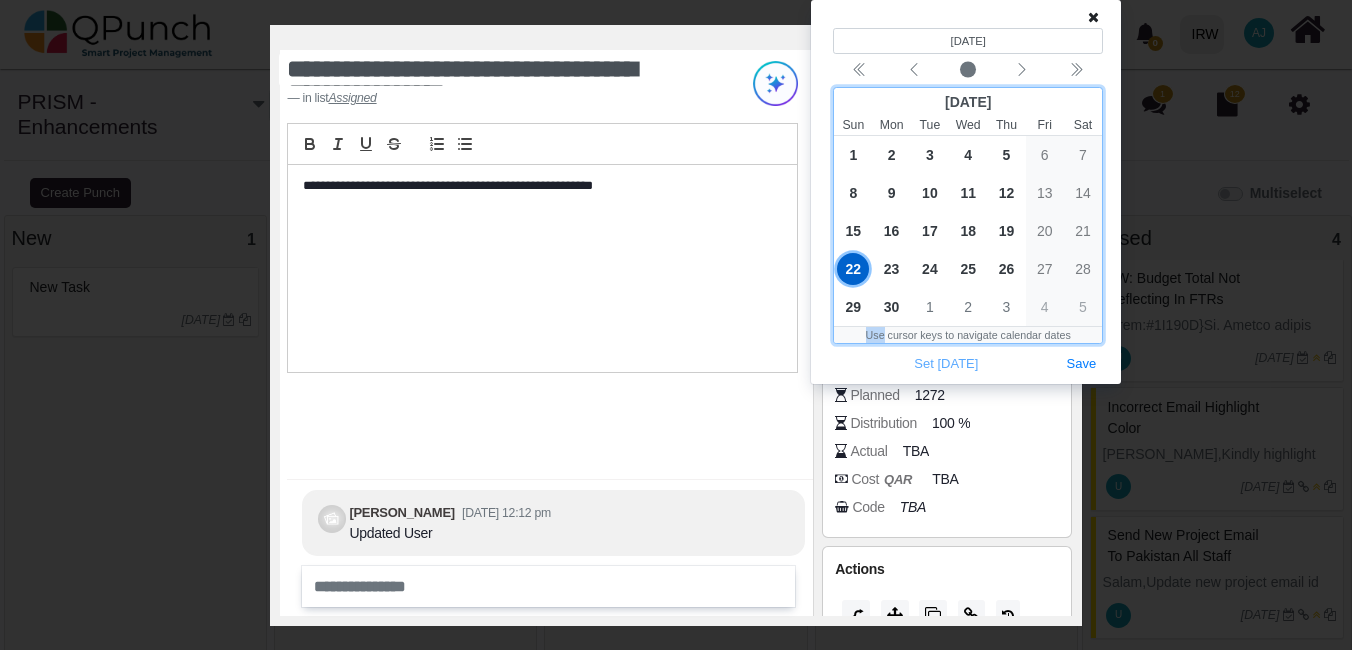 click on "20" at bounding box center [1045, 231] 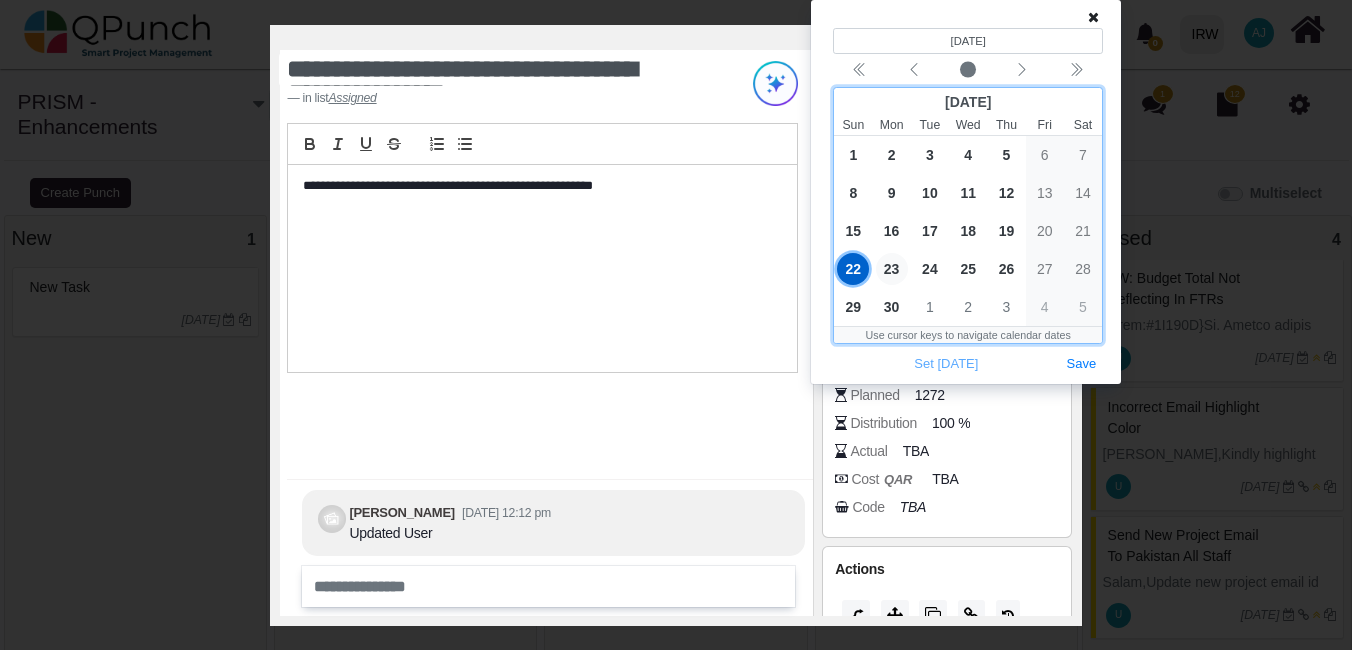 drag, startPoint x: 1042, startPoint y: 235, endPoint x: 888, endPoint y: 274, distance: 158.86157 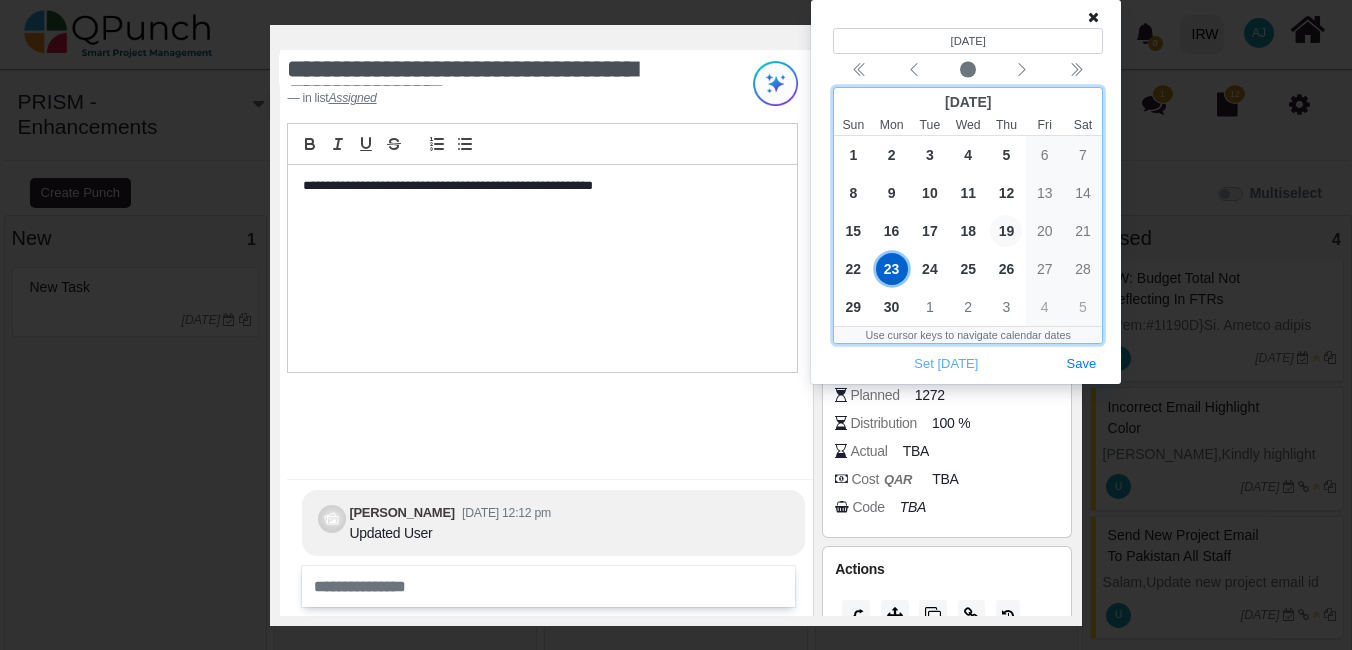 click on "19" at bounding box center (1006, 231) 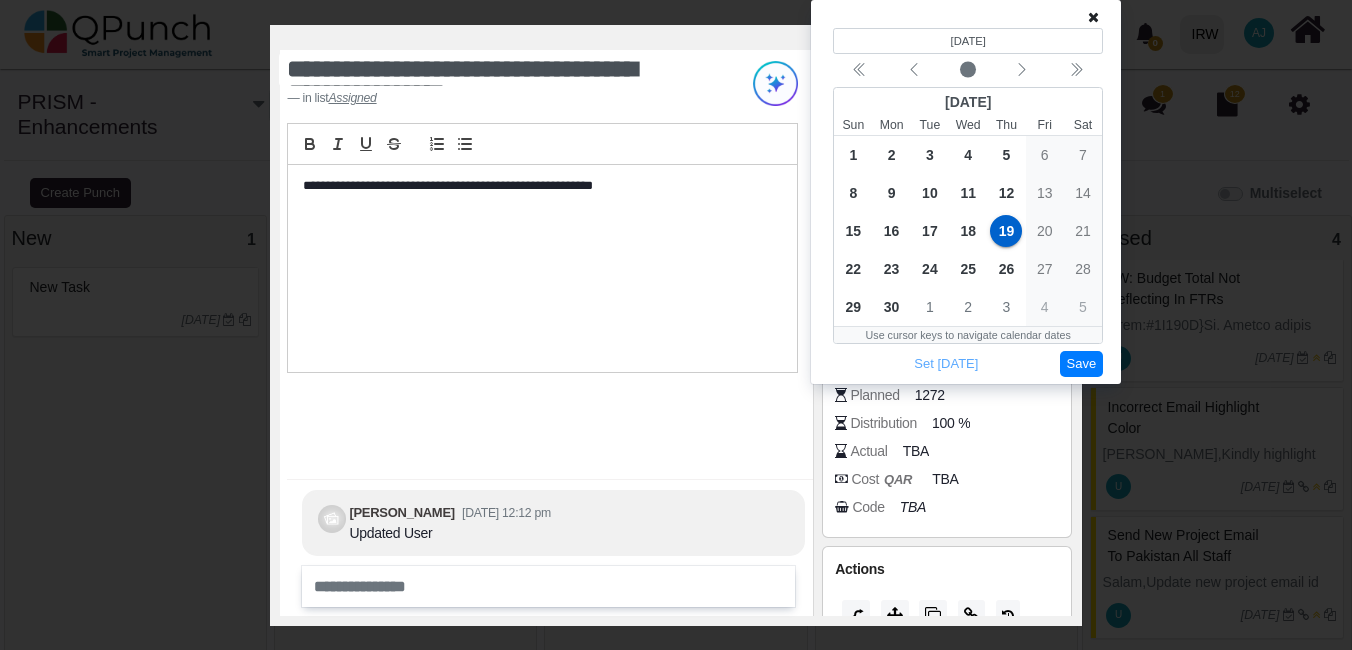 click on "Save" at bounding box center (1082, 364) 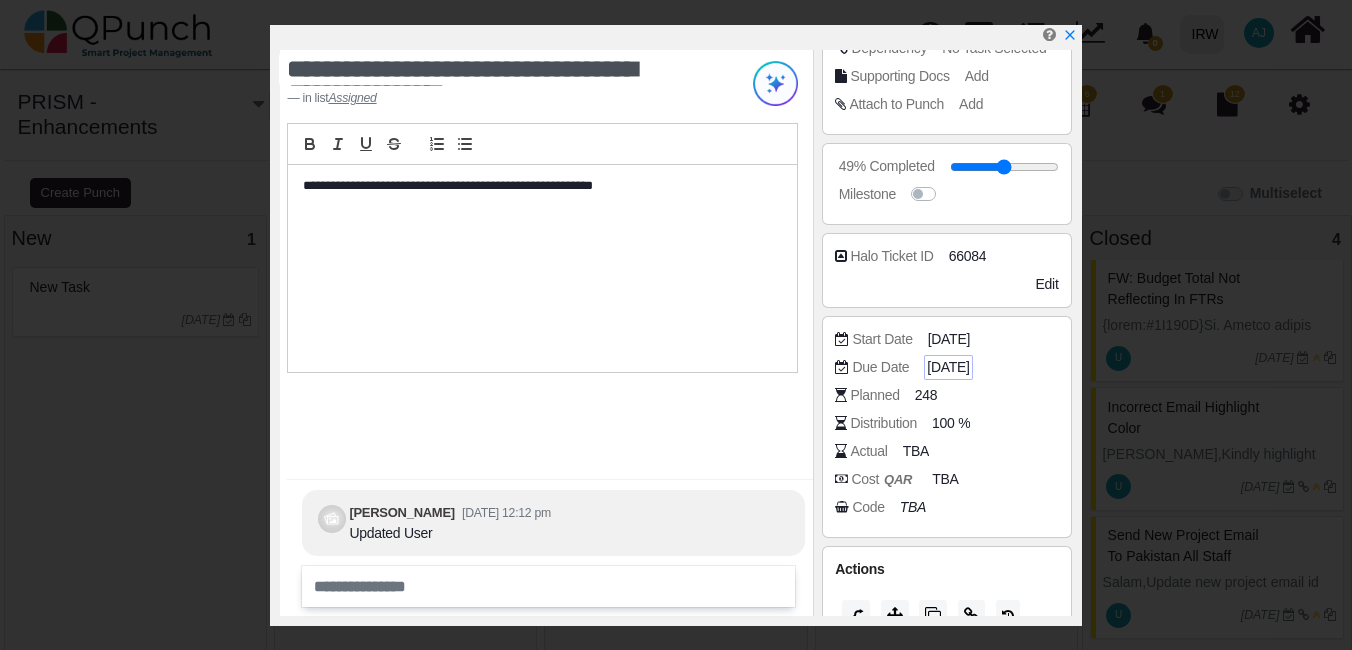 click on "31-07-2025" at bounding box center (948, 367) 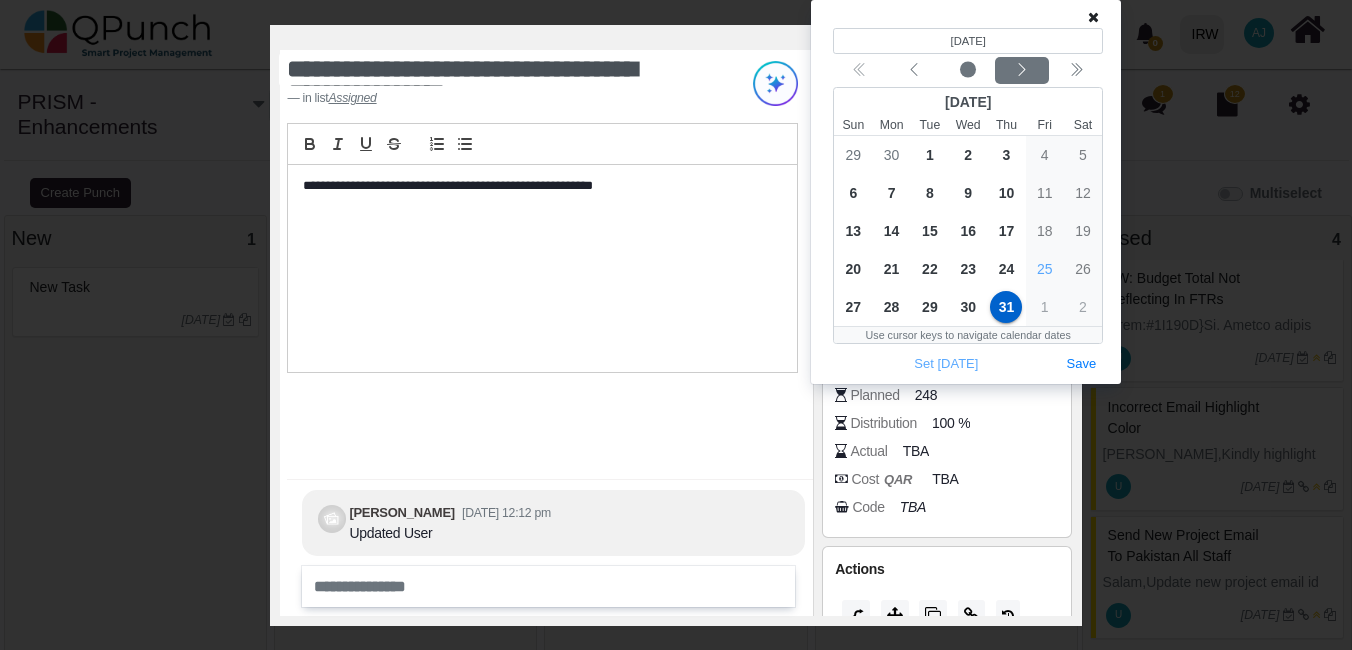 click 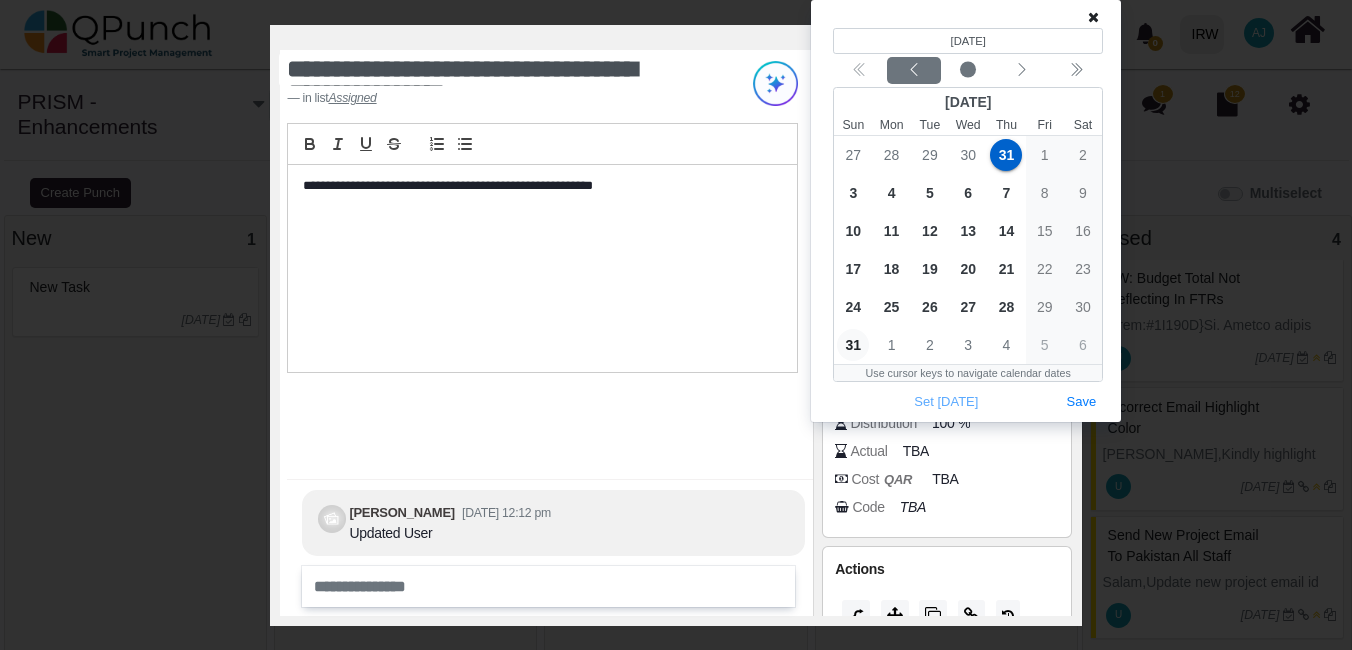 click at bounding box center [914, 70] 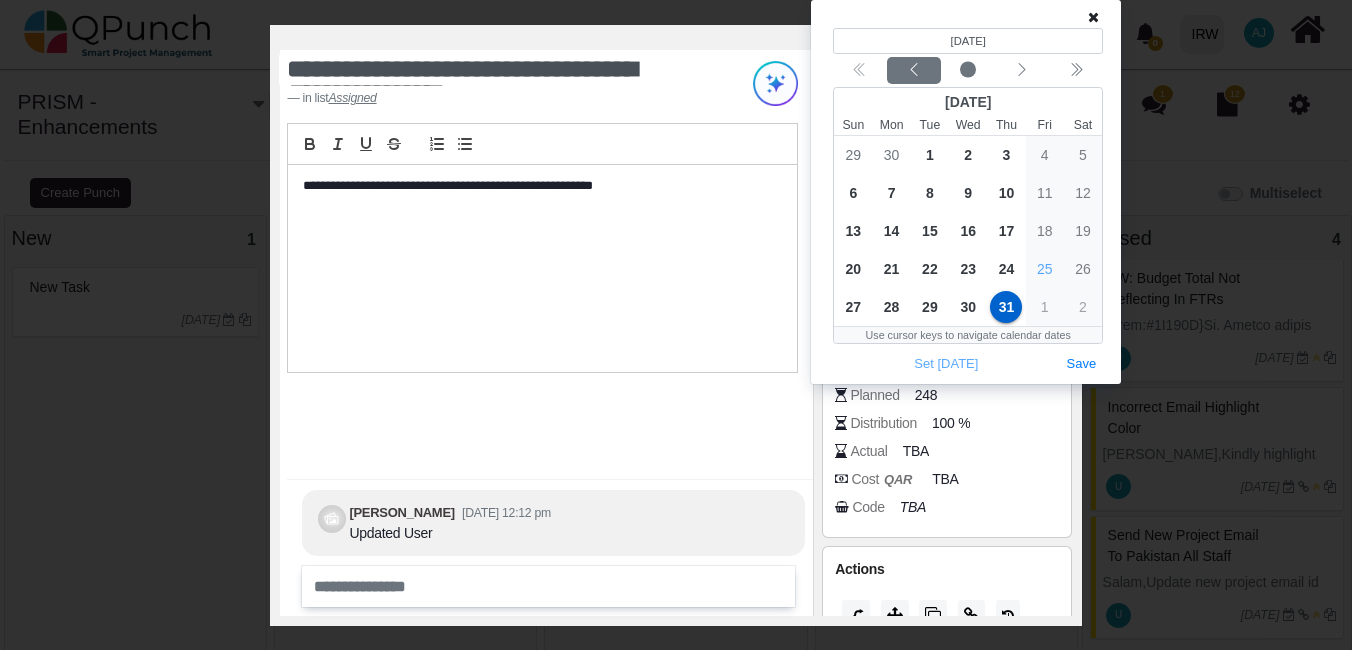 type 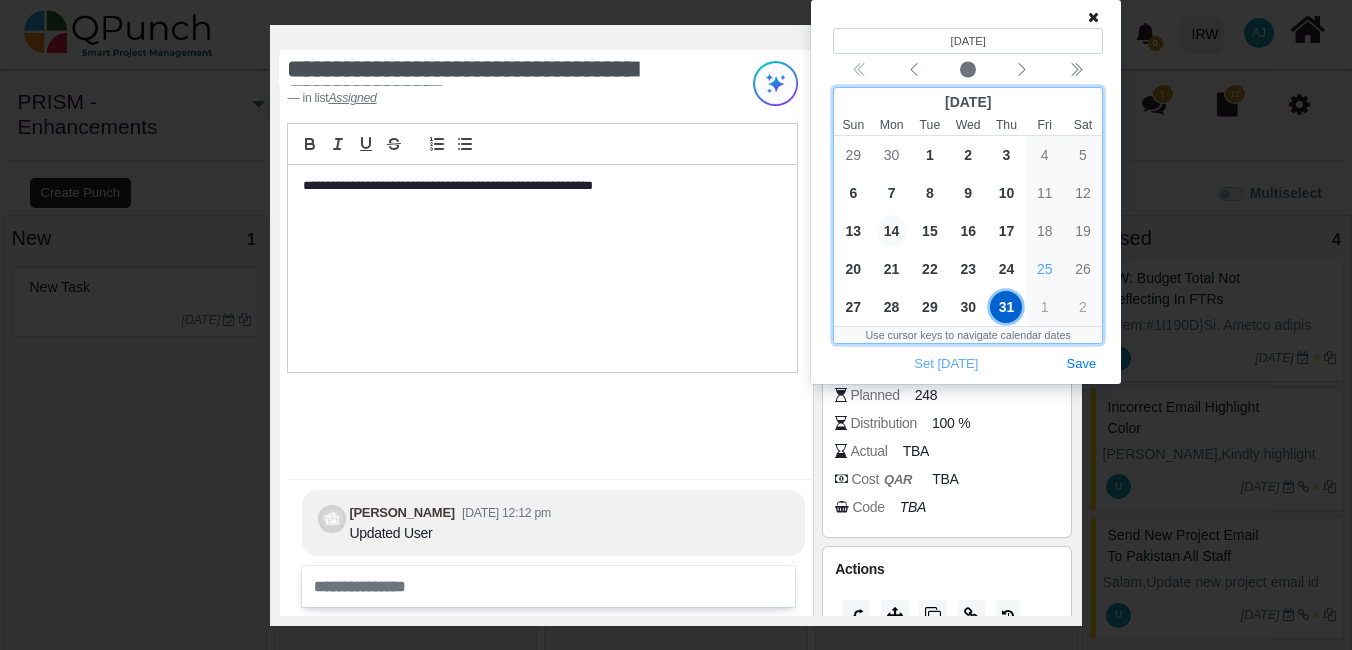 click on "14" at bounding box center (892, 231) 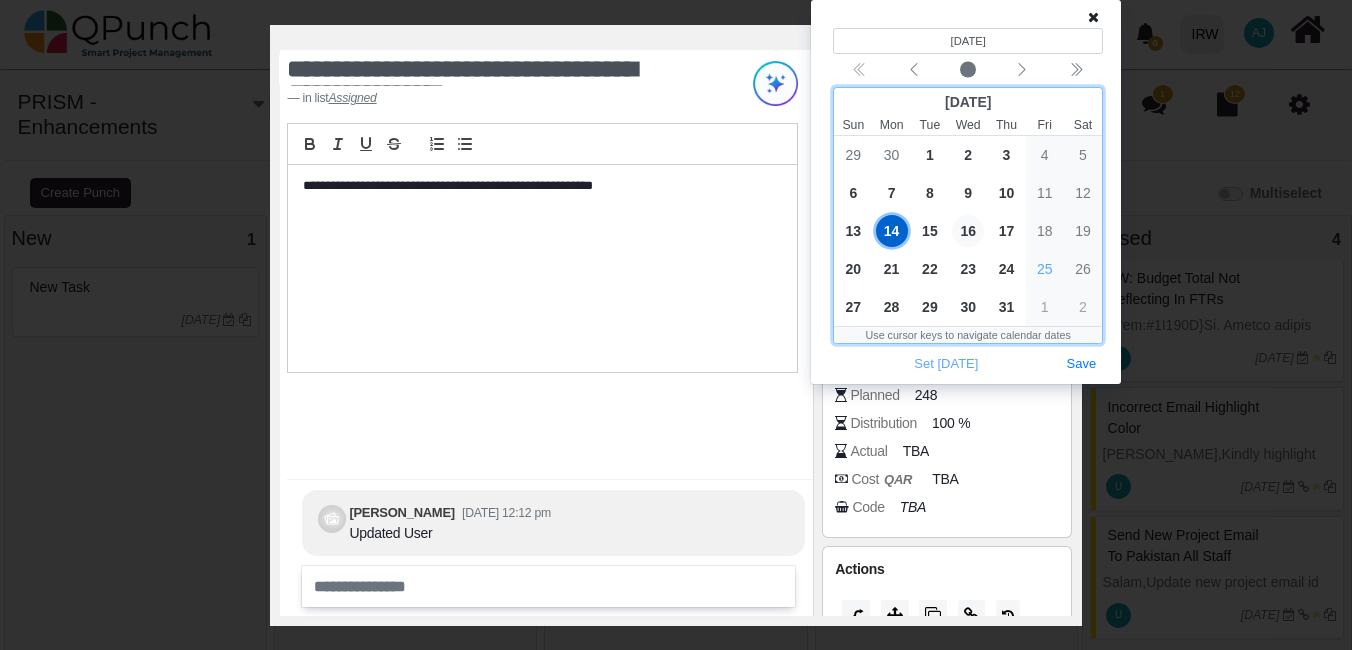 click on "16" at bounding box center [968, 231] 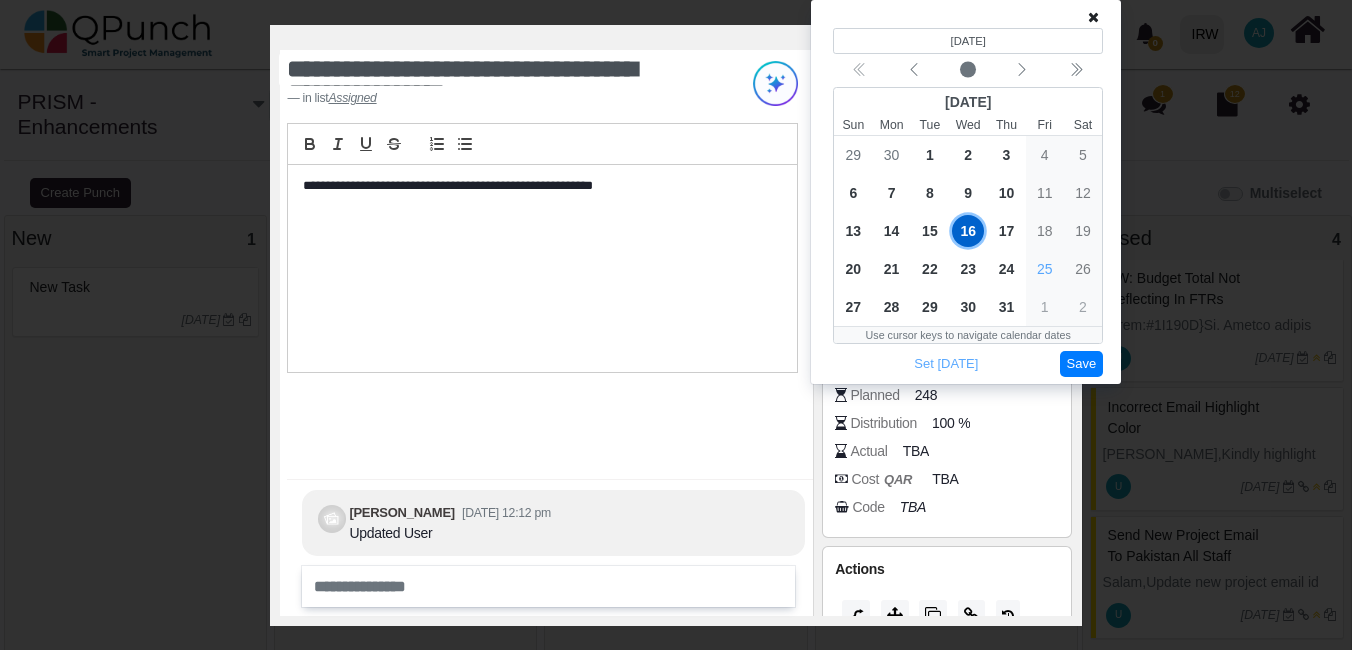 click on "Save" at bounding box center (1082, 364) 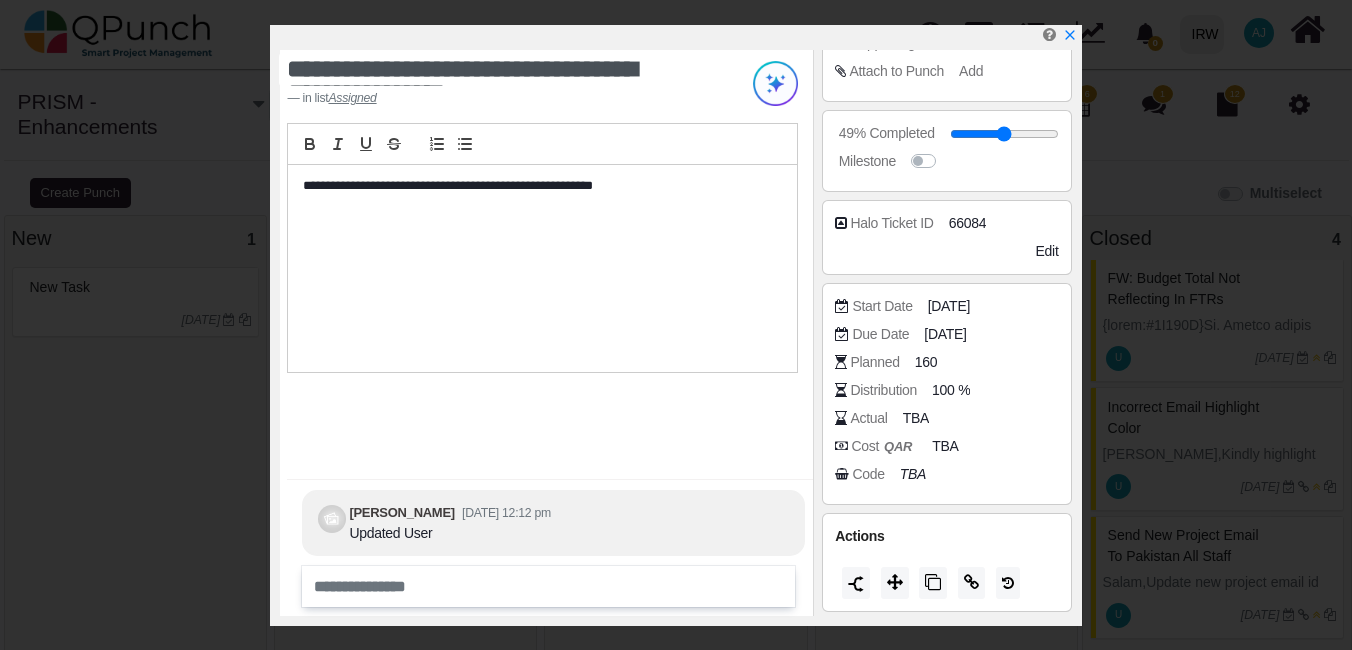 scroll, scrollTop: 0, scrollLeft: 0, axis: both 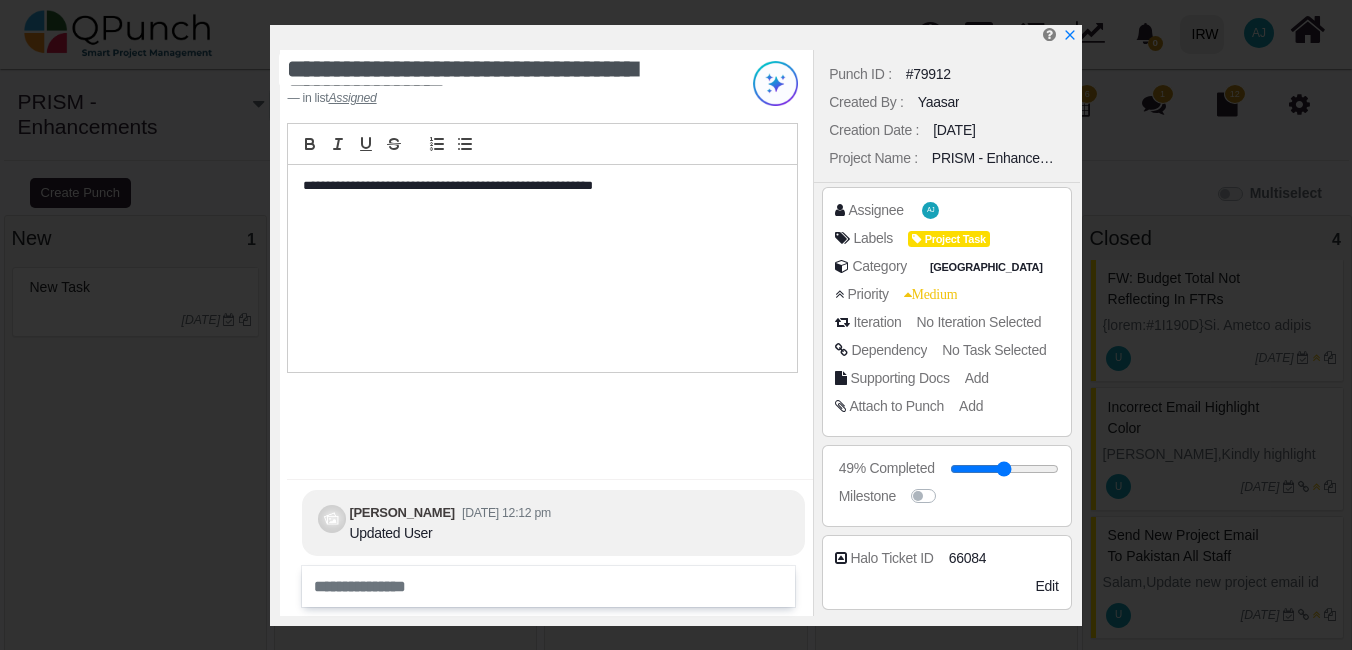 click on "Yaasar" at bounding box center (939, 102) 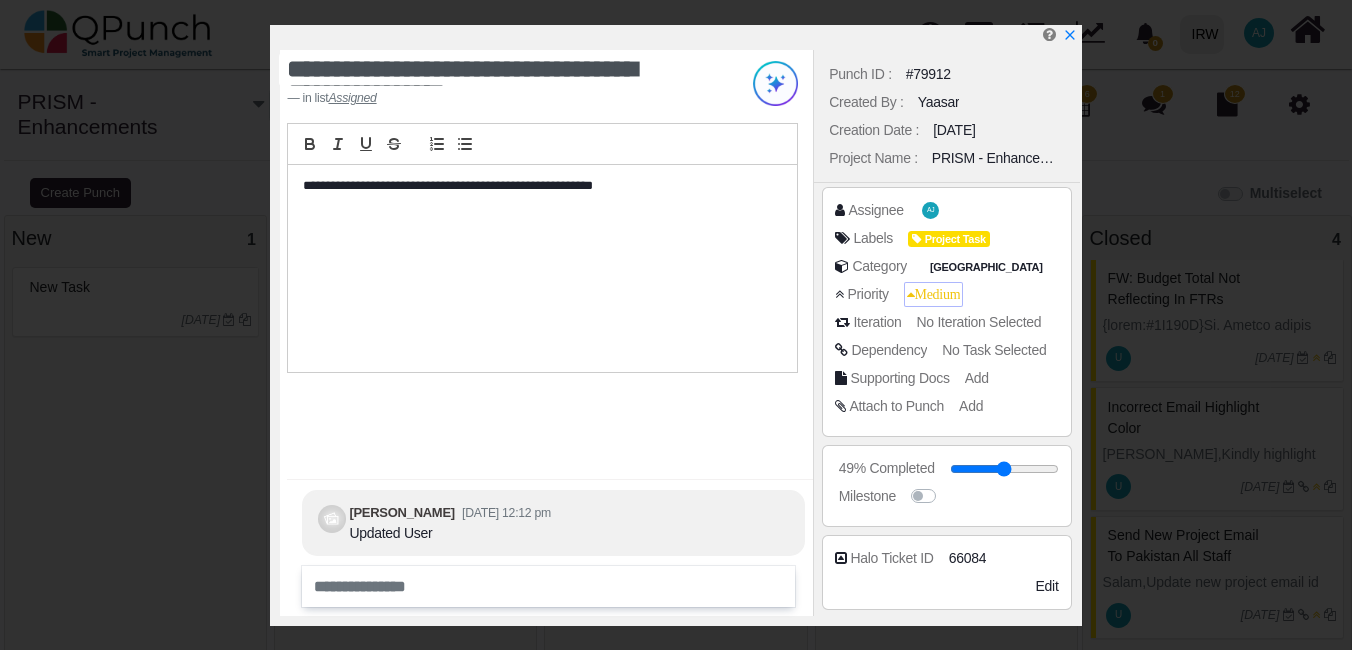 click on "Medium" at bounding box center [934, 294] 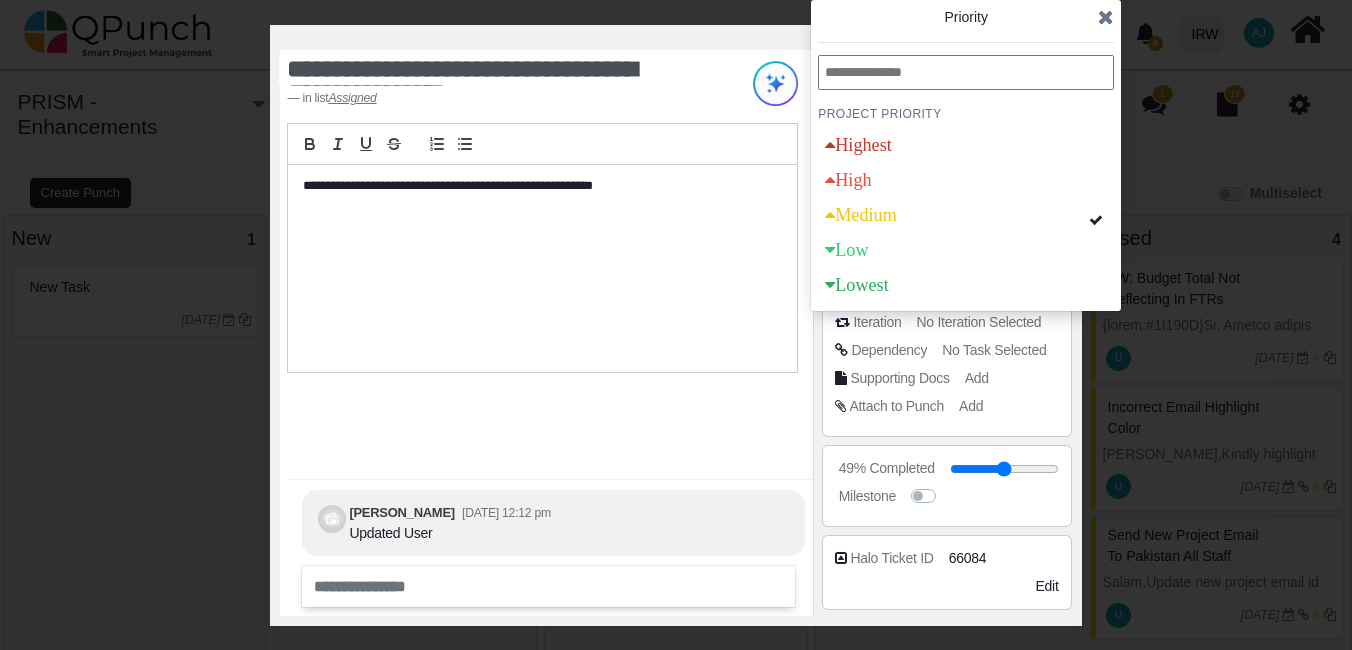 click on "**********" at bounding box center (542, 250) 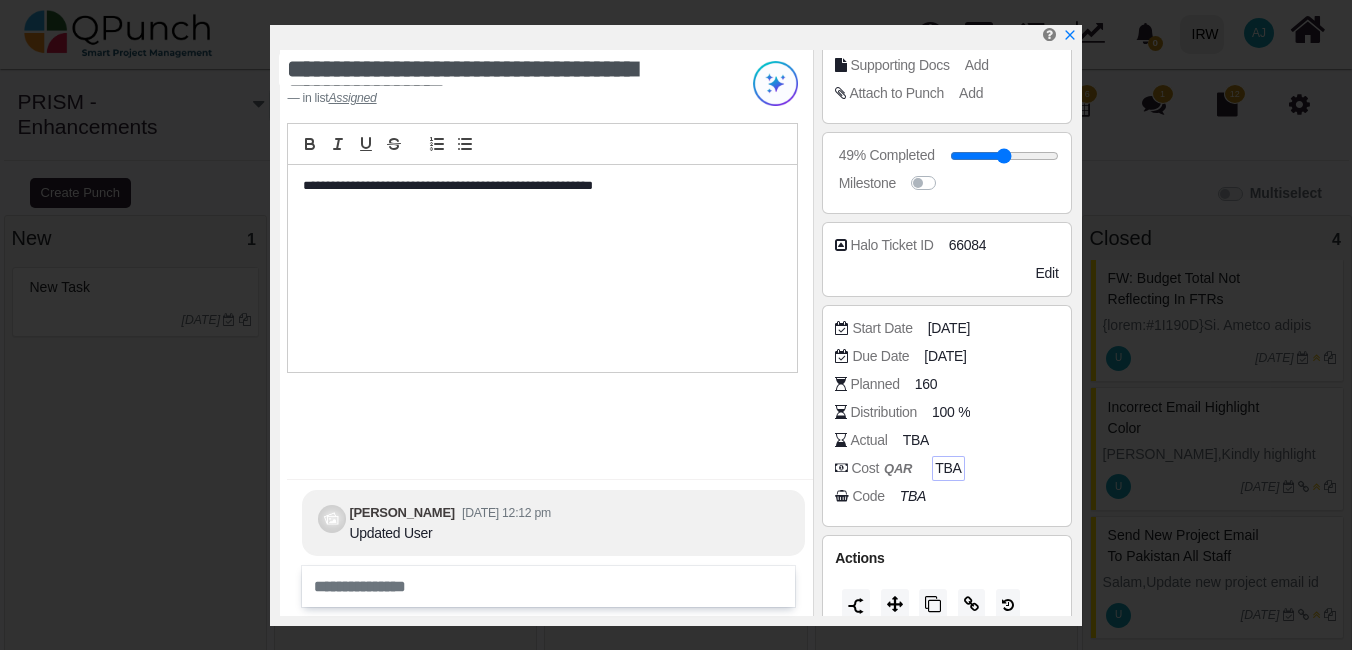 scroll, scrollTop: 335, scrollLeft: 0, axis: vertical 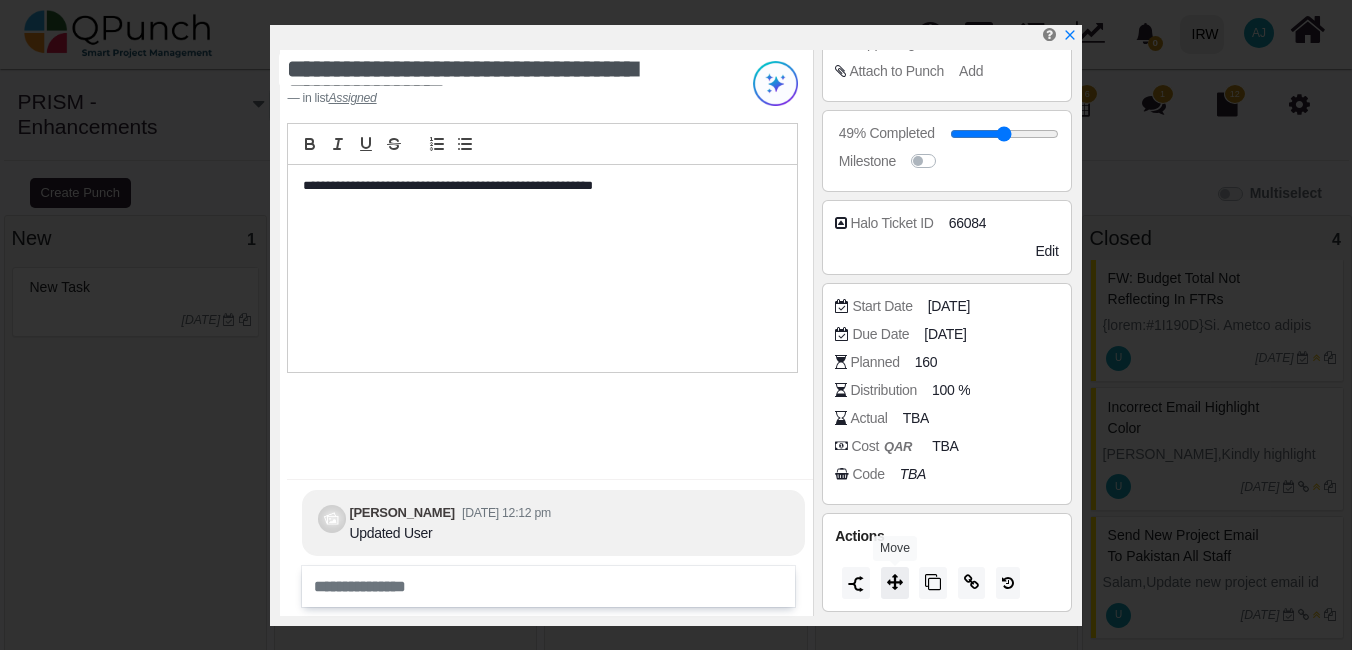 click at bounding box center [895, 582] 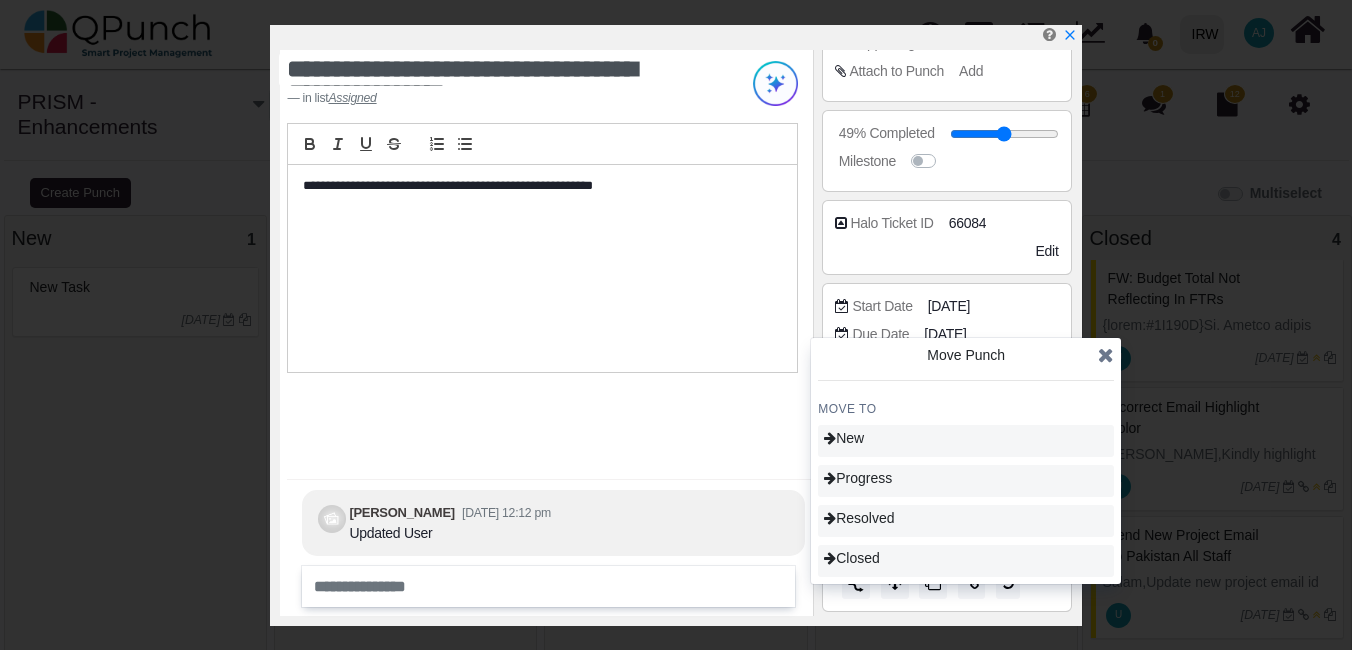 click at bounding box center (1106, 355) 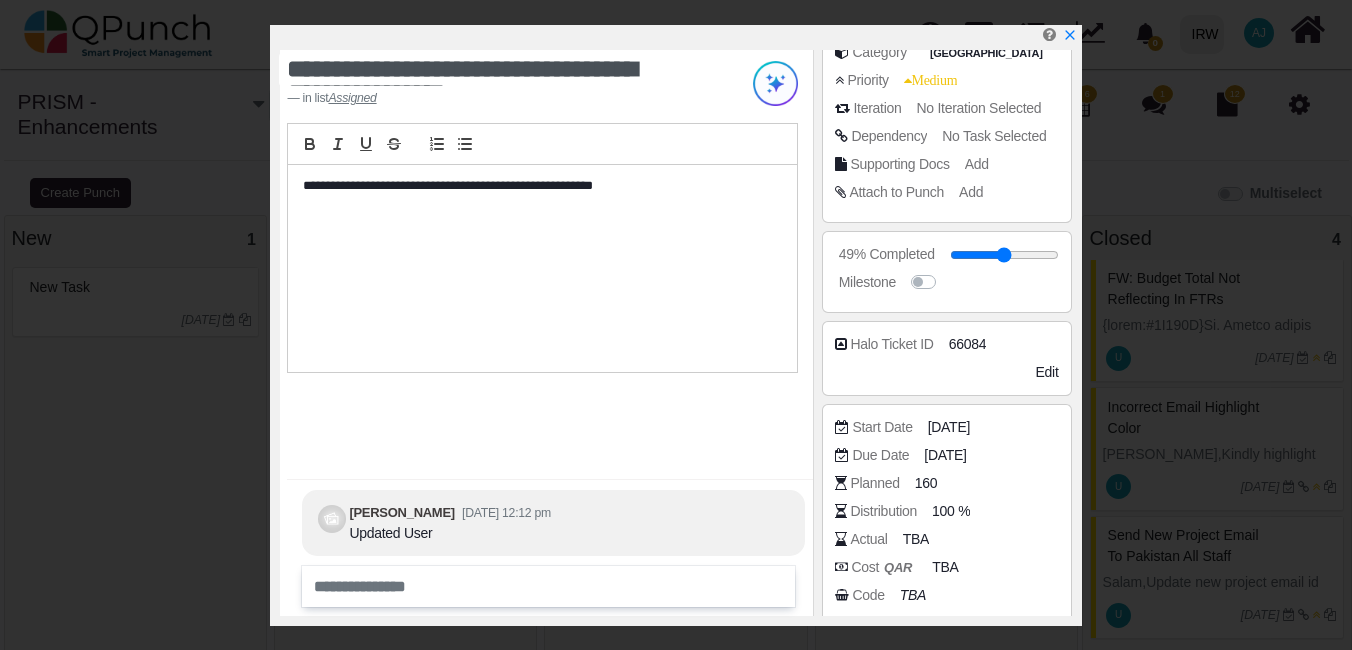 scroll, scrollTop: 213, scrollLeft: 0, axis: vertical 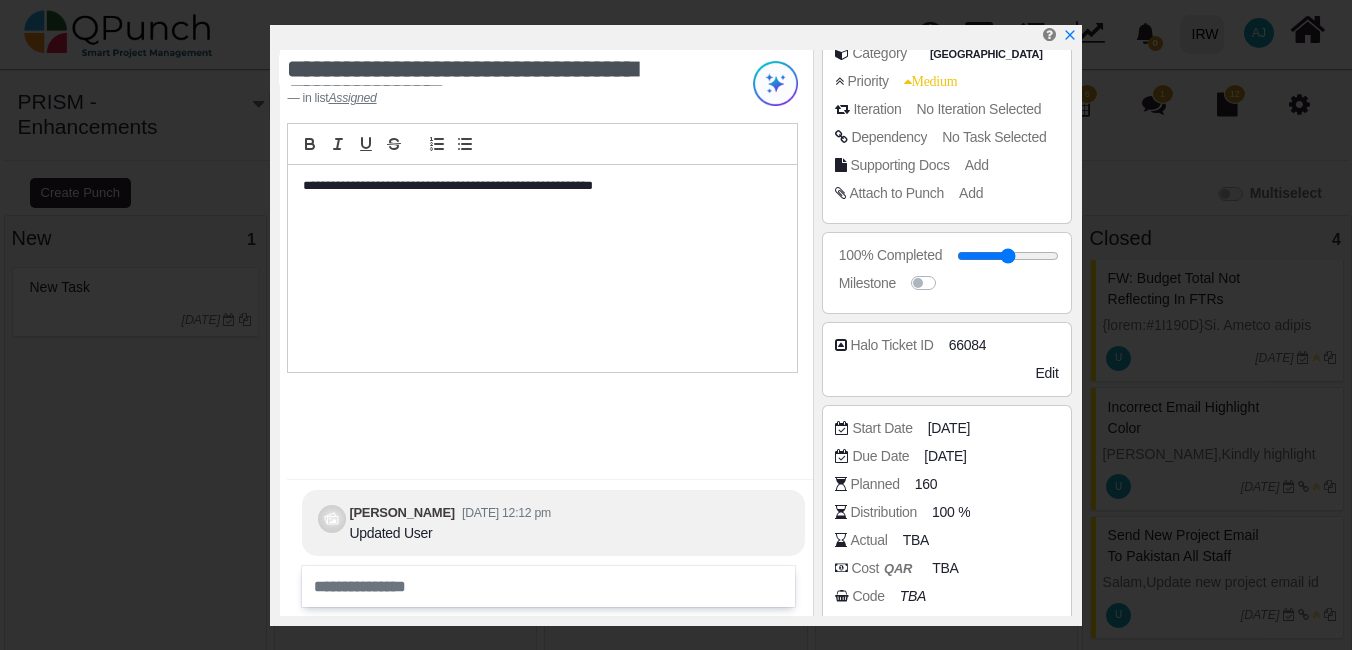 drag, startPoint x: 995, startPoint y: 260, endPoint x: 1063, endPoint y: 255, distance: 68.18358 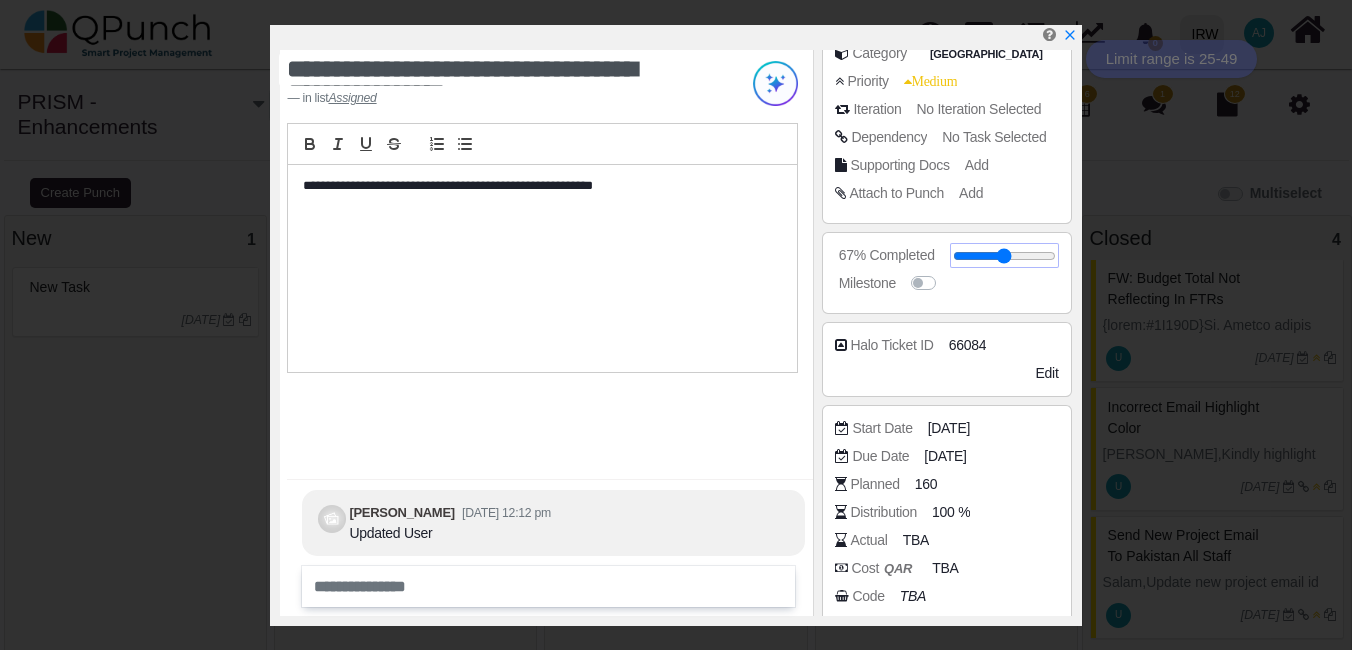 click at bounding box center [1004, 256] 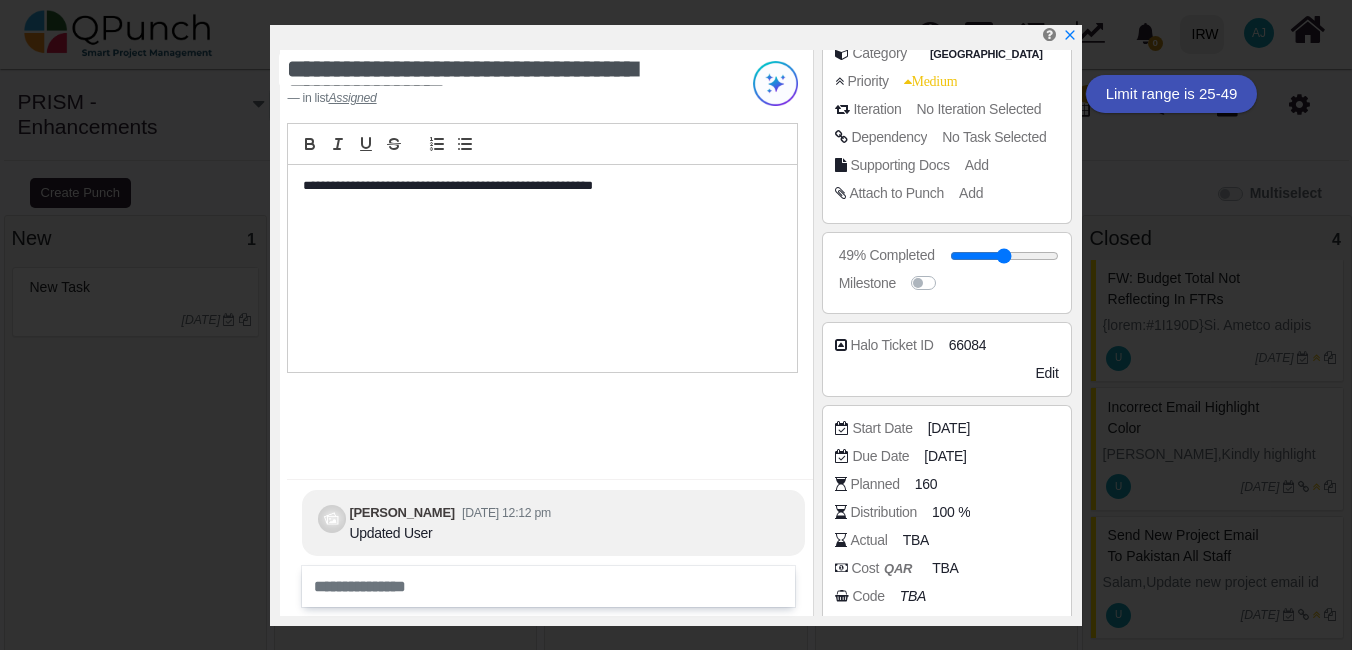 scroll, scrollTop: 335, scrollLeft: 0, axis: vertical 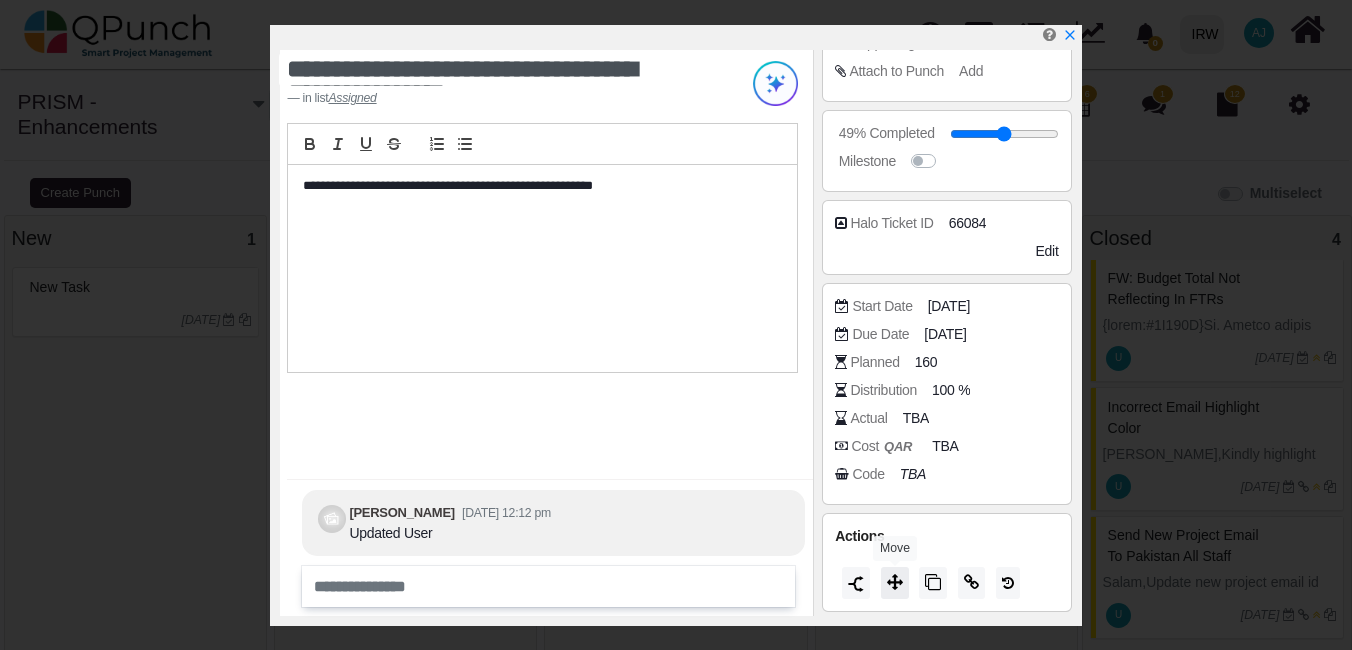 click at bounding box center (895, 582) 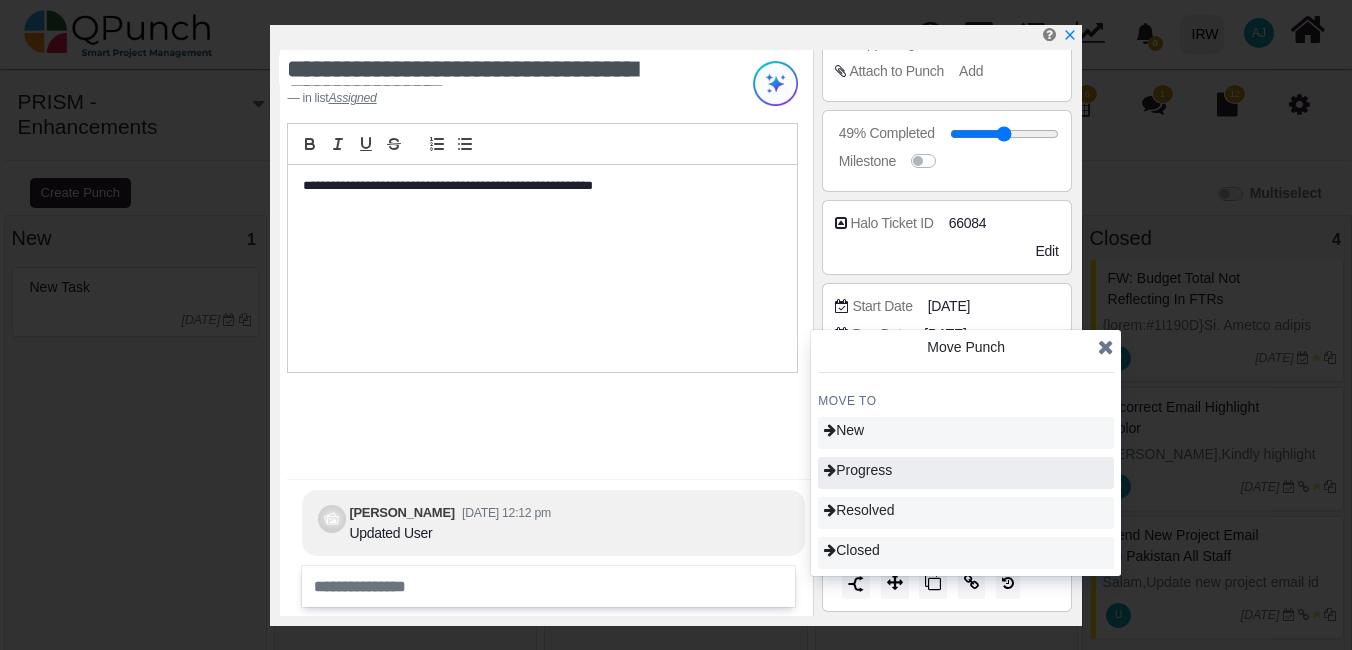 click on "Progress" at bounding box center [858, 470] 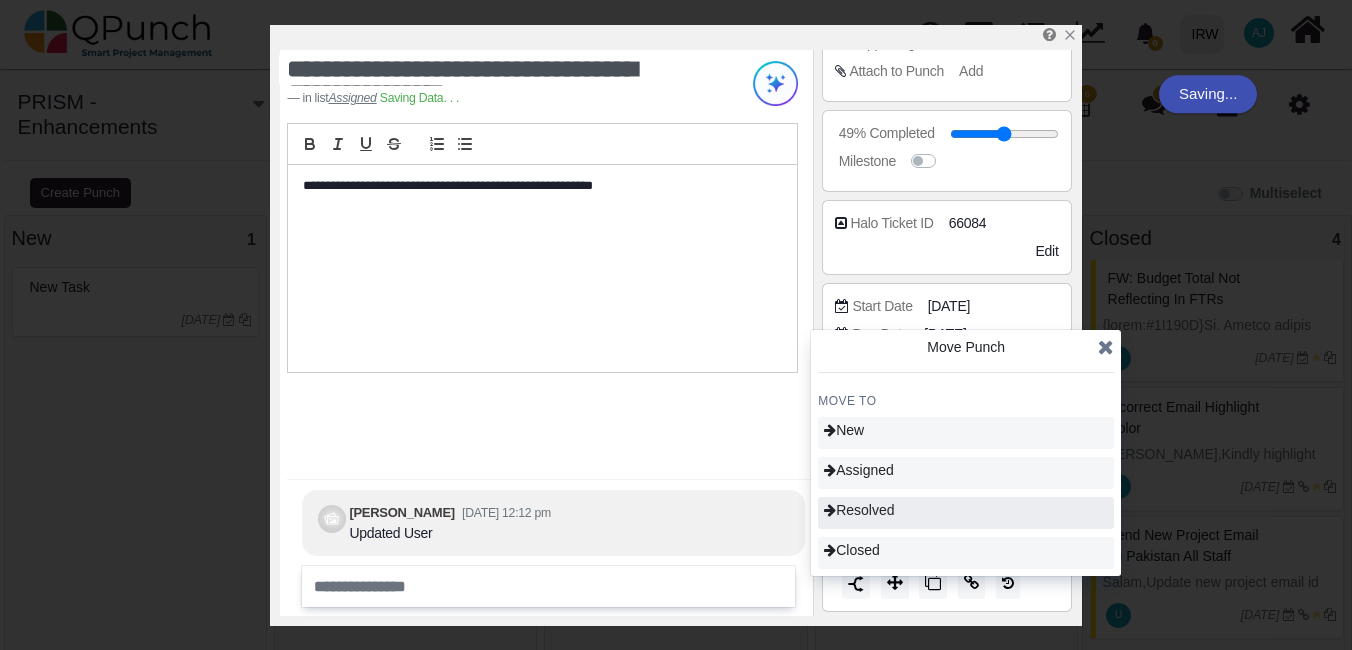 click on "Resolved" at bounding box center [859, 510] 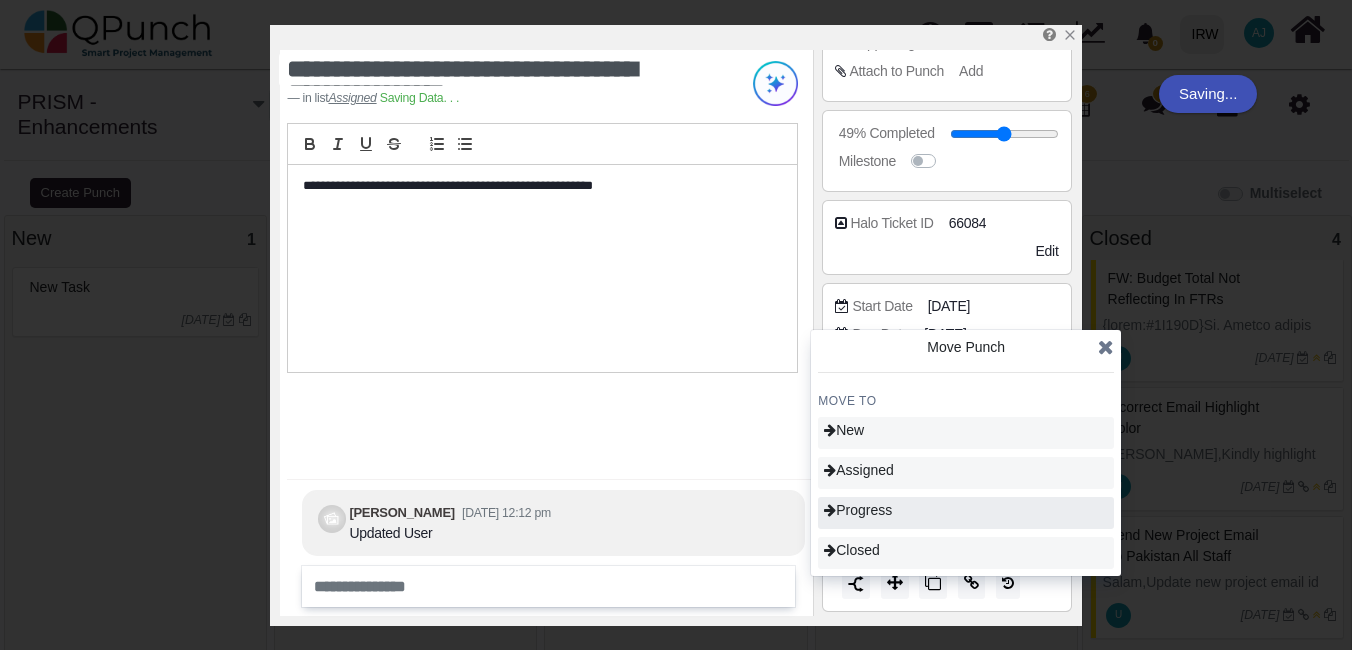 type on "**" 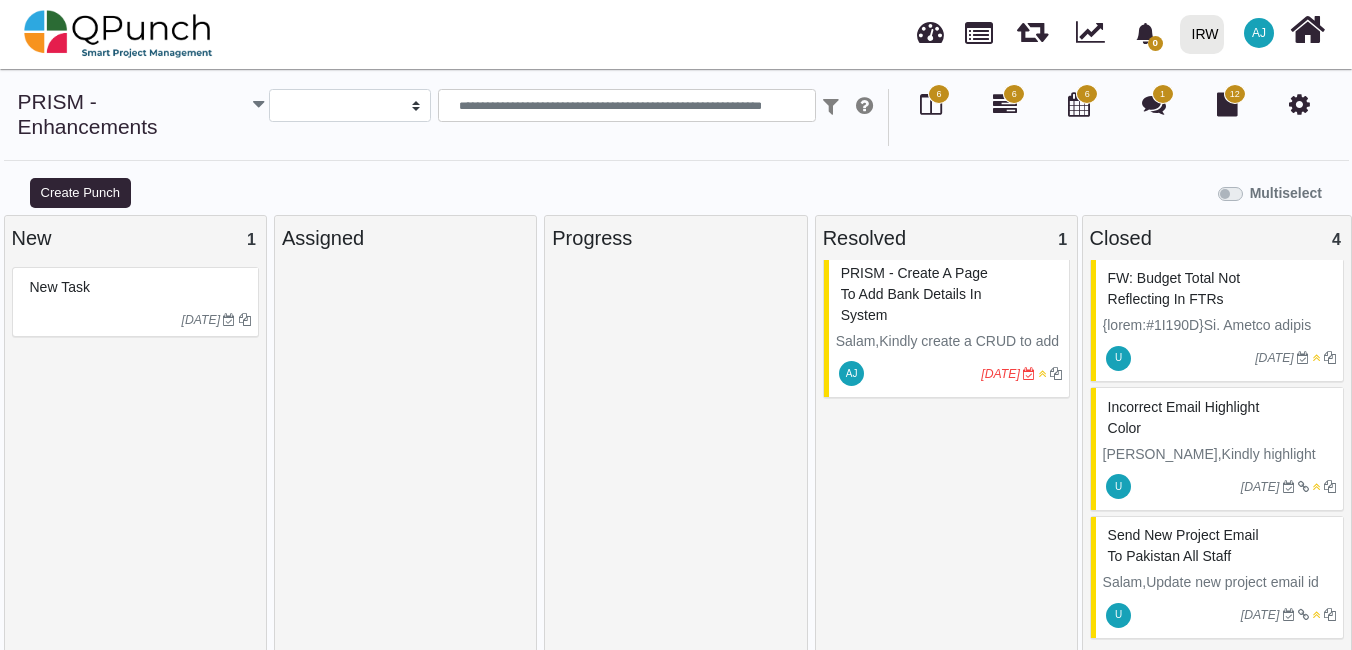 click on "[DATE]" at bounding box center (1000, 374) 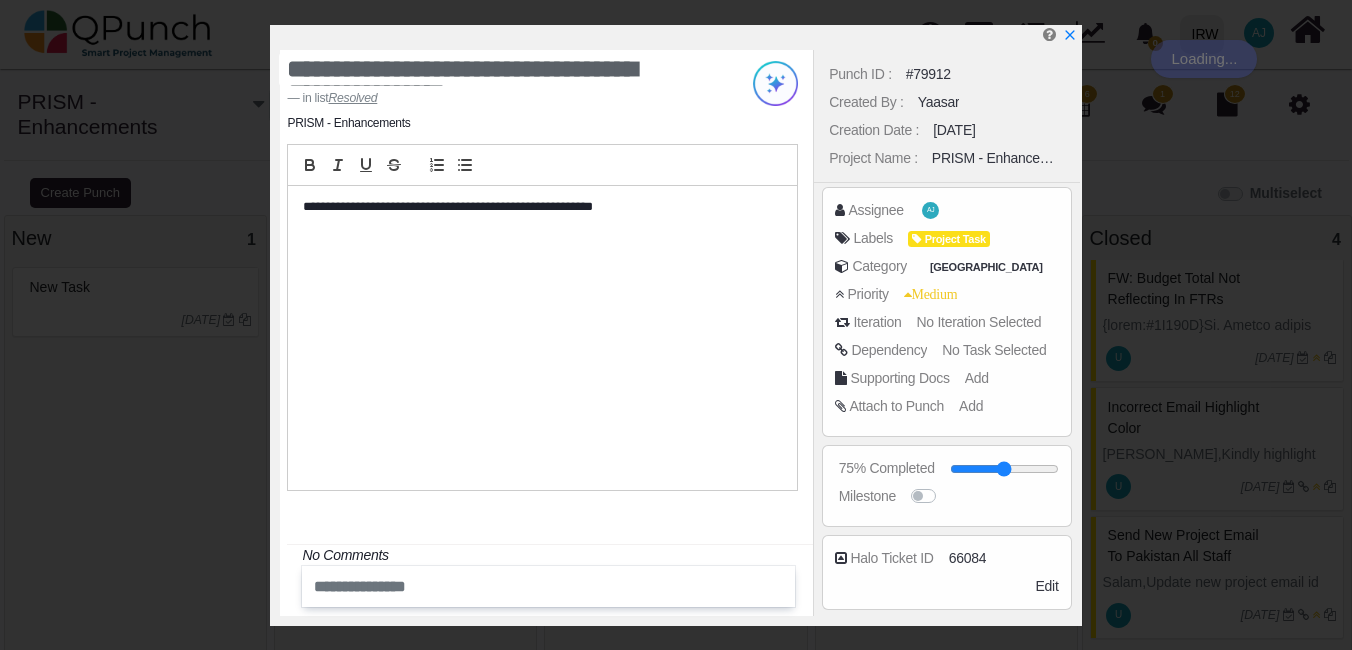 click on "Punch ID :
#79912
Created By :
[GEOGRAPHIC_DATA]
Creation Date :
[DATE]
Project Name :
PRISM - Enhancements
Assignee
AJ
Labels
Project Task
Category
[GEOGRAPHIC_DATA]
Priority
Medium
No Iteration Selected" at bounding box center [946, 333] 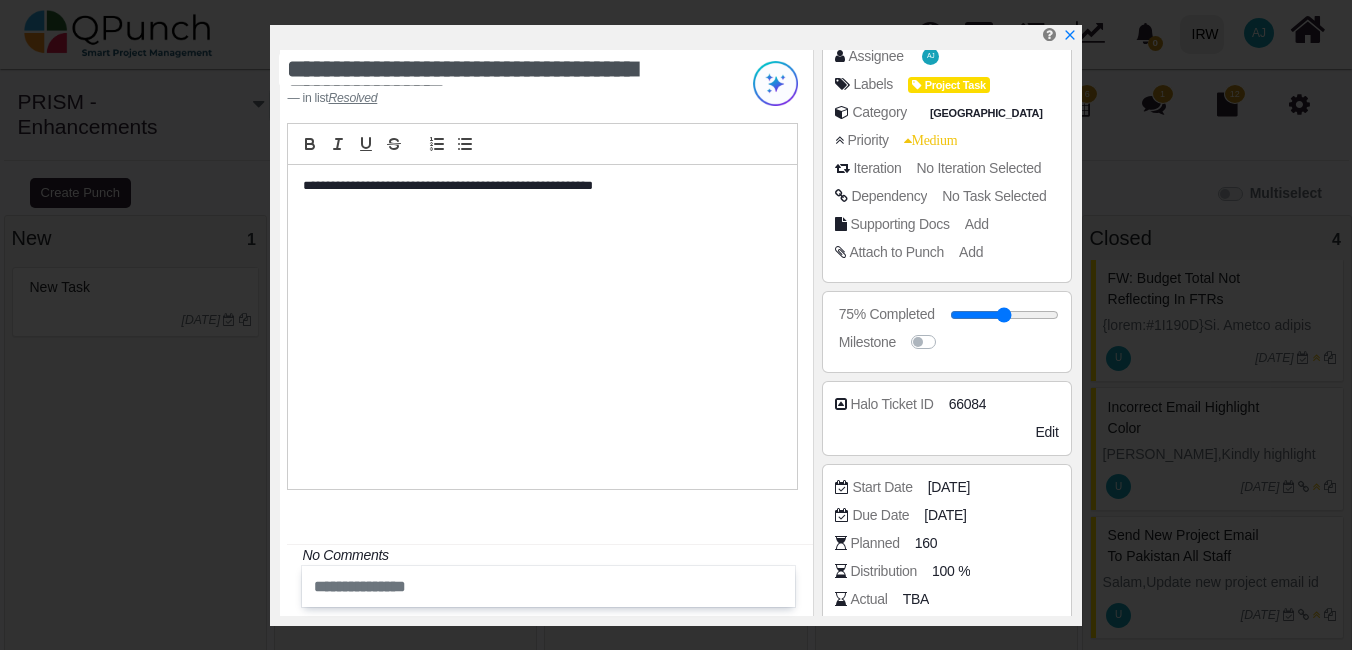 scroll, scrollTop: 335, scrollLeft: 0, axis: vertical 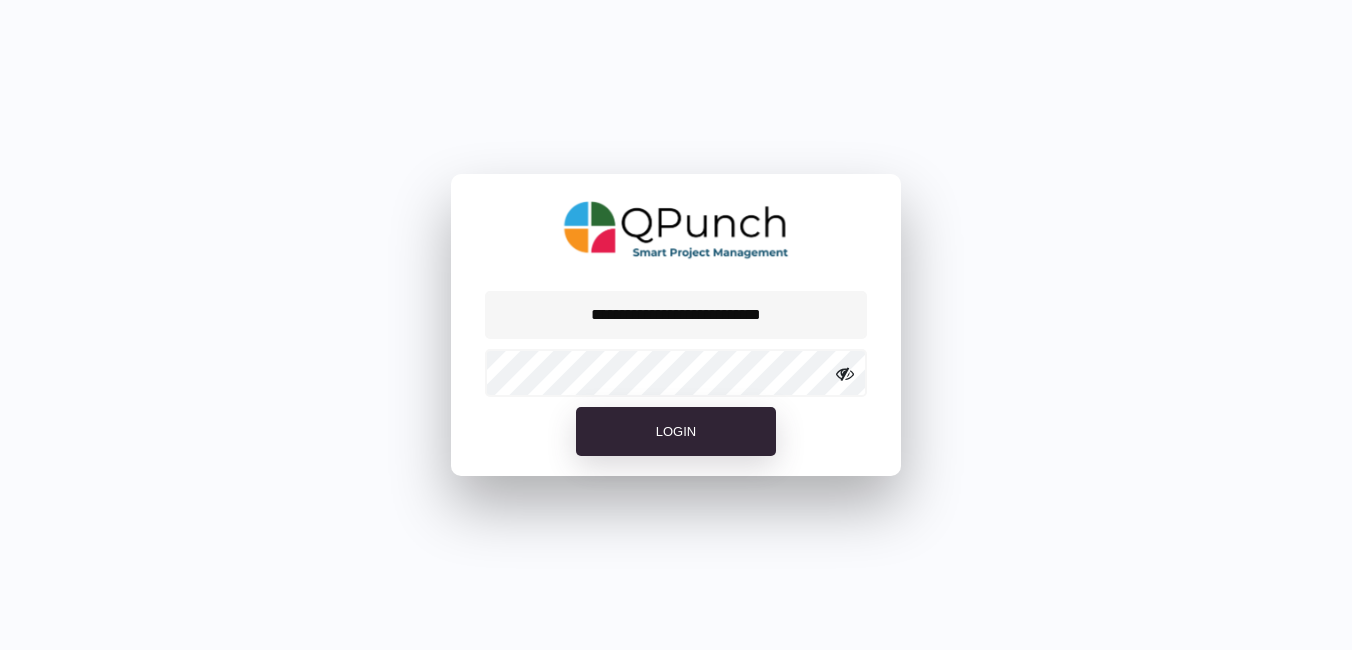 click at bounding box center [845, 374] 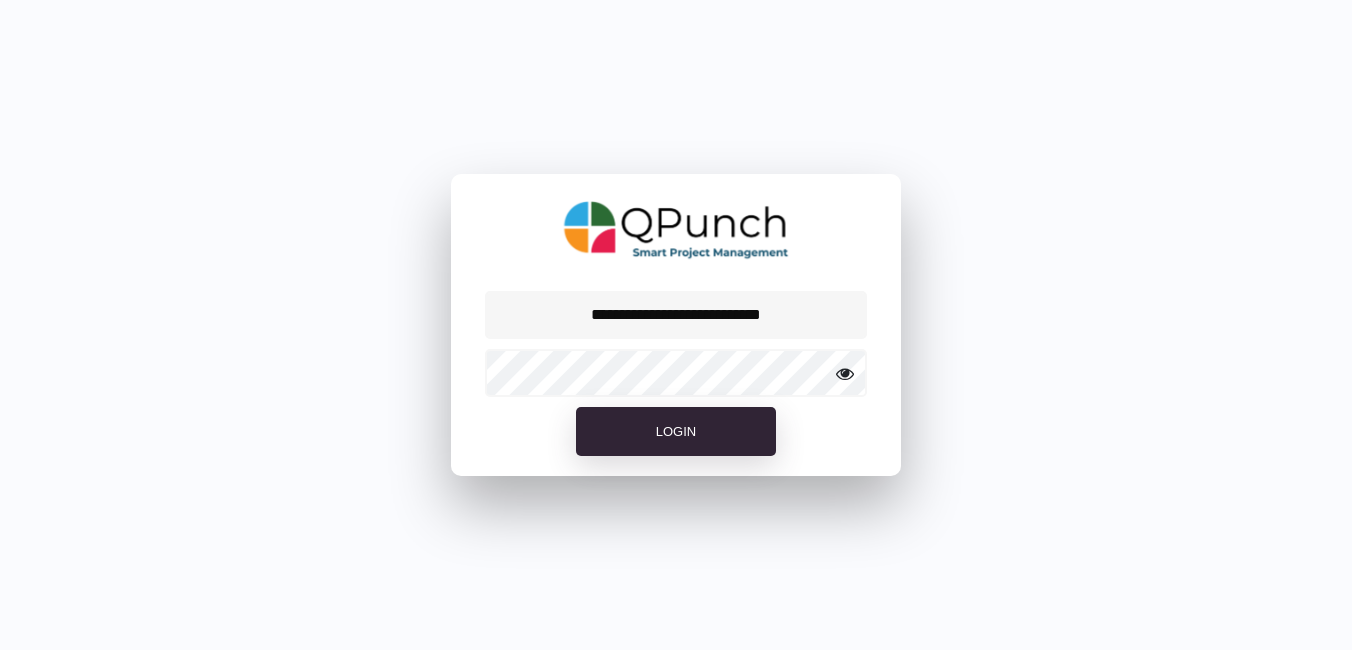 click at bounding box center (845, 374) 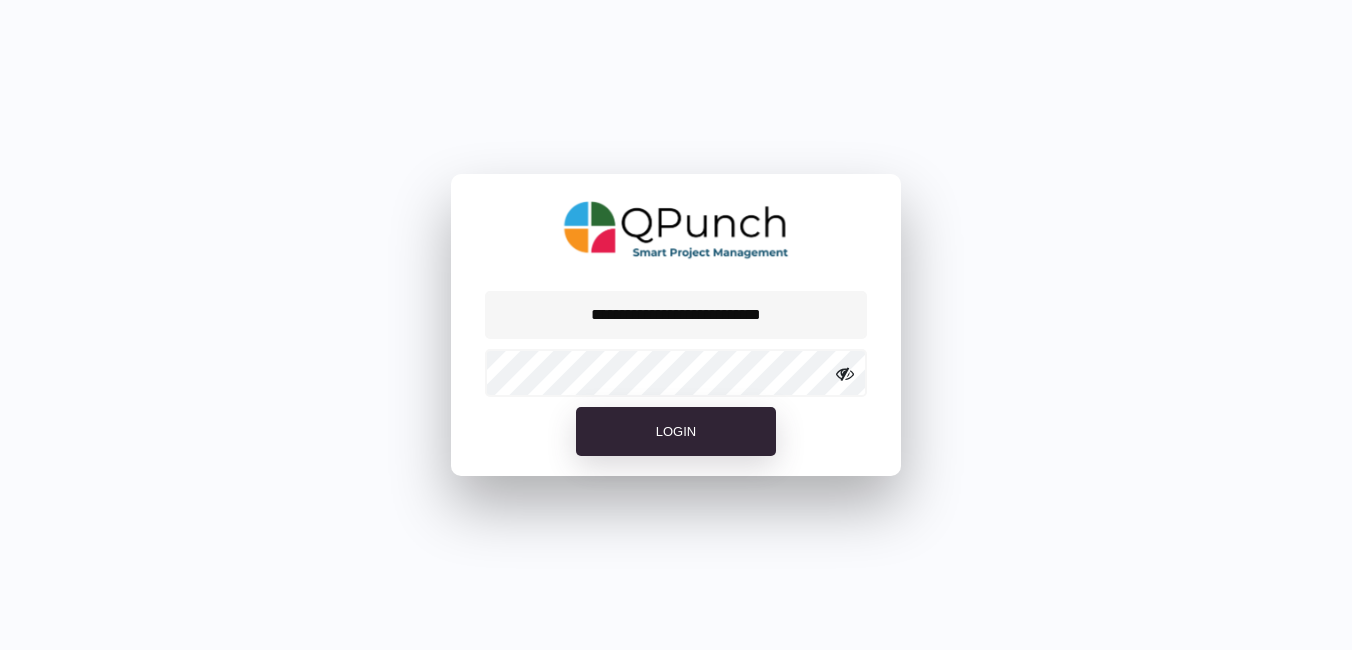 click at bounding box center (845, 374) 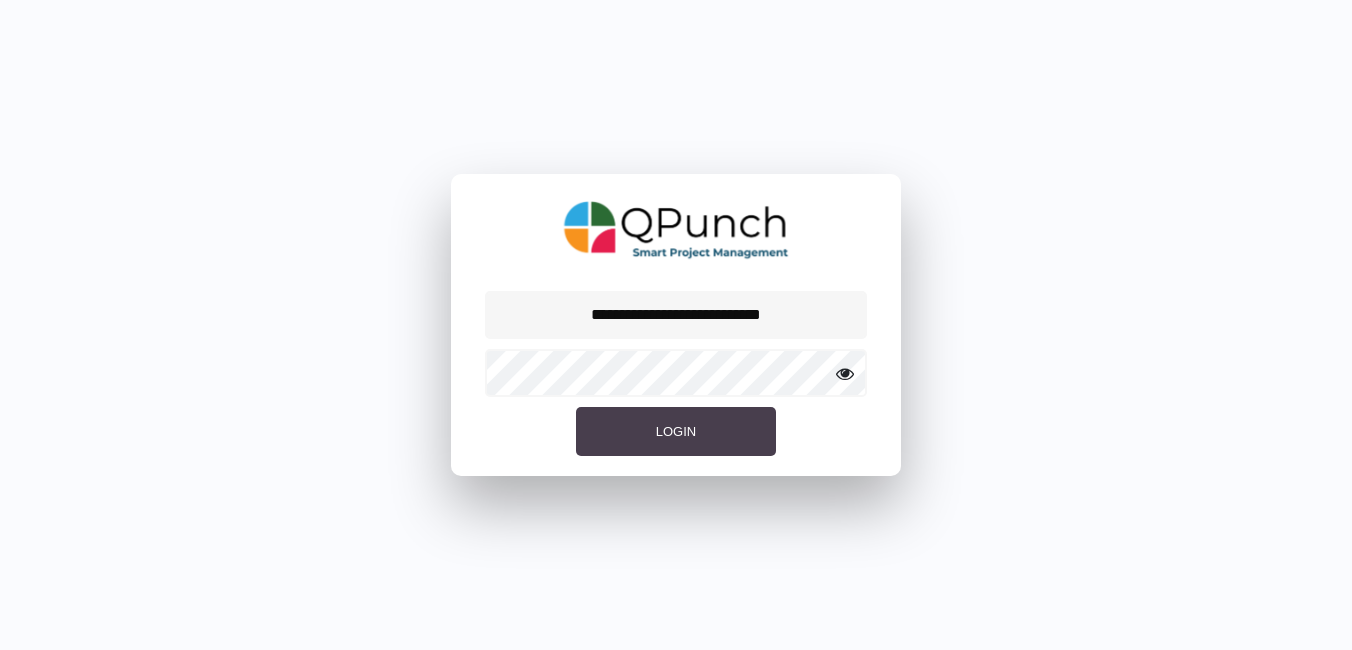 click on "Login" at bounding box center (676, 432) 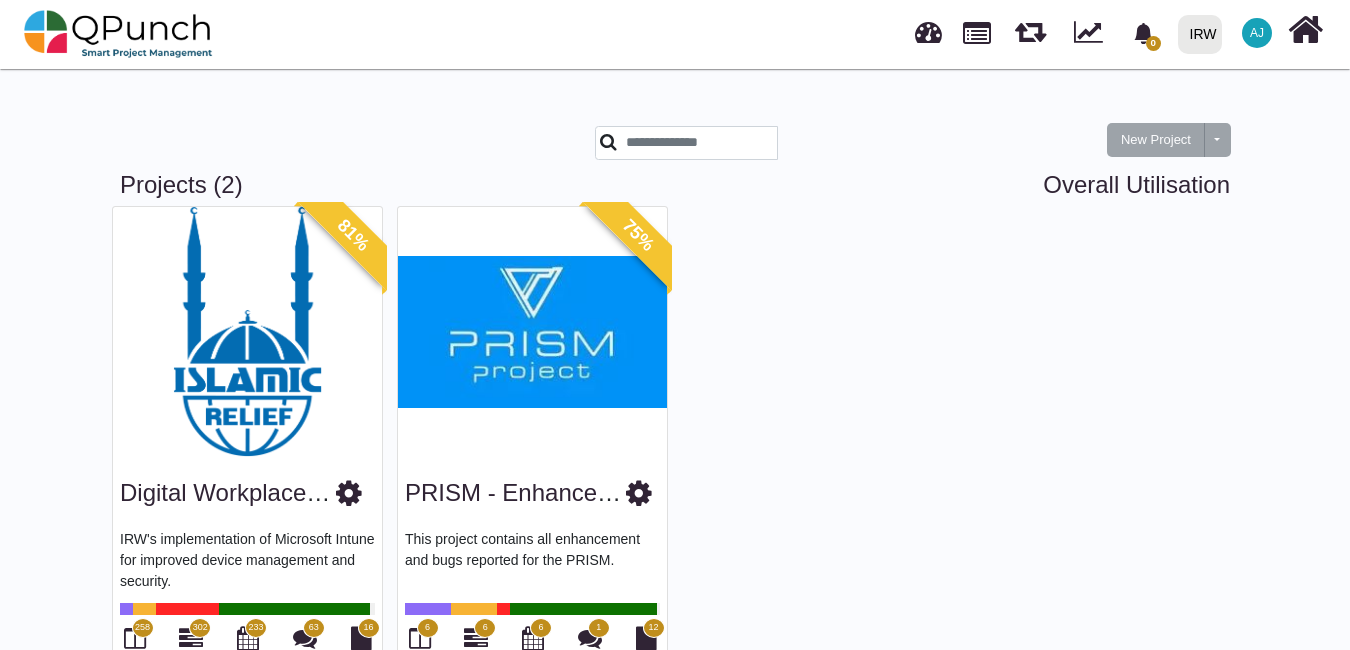 click at bounding box center [532, 332] 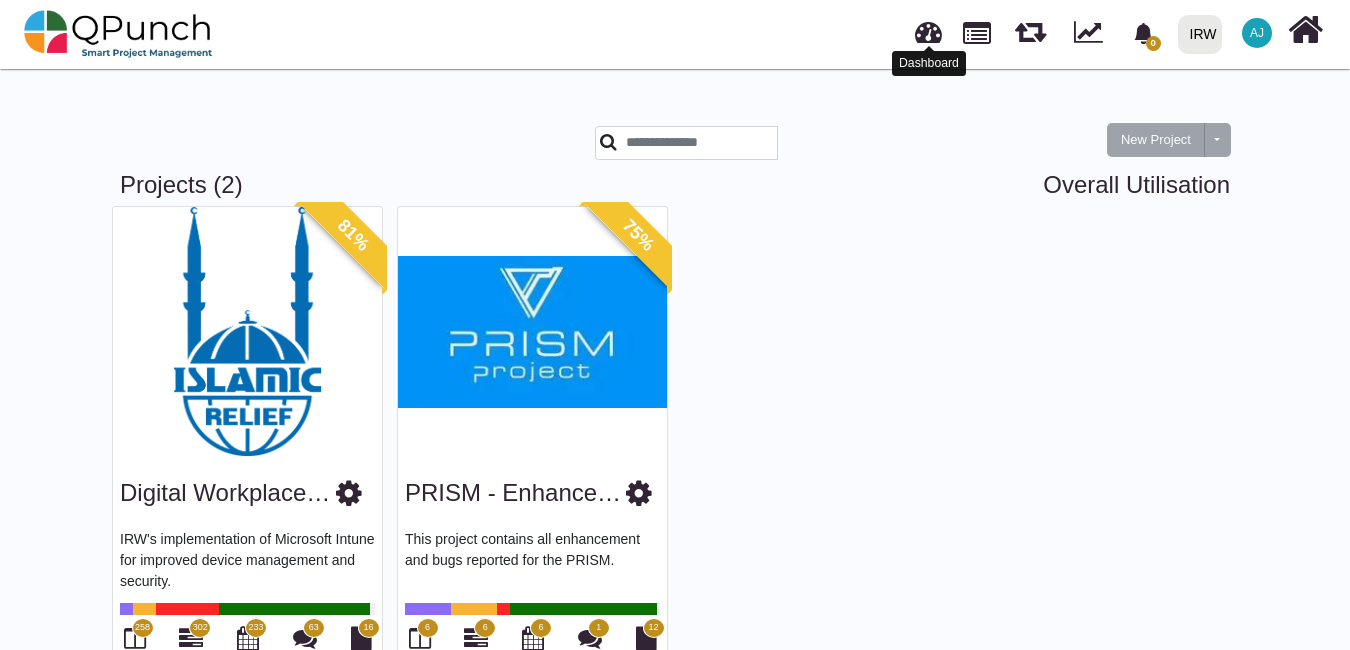 click at bounding box center [928, 29] 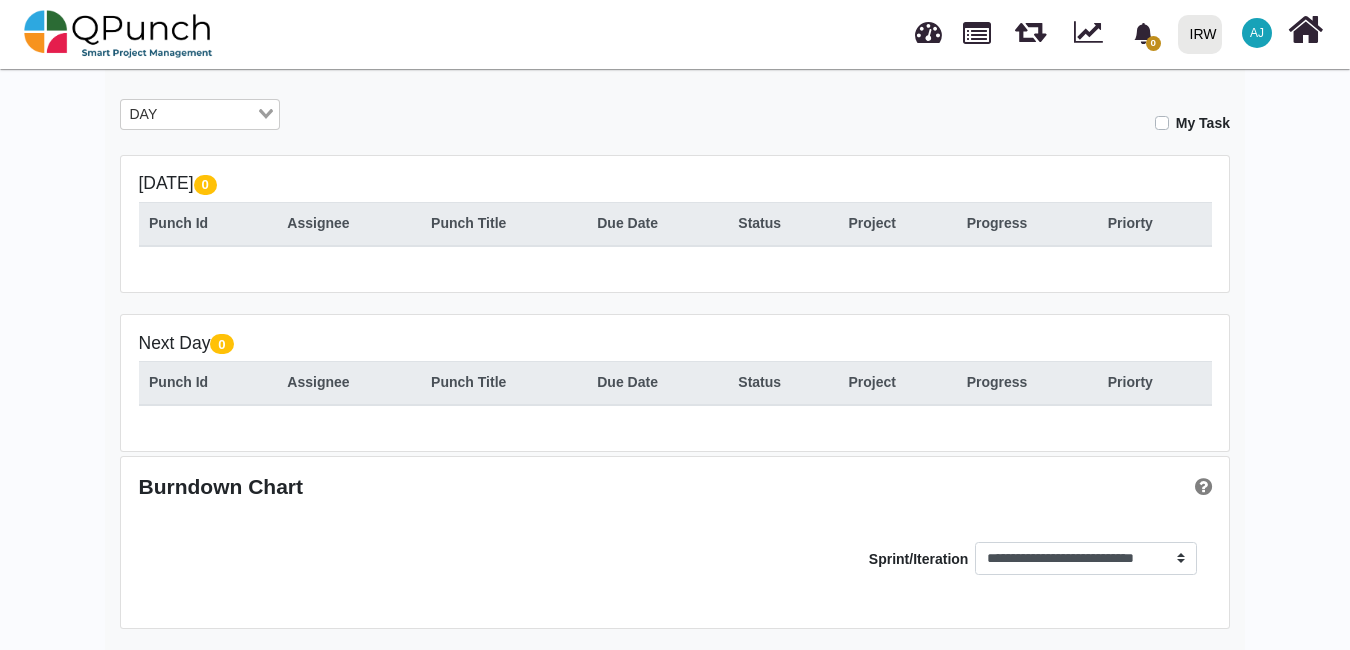 scroll, scrollTop: 0, scrollLeft: 0, axis: both 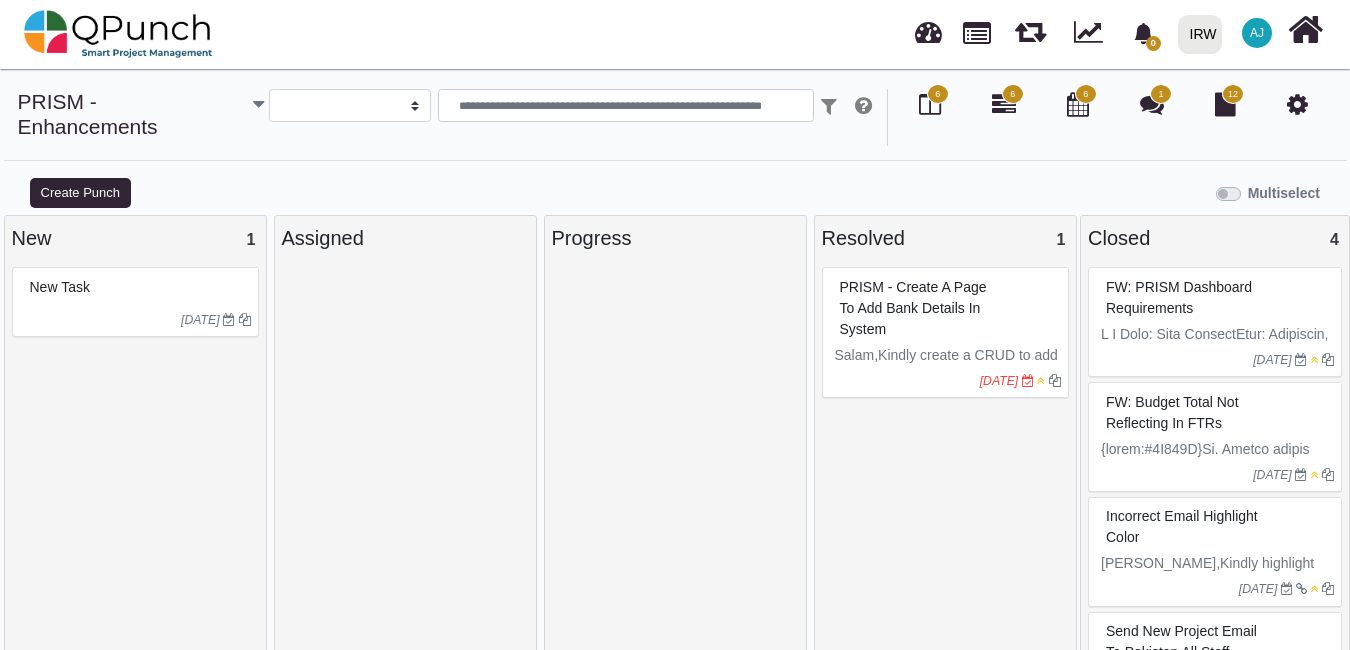 select 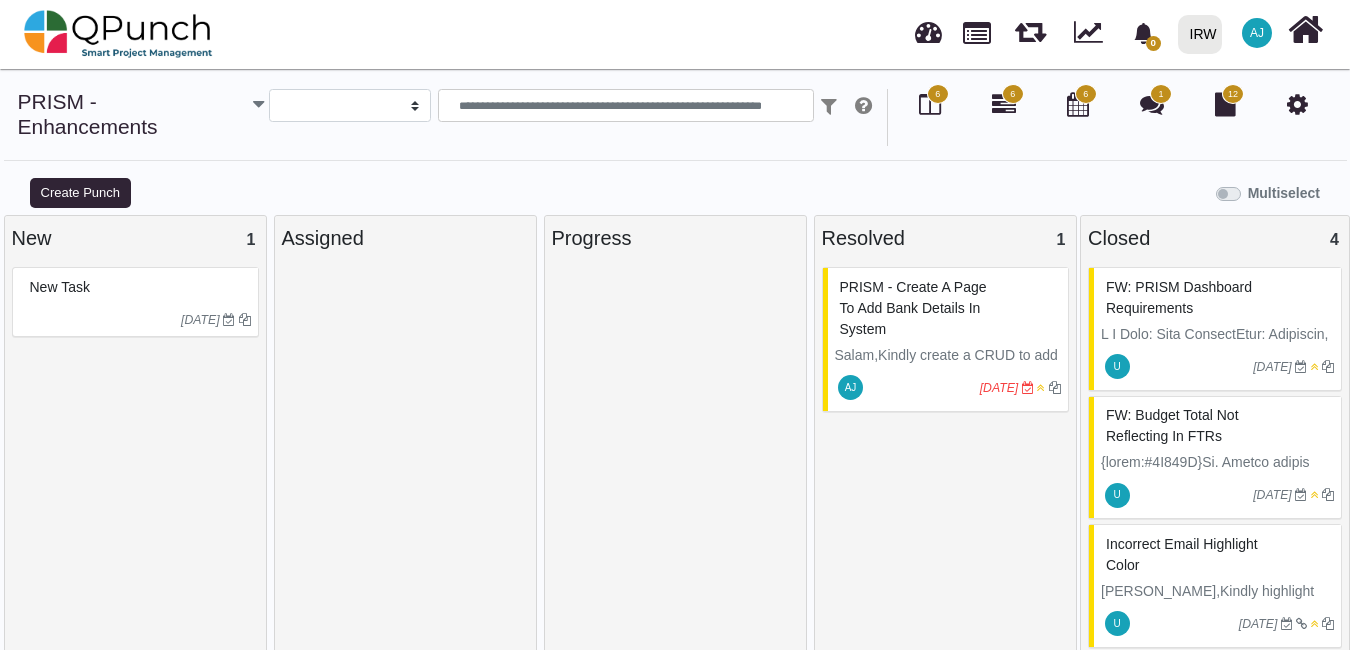 click on "PRISM - create a page to add bank details in system" at bounding box center [913, 308] 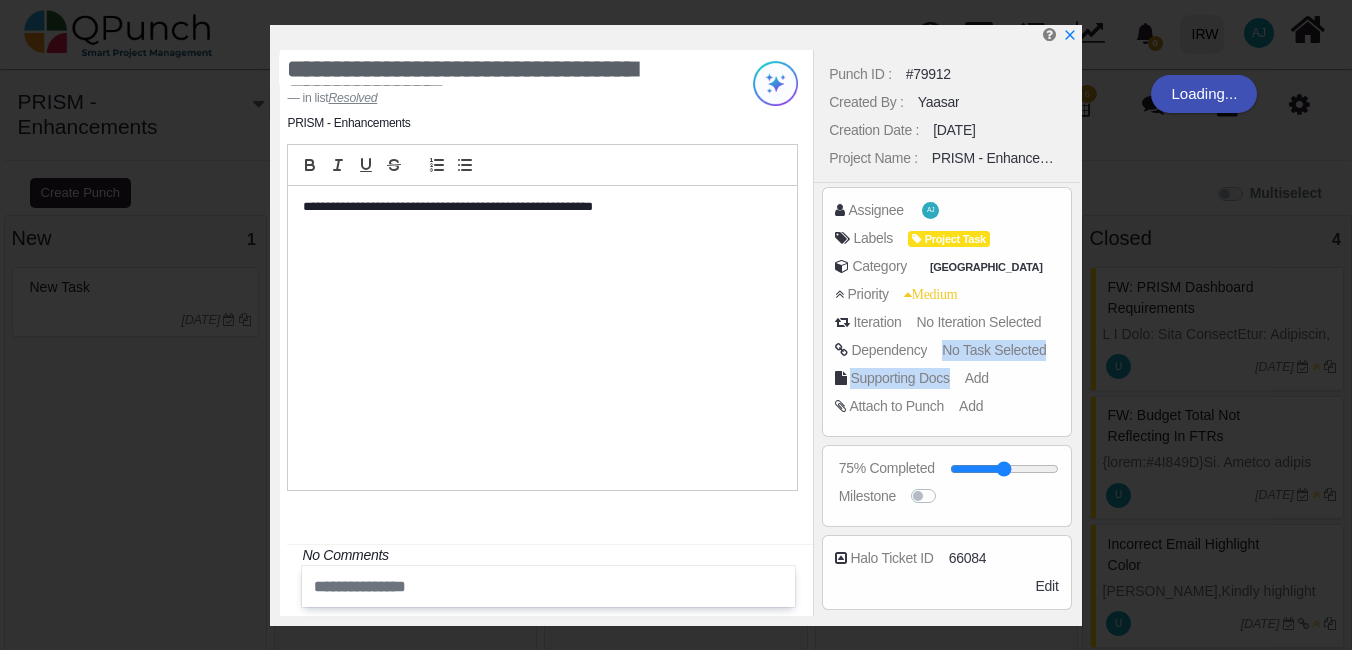 drag, startPoint x: 945, startPoint y: 351, endPoint x: 961, endPoint y: 401, distance: 52.49762 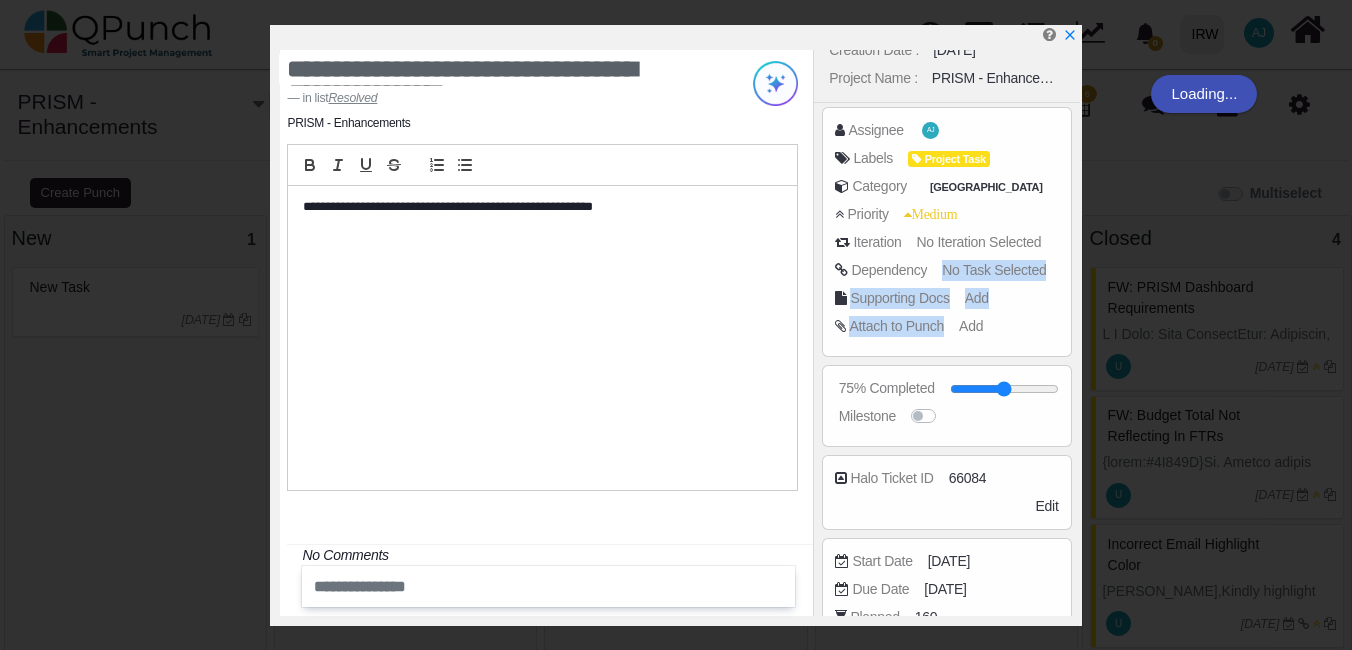 scroll, scrollTop: 141, scrollLeft: 0, axis: vertical 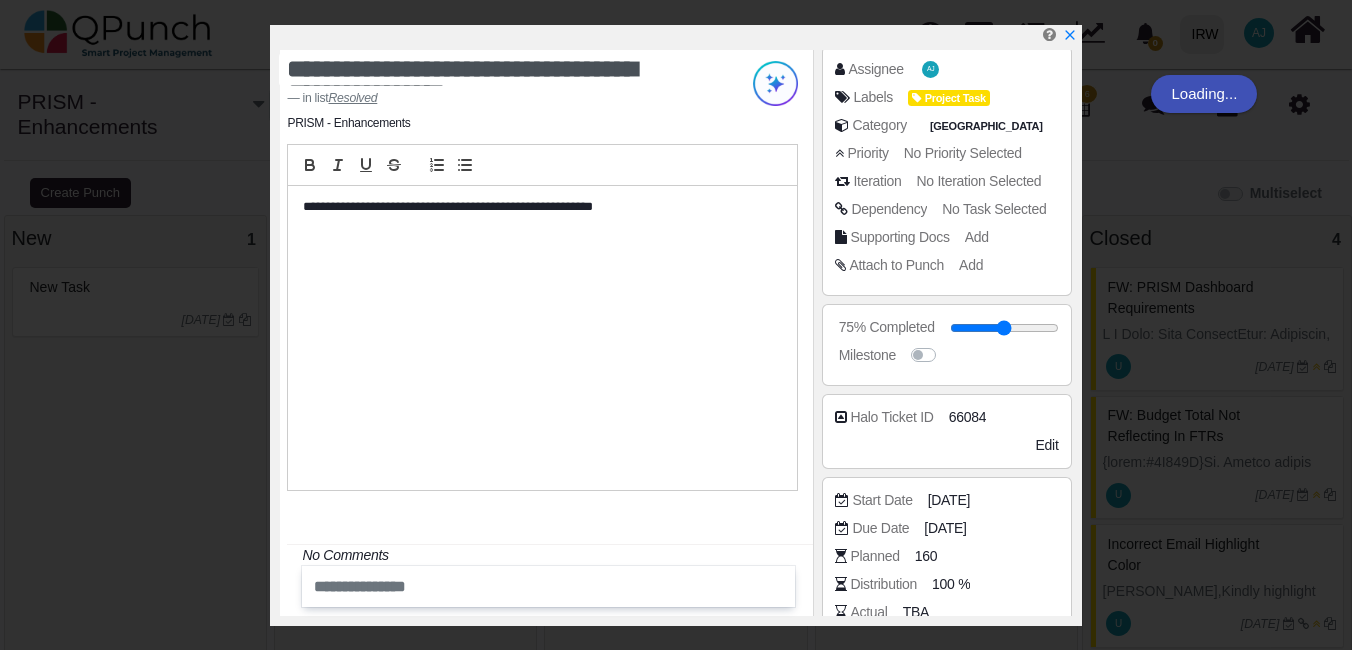 click on "Milestone" at bounding box center [951, 355] 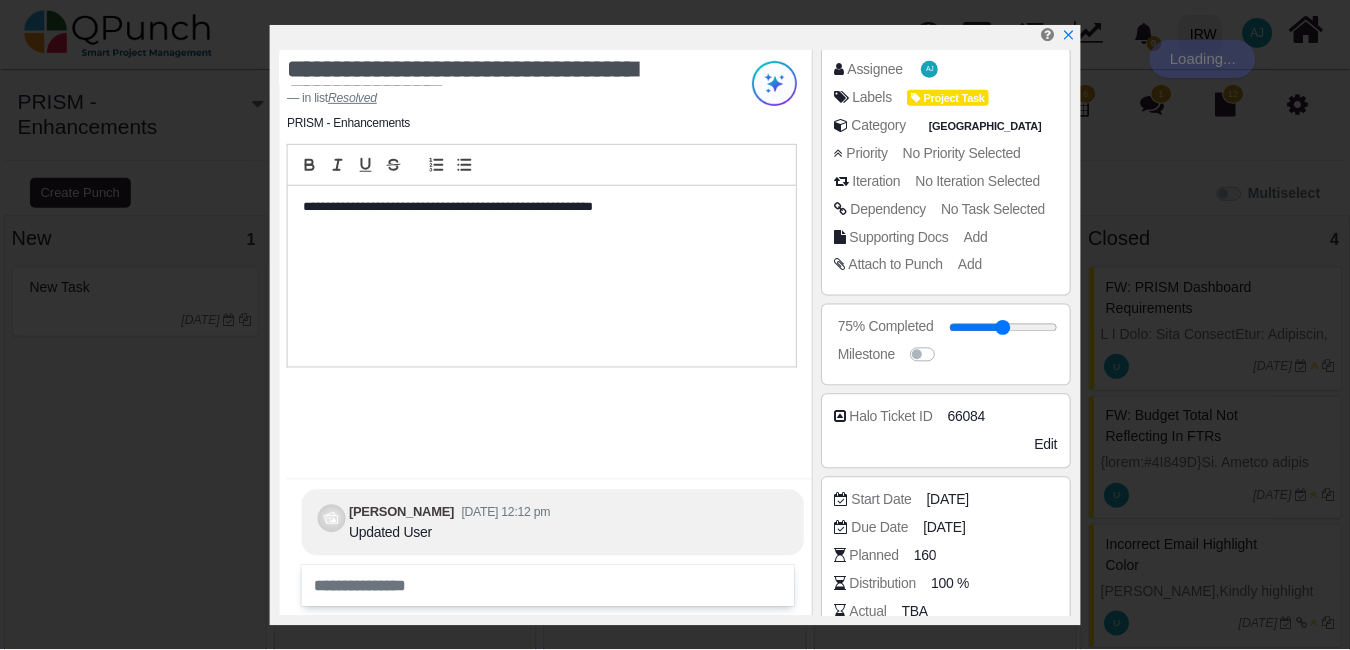 scroll, scrollTop: 335, scrollLeft: 0, axis: vertical 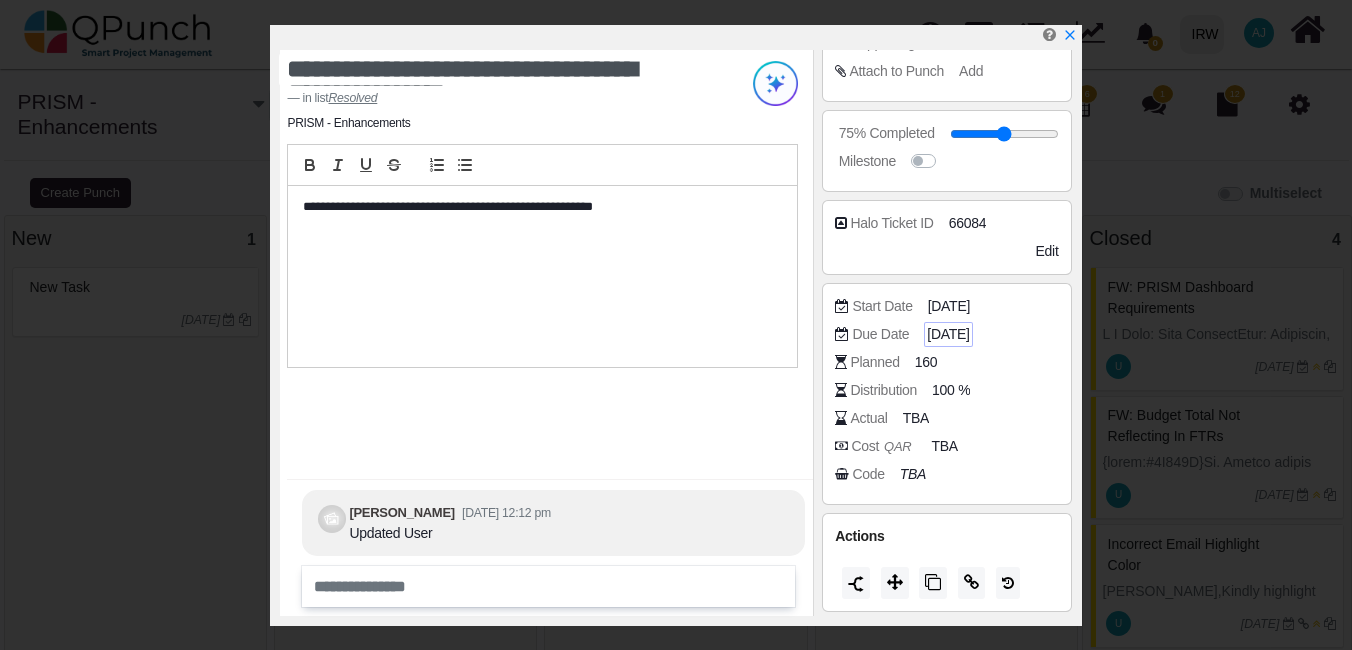 click on "[DATE]" at bounding box center (948, 334) 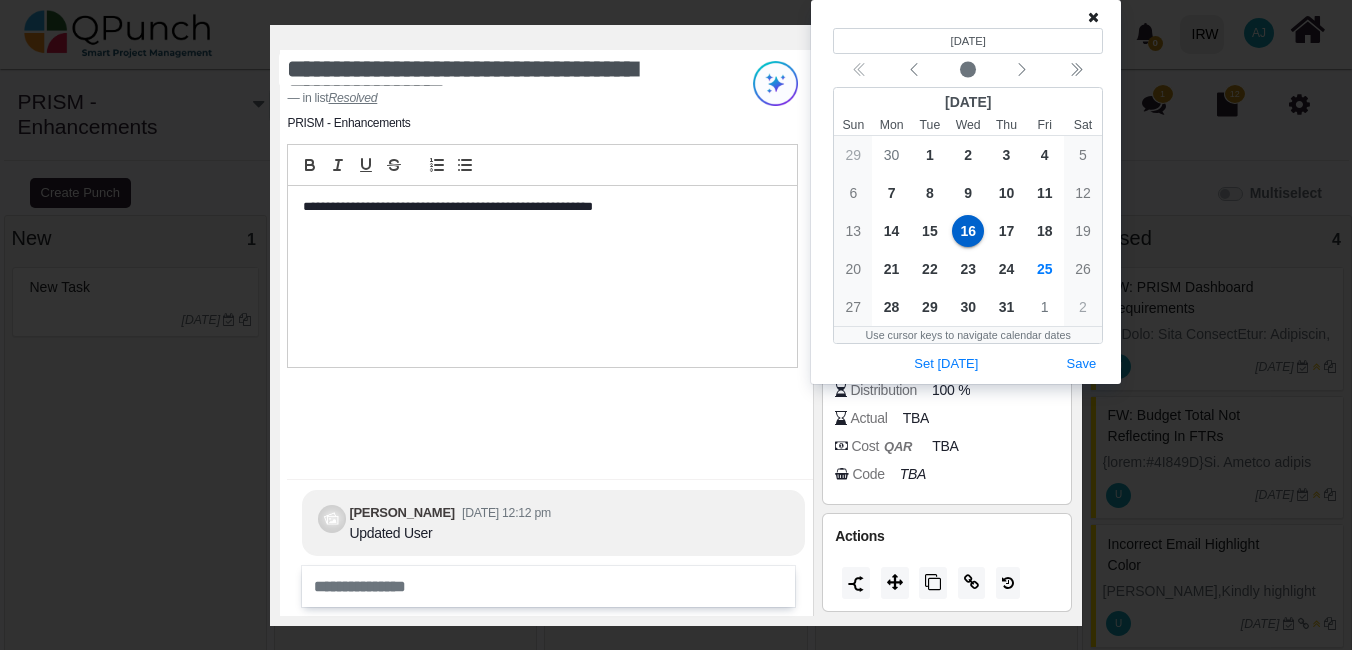 click at bounding box center [1093, 17] 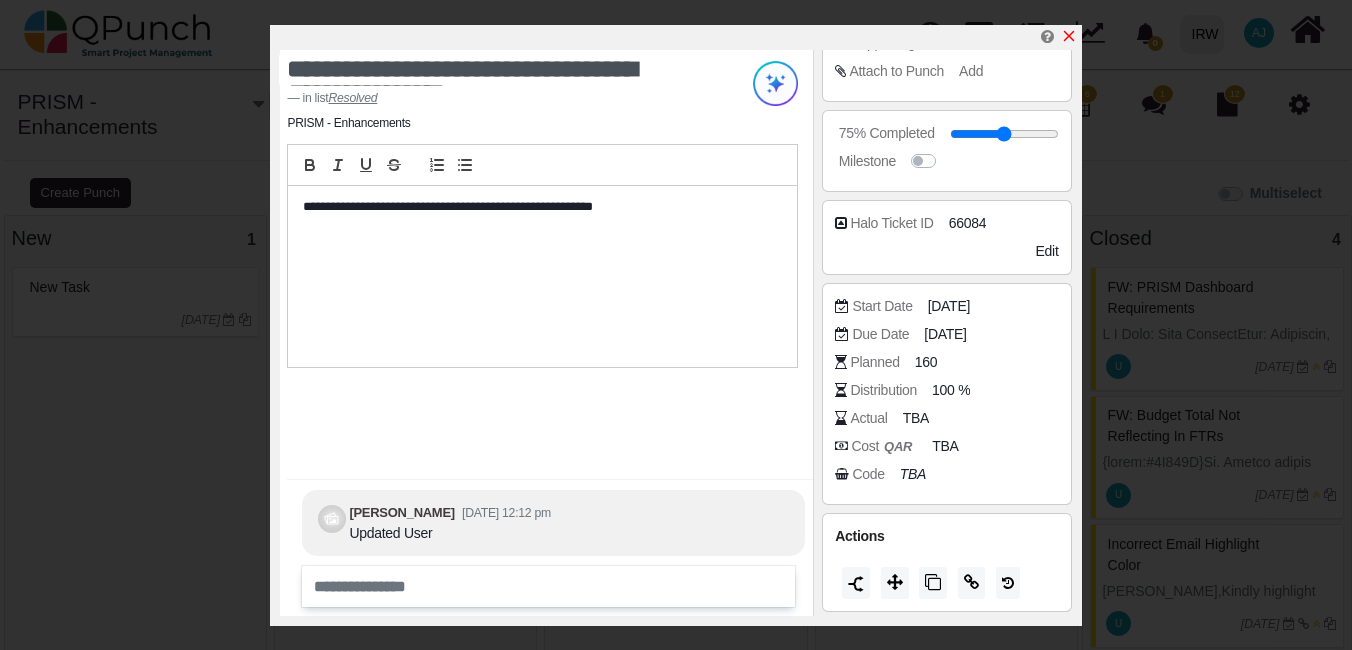 click 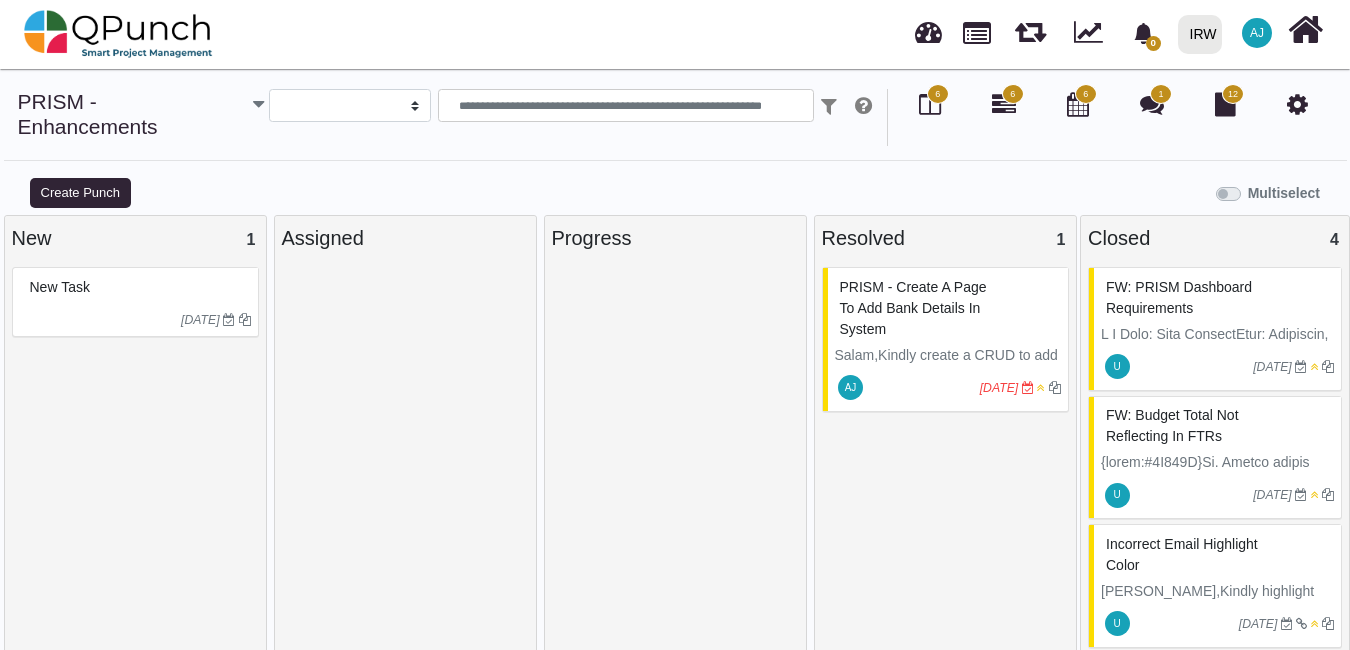 scroll, scrollTop: 14, scrollLeft: 0, axis: vertical 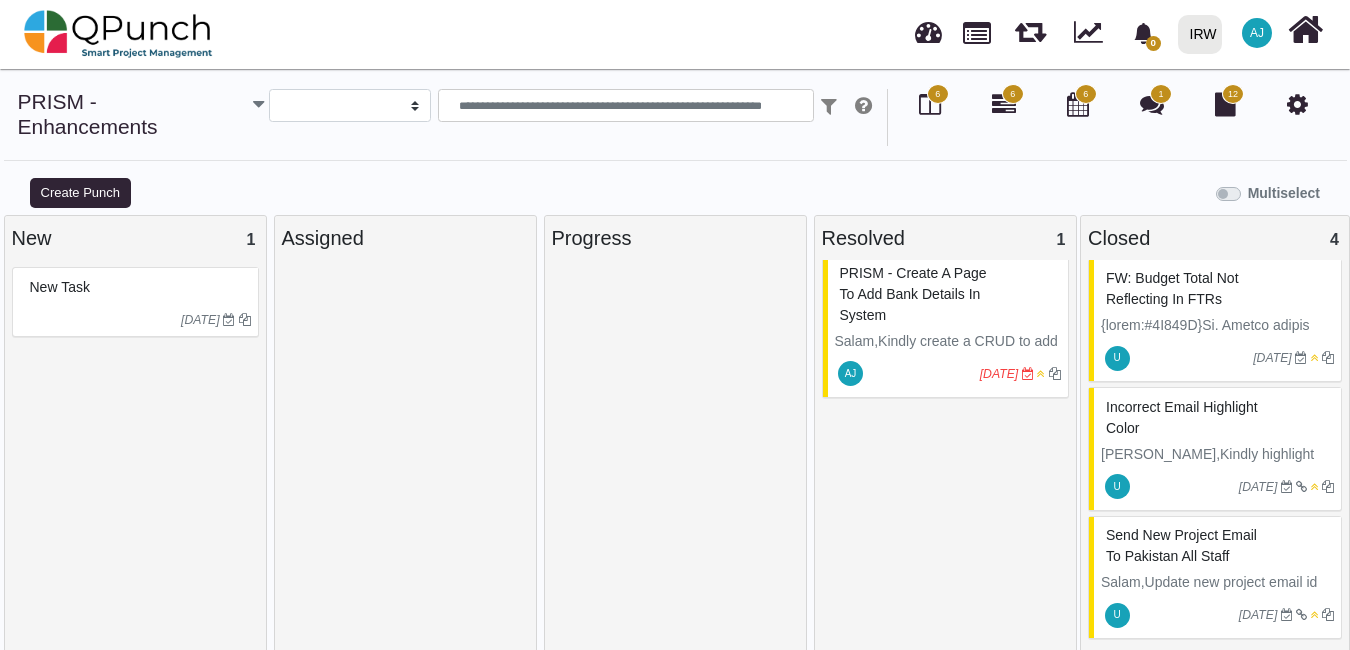 click on "[DATE]" at bounding box center [1020, 374] 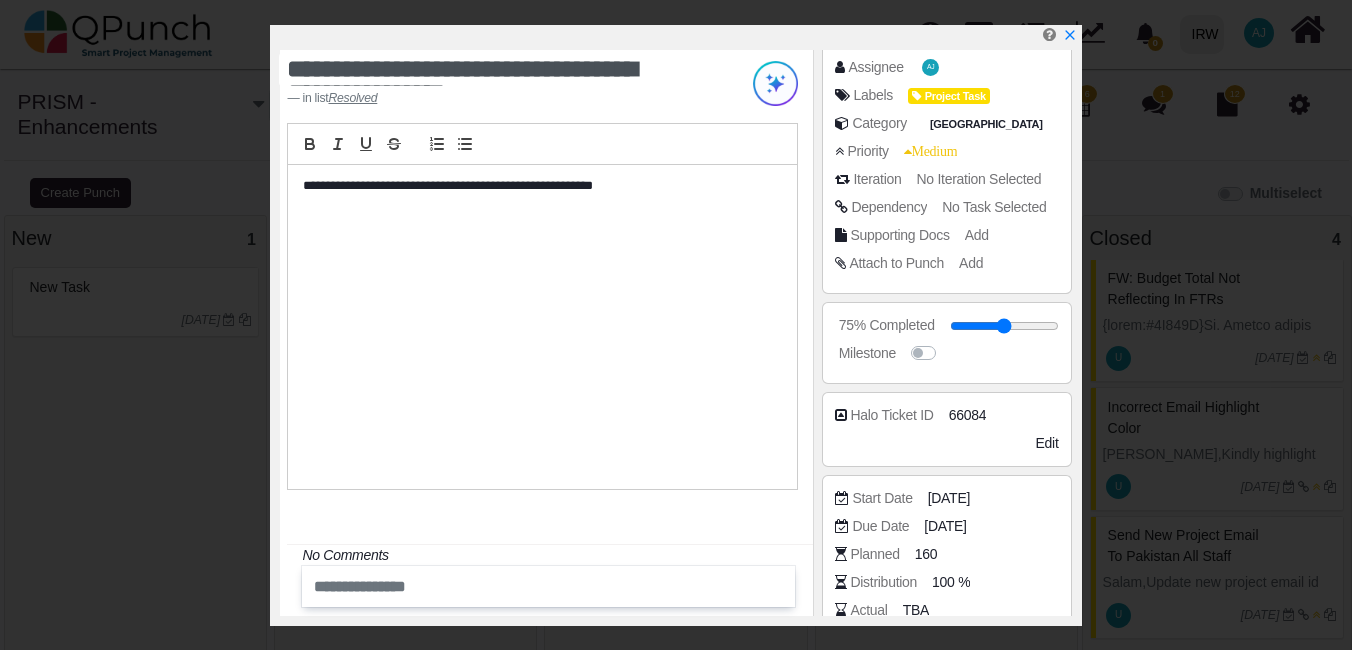 scroll, scrollTop: 335, scrollLeft: 0, axis: vertical 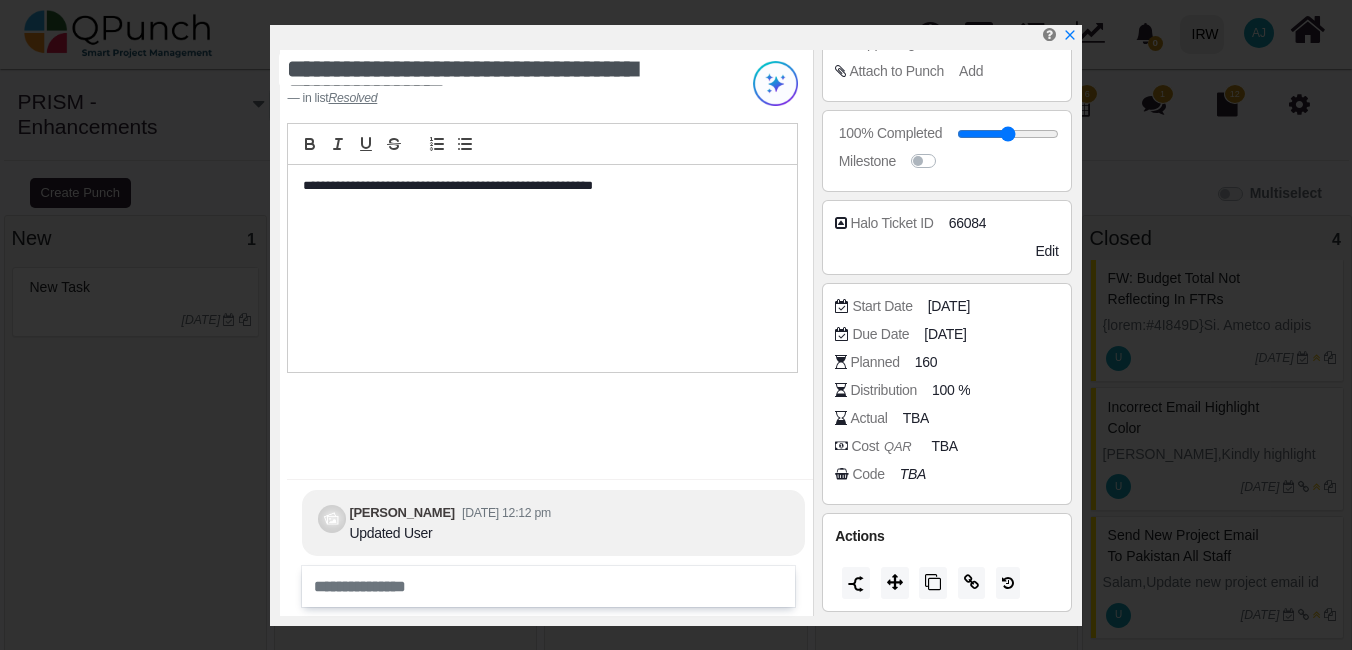 drag, startPoint x: 1027, startPoint y: 136, endPoint x: 1078, endPoint y: 140, distance: 51.156624 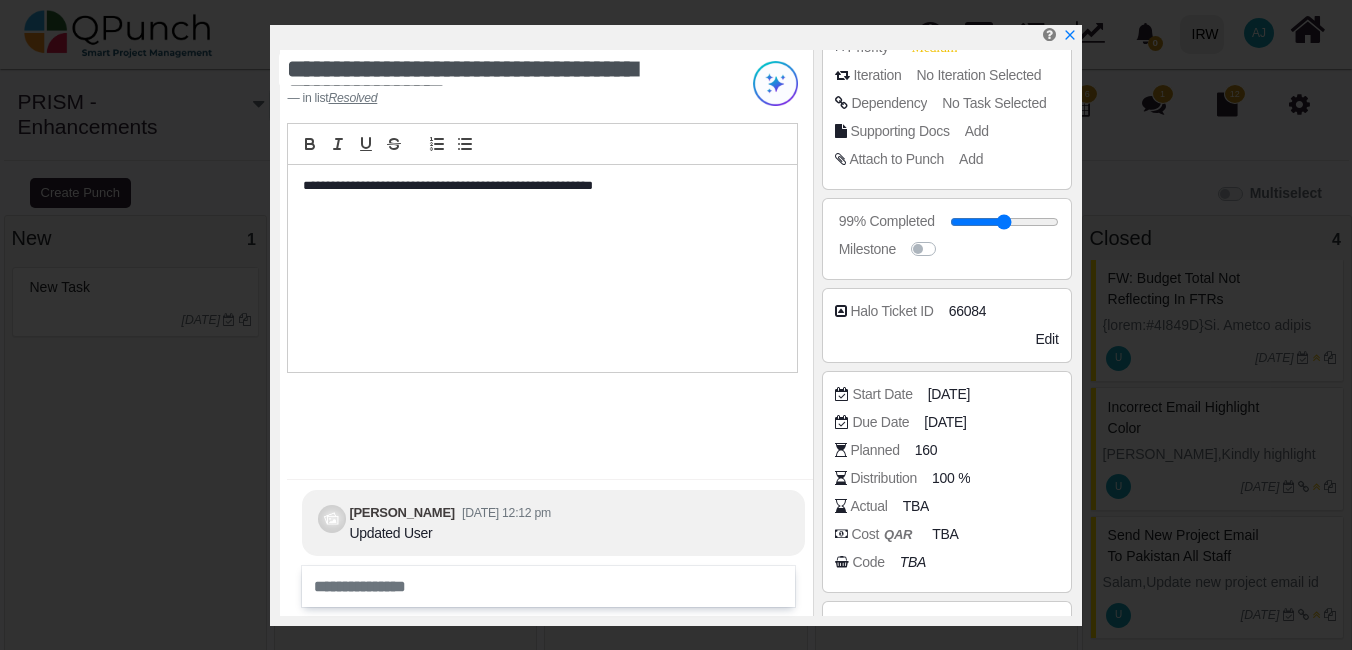 scroll, scrollTop: 248, scrollLeft: 0, axis: vertical 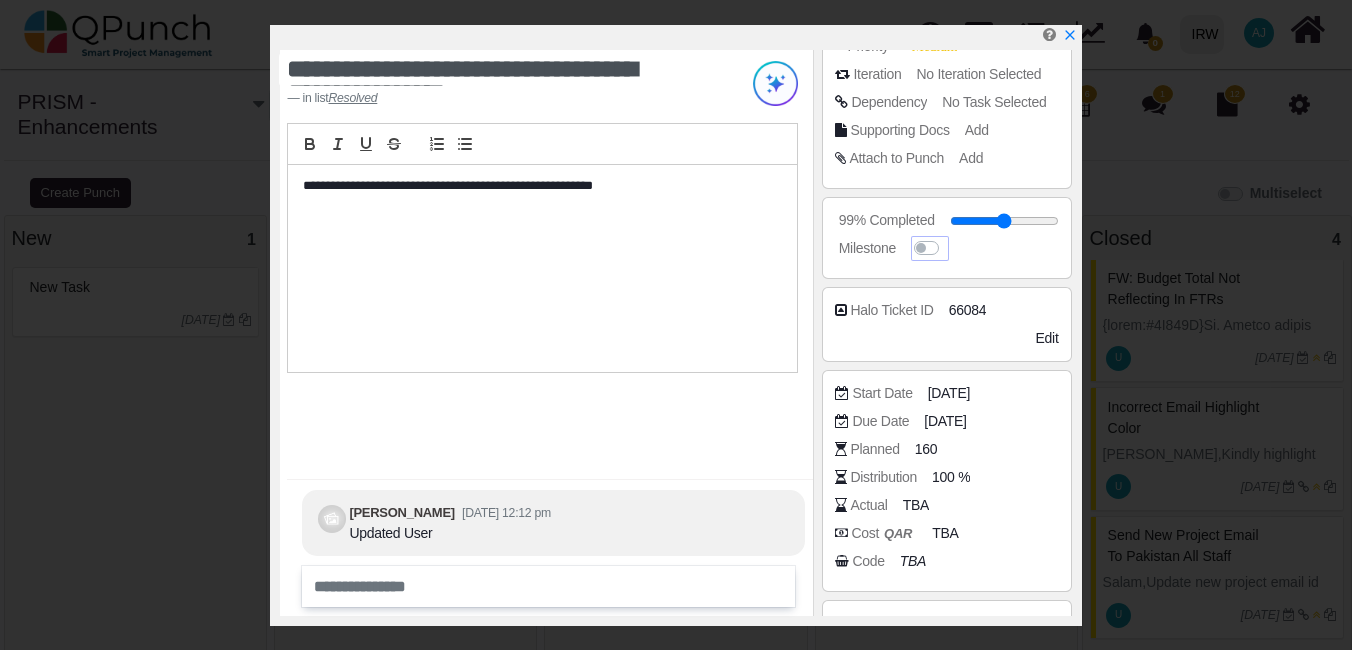 click at bounding box center [946, 238] 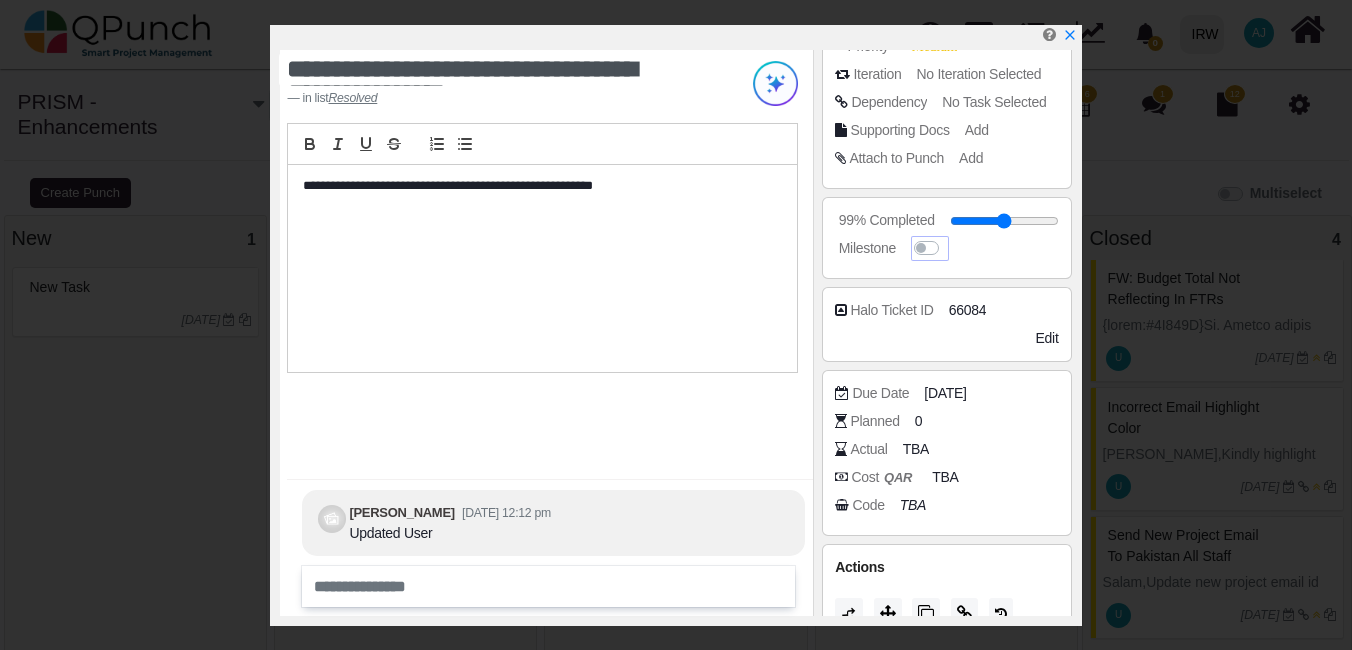 click at bounding box center (946, 238) 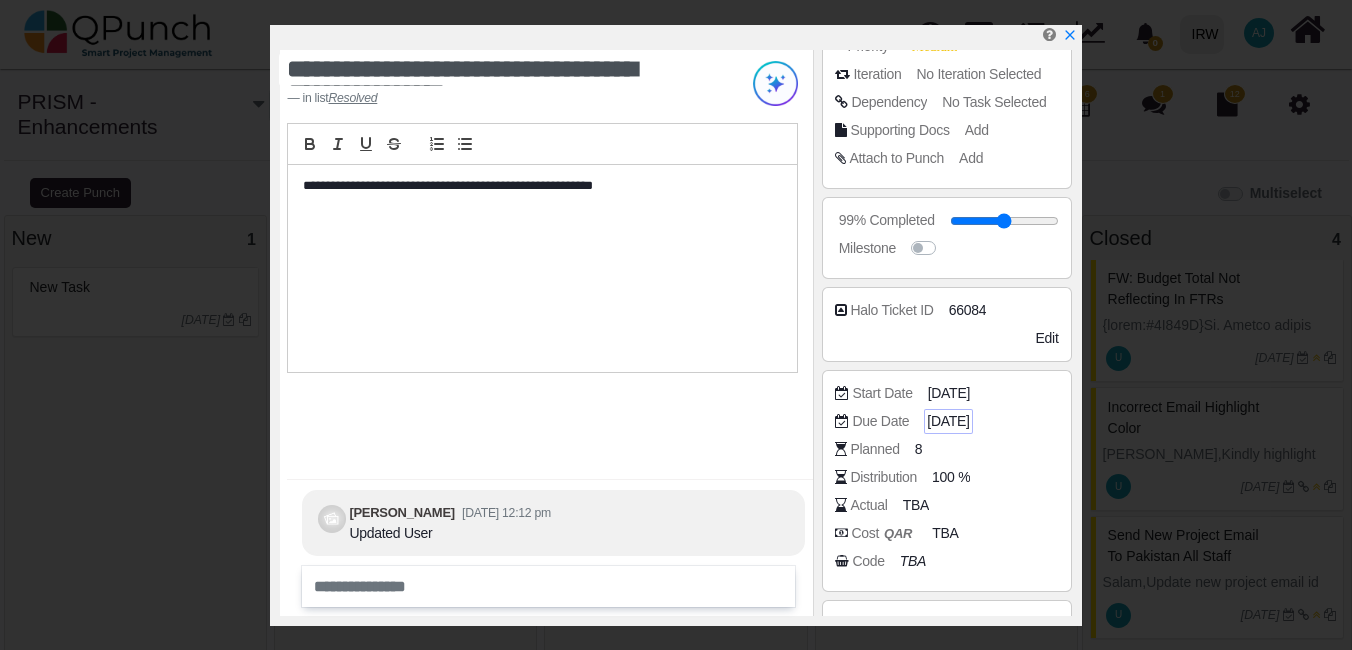 click on "[DATE]" at bounding box center [948, 421] 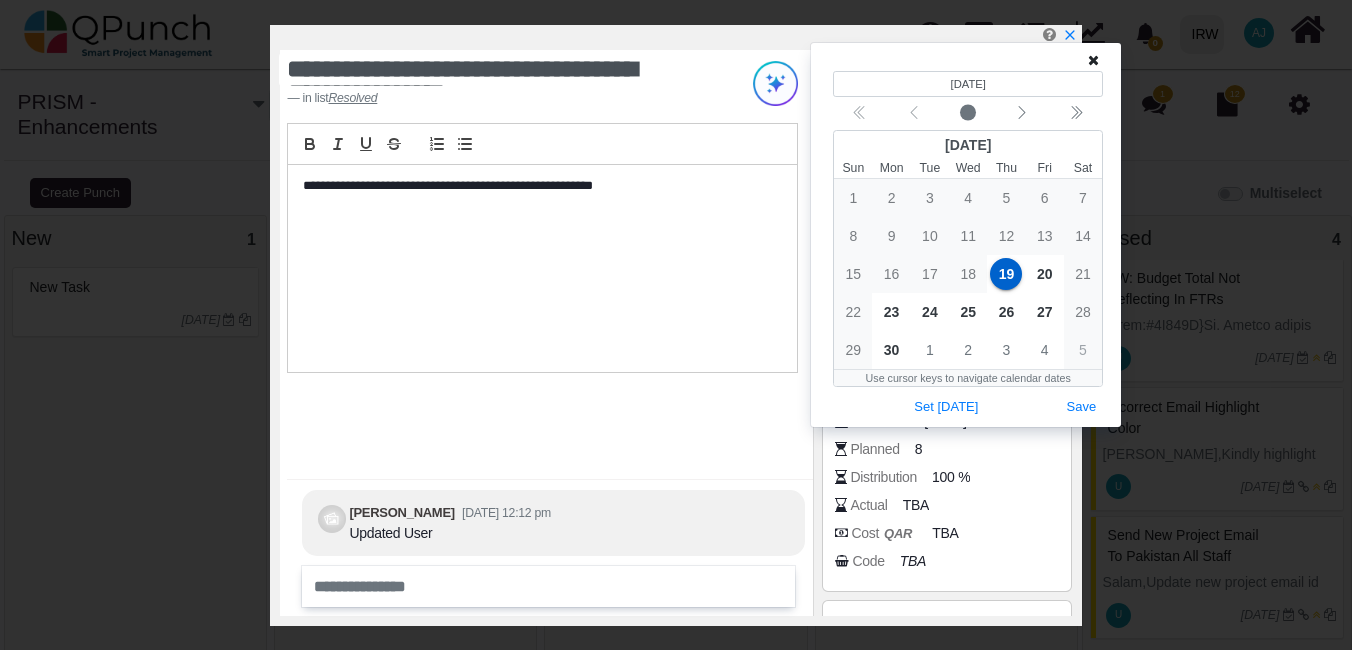 click on "(Selected date)  [DATE] [DATE] Sun Mon Tue Wed Thu Fri Sat 1 2 3 4 5 6 7 8 9 10 11 12 13 14 15 16 17 18 19 20 21 22 23 24 25 26 27 28 29 30 1 2 3 4 5 Use cursor keys to navigate calendar dates
Set [DATE]
Save" at bounding box center (966, 235) 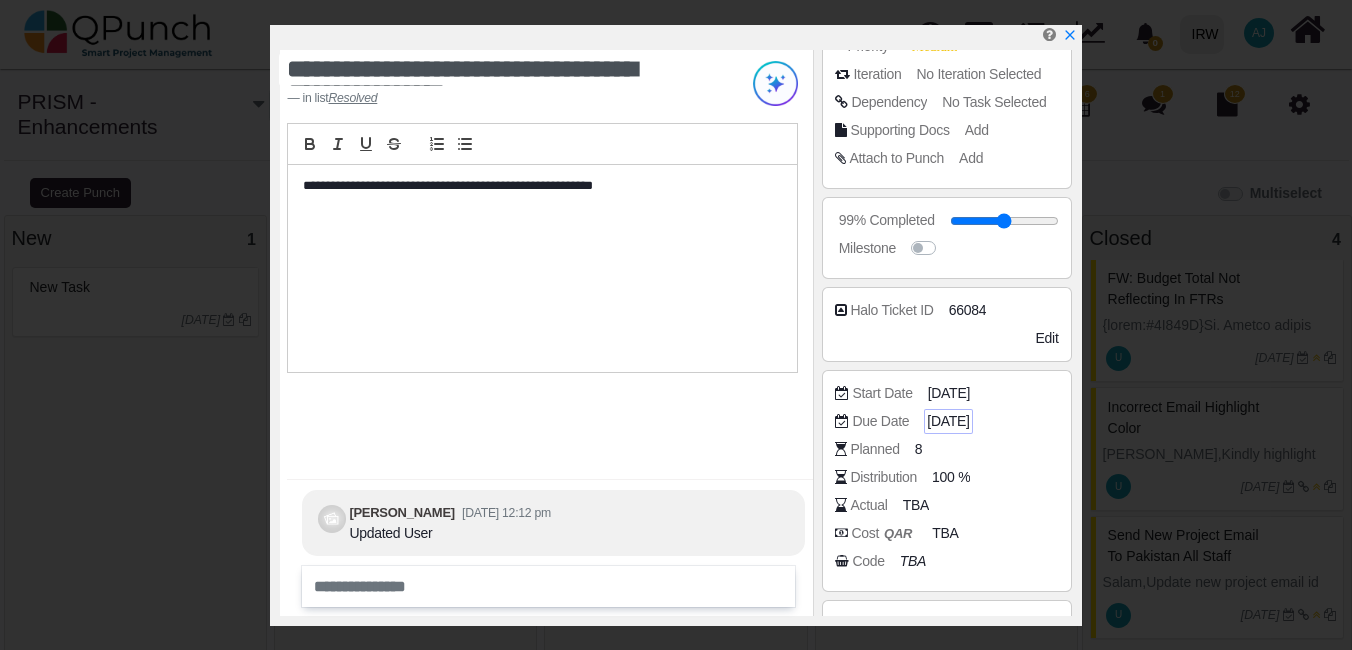 click on "[DATE]" at bounding box center [948, 421] 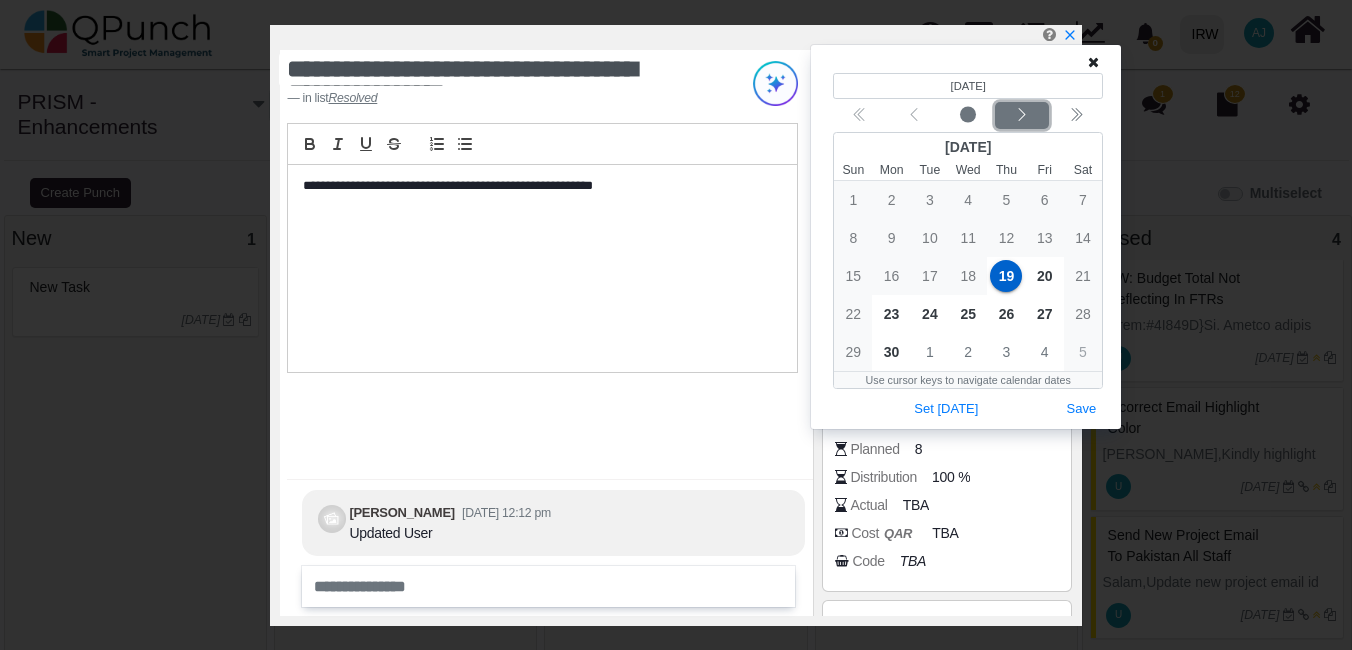 click 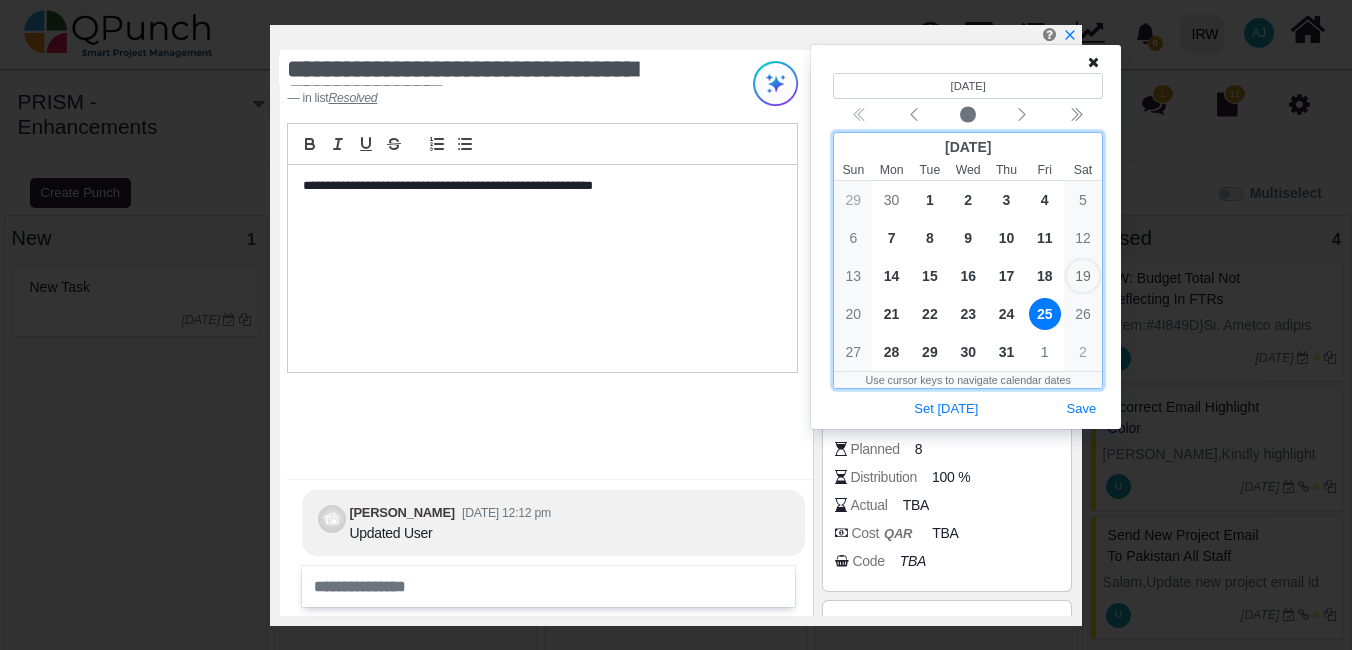 click on "25" at bounding box center [1045, 314] 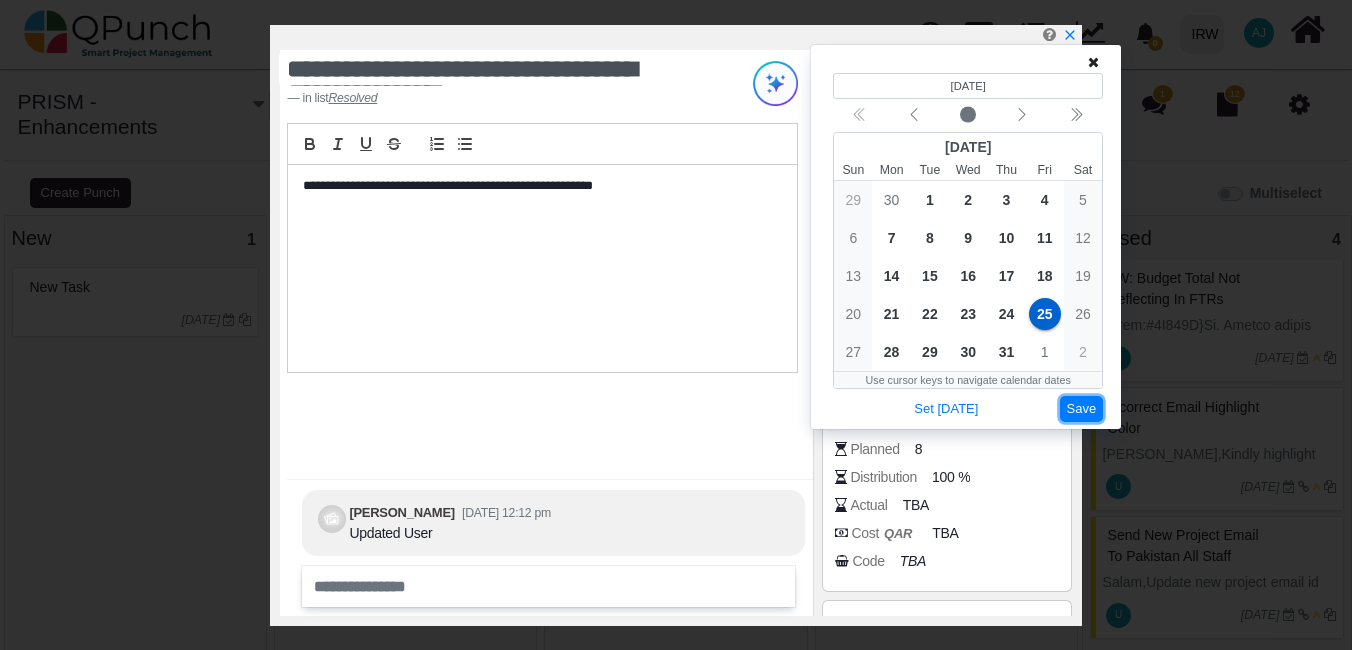 click on "Save" at bounding box center [1082, 409] 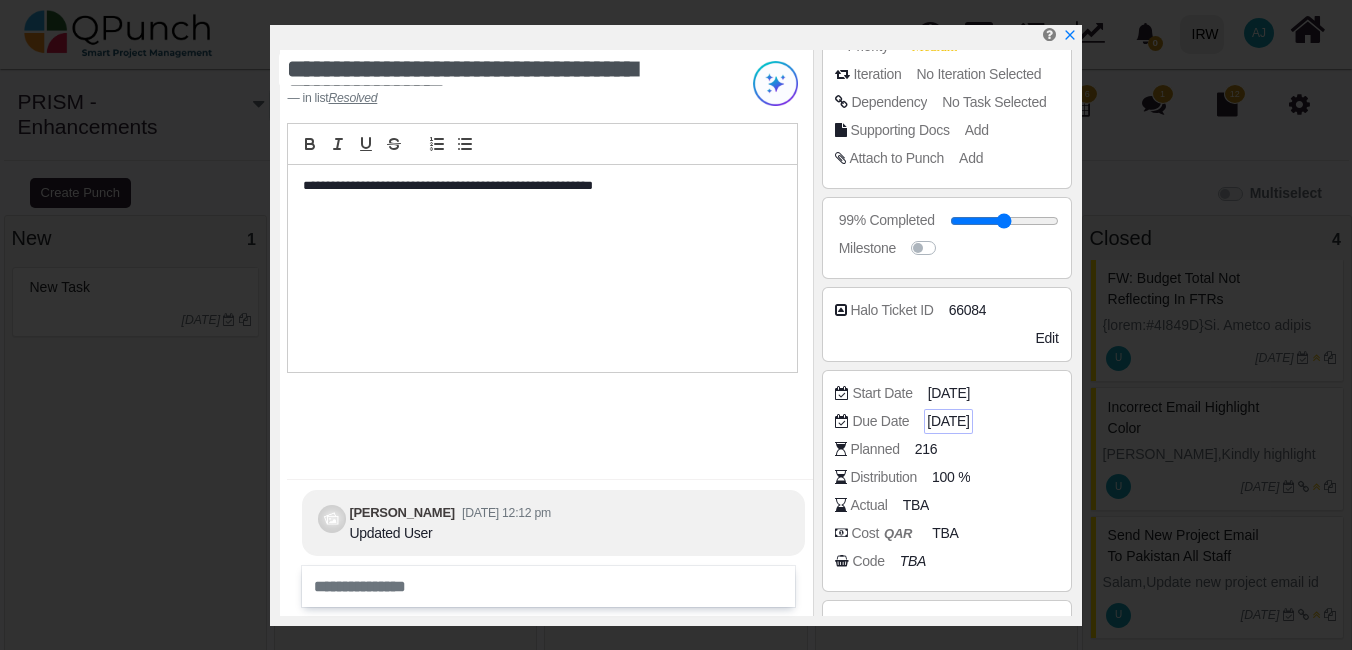 click on "[DATE]" at bounding box center [948, 421] 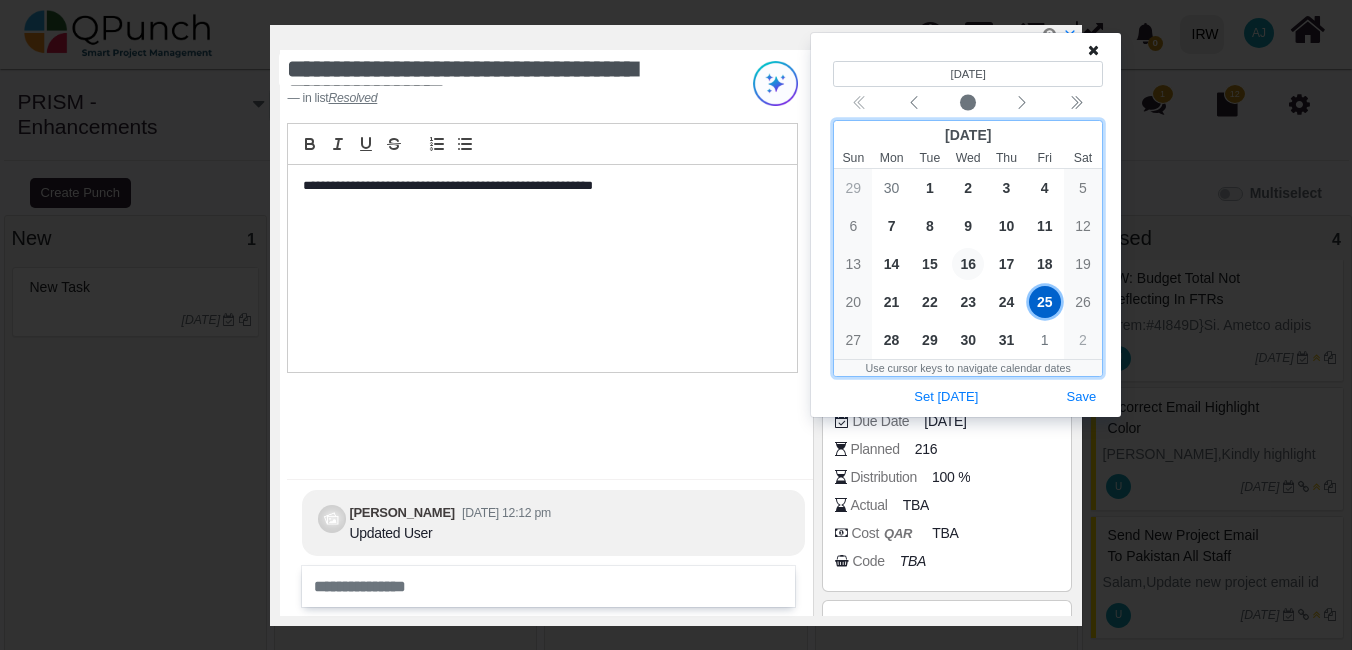 click on "16" at bounding box center (968, 264) 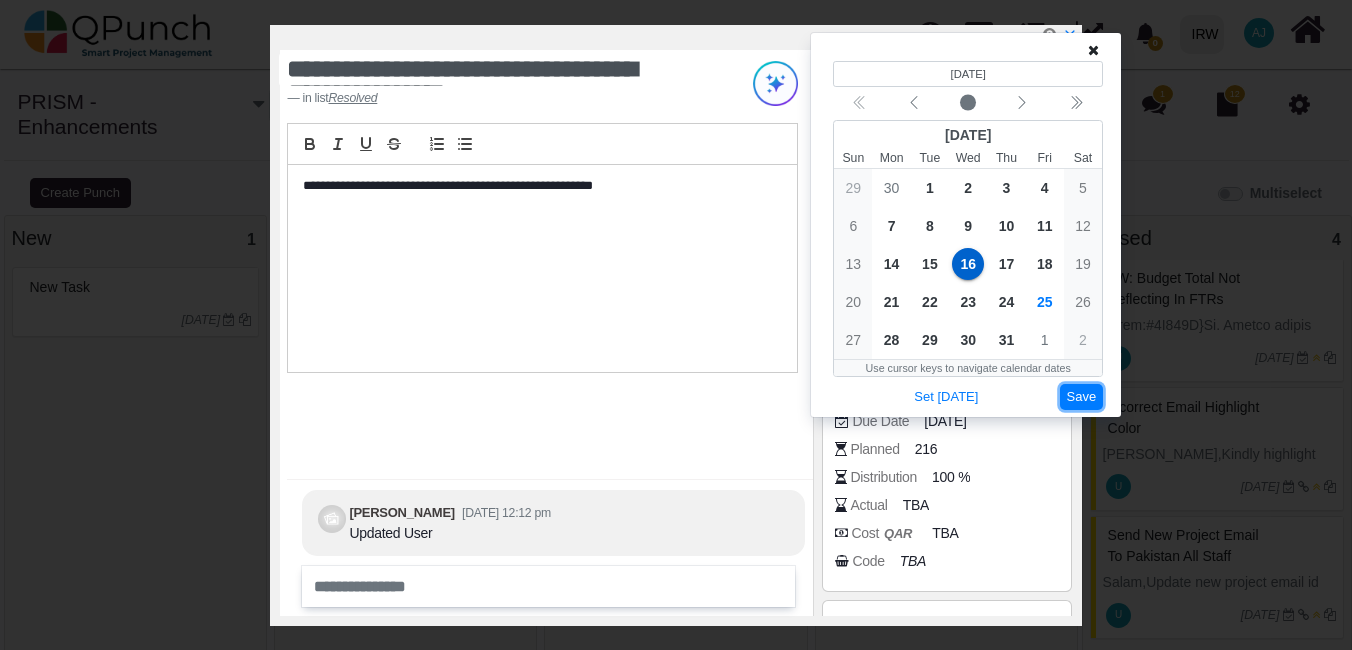 click on "Save" at bounding box center [1082, 397] 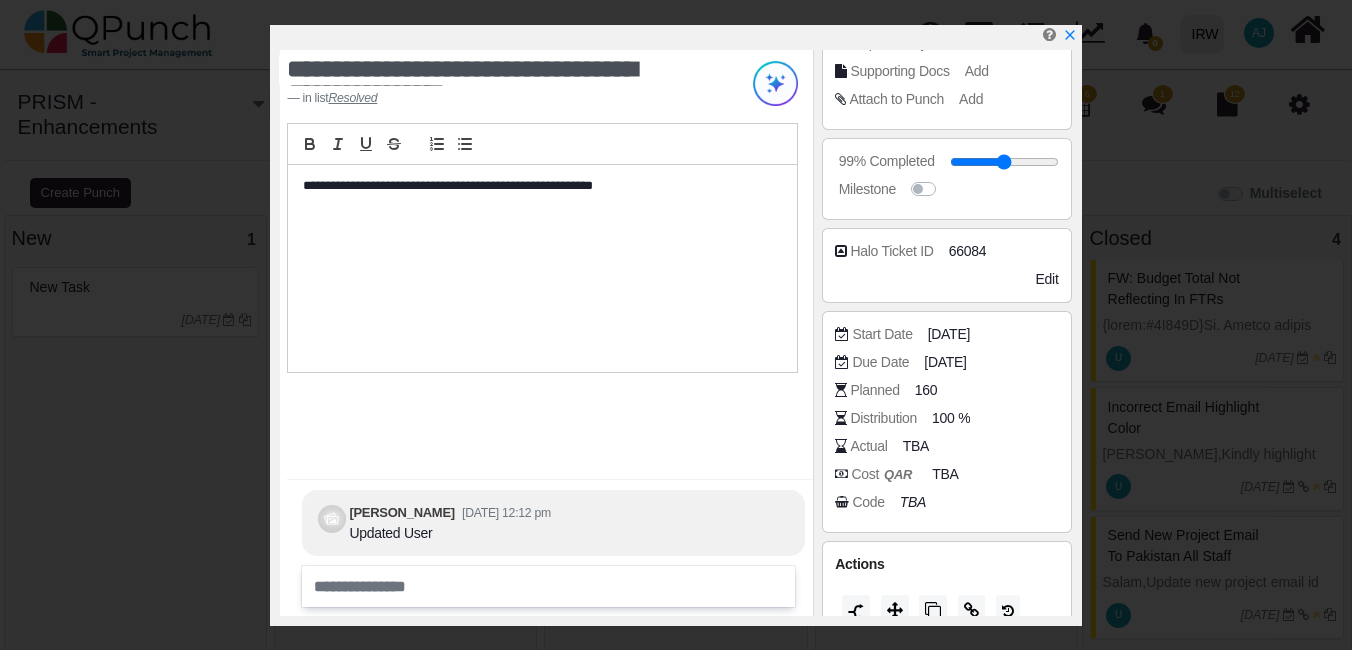 scroll, scrollTop: 335, scrollLeft: 0, axis: vertical 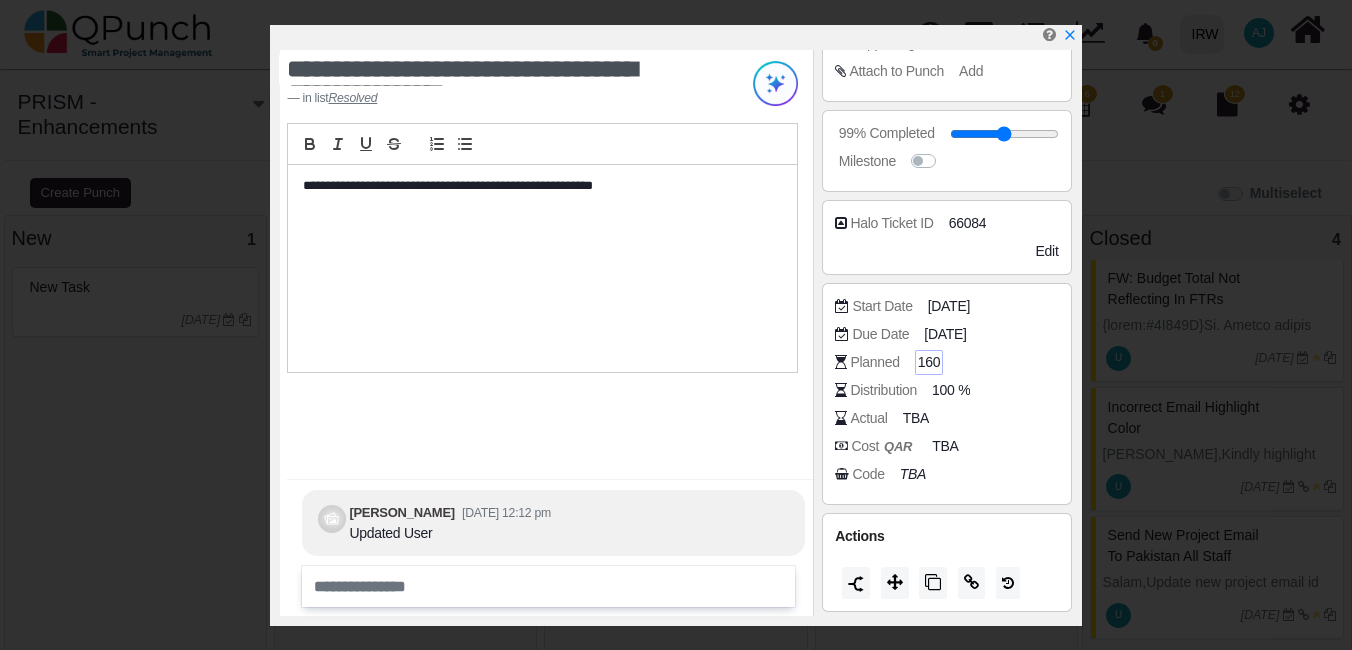 click on "160" at bounding box center [929, 362] 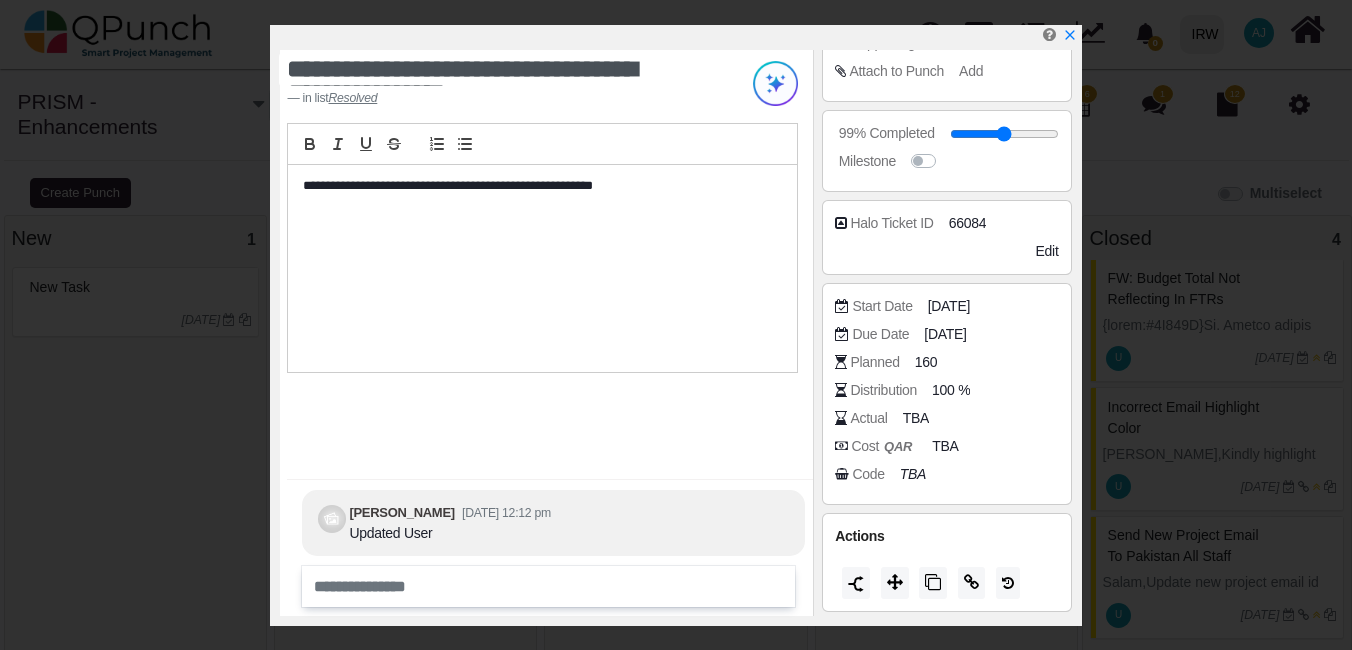 drag, startPoint x: 920, startPoint y: 354, endPoint x: 1009, endPoint y: 440, distance: 123.76187 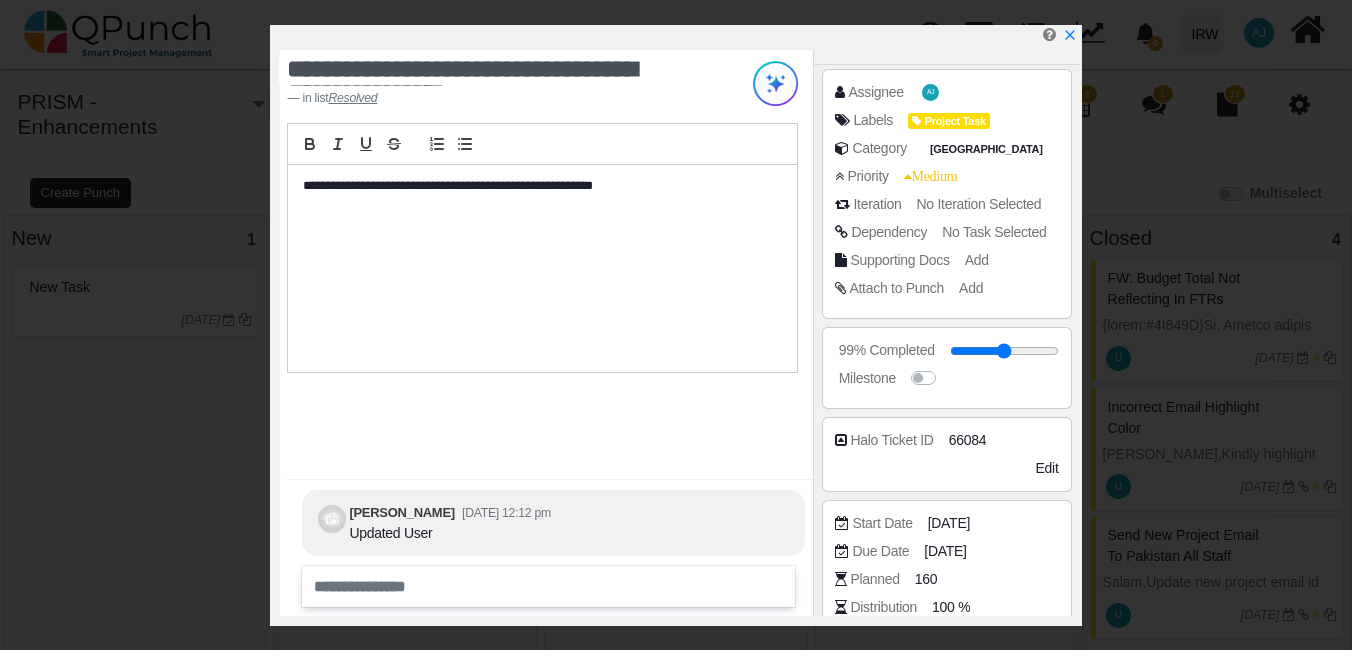 scroll, scrollTop: 335, scrollLeft: 0, axis: vertical 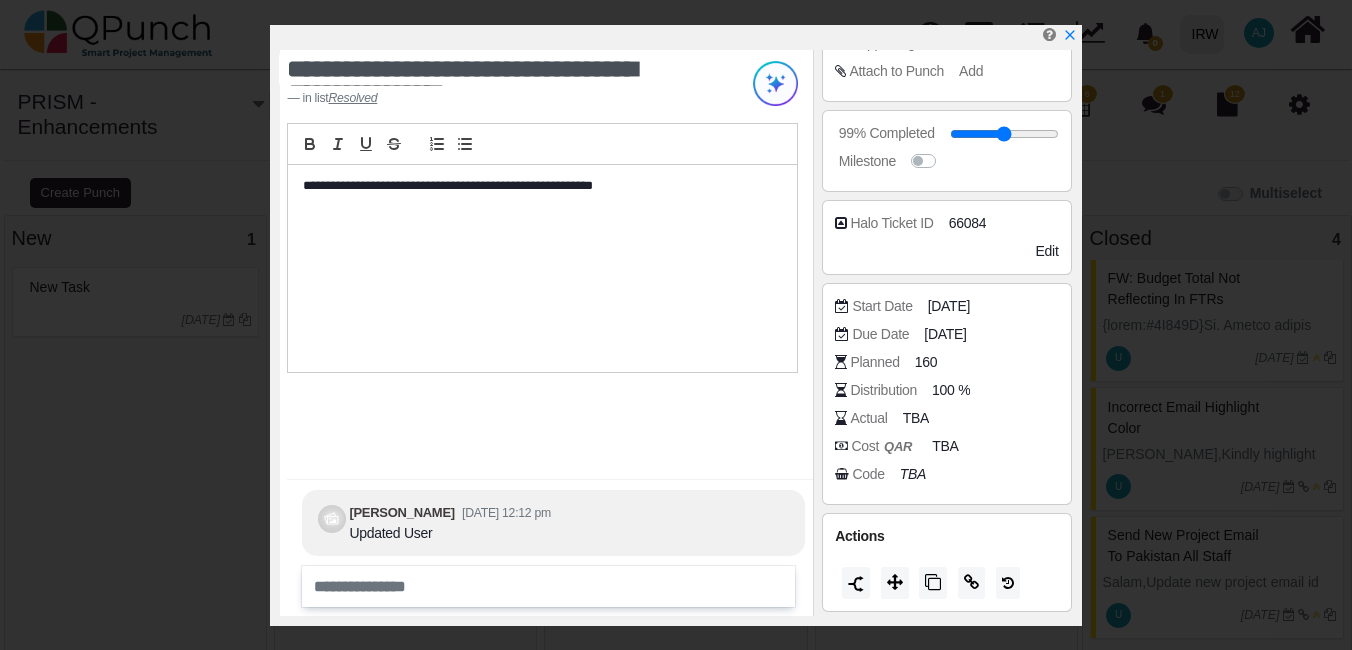 click on "**********" at bounding box center [542, 250] 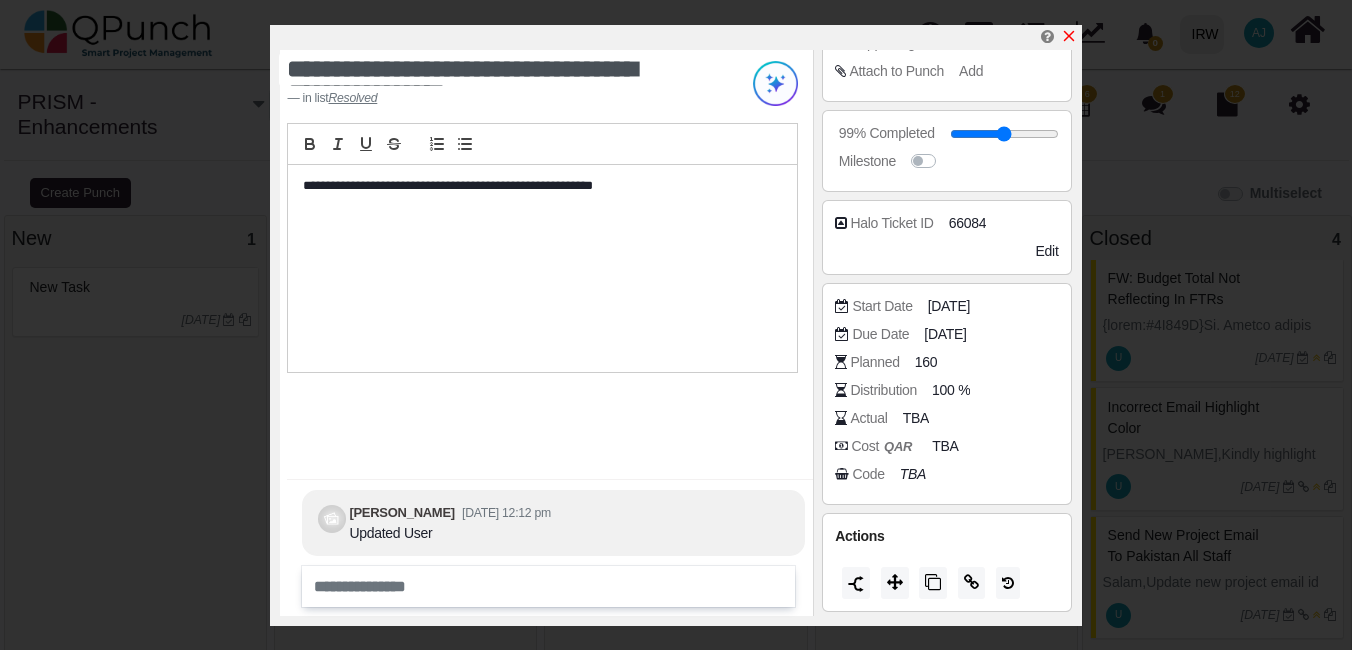 click 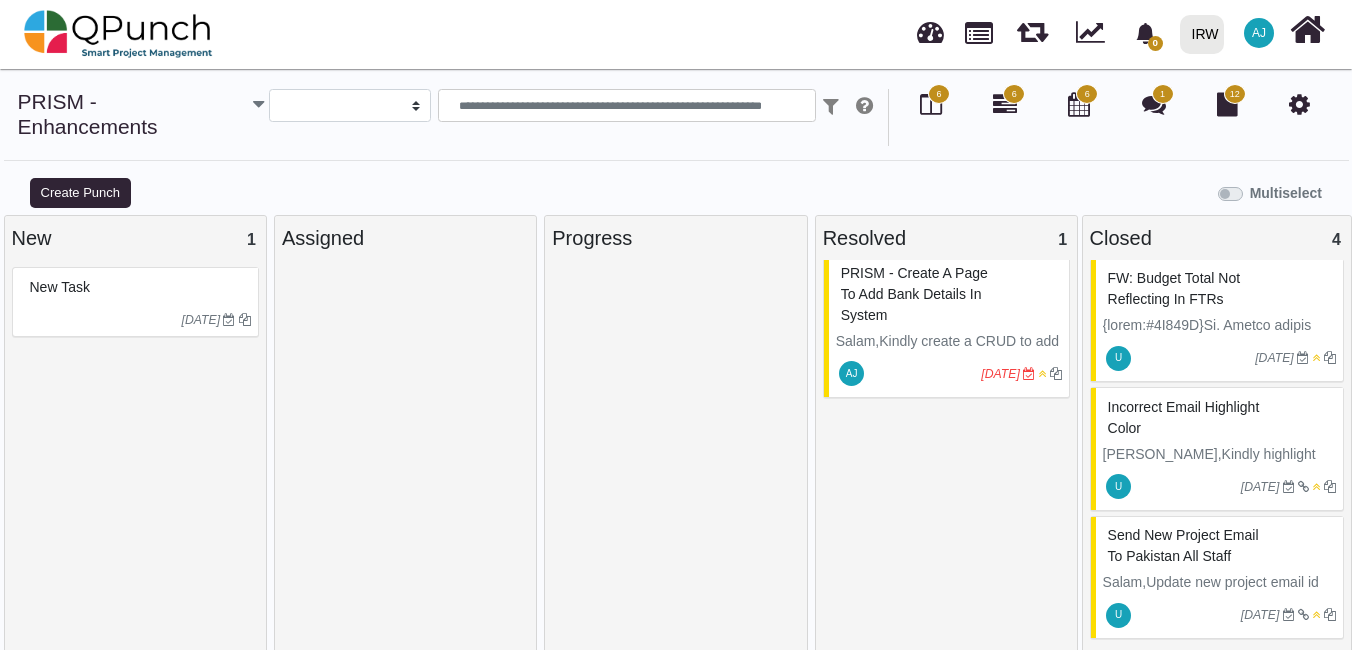 click on "[DATE]" at bounding box center [1000, 374] 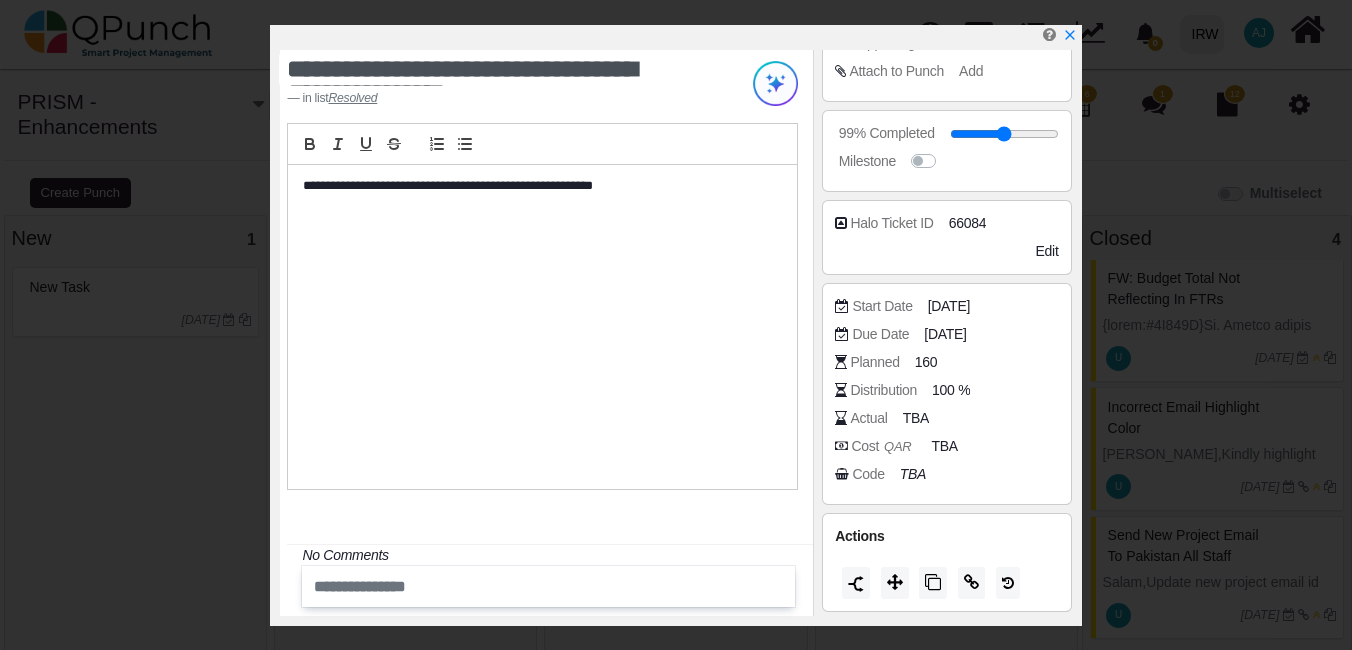 scroll, scrollTop: 0, scrollLeft: 0, axis: both 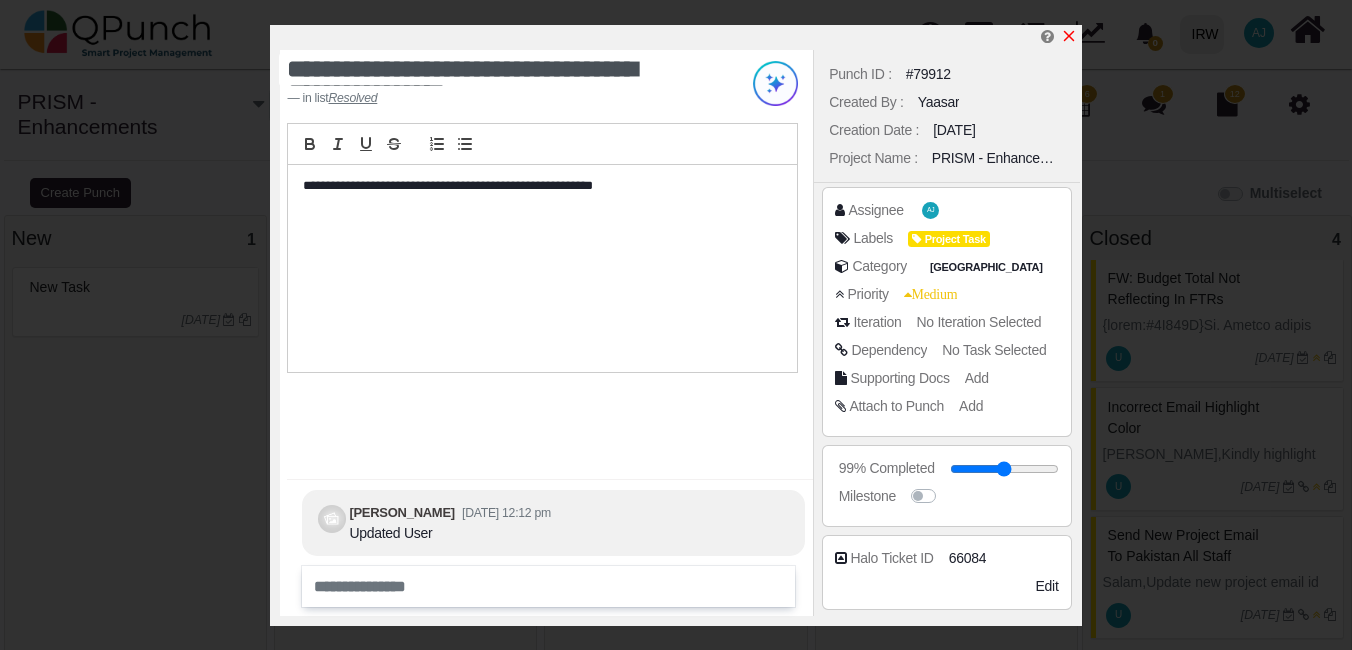 click 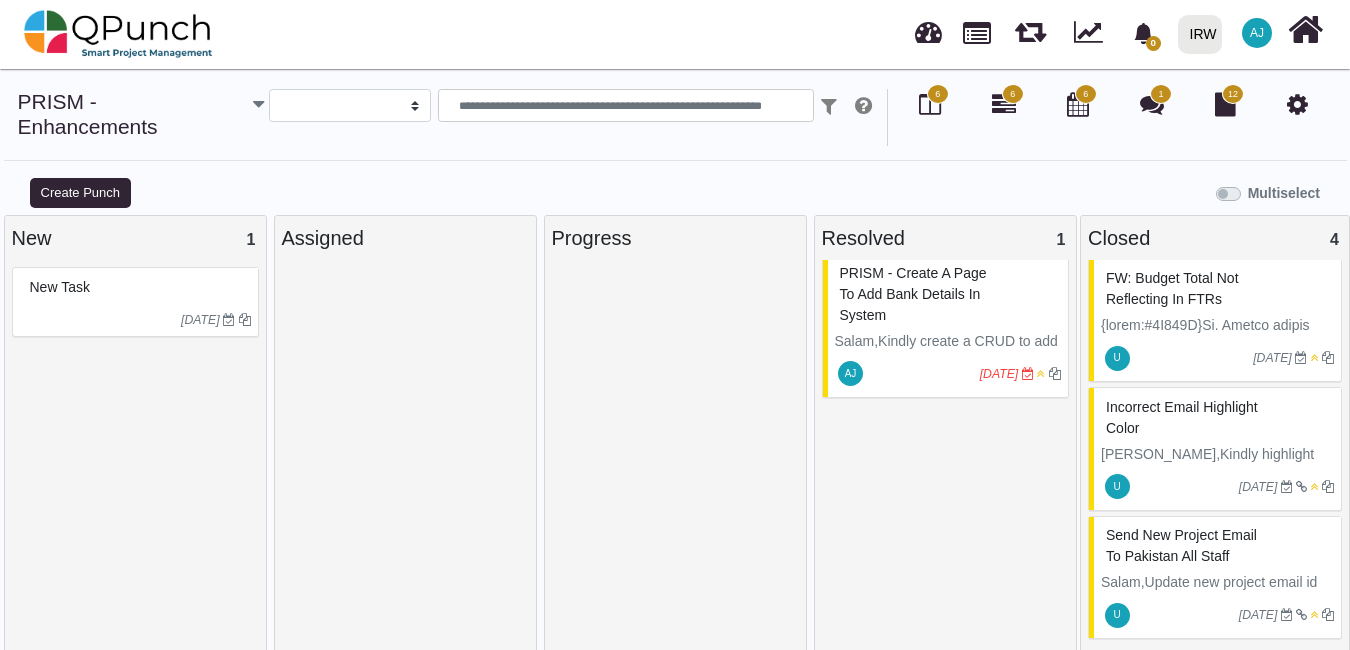 click on "PRISM - create a page to add bank details in system" at bounding box center [948, 294] 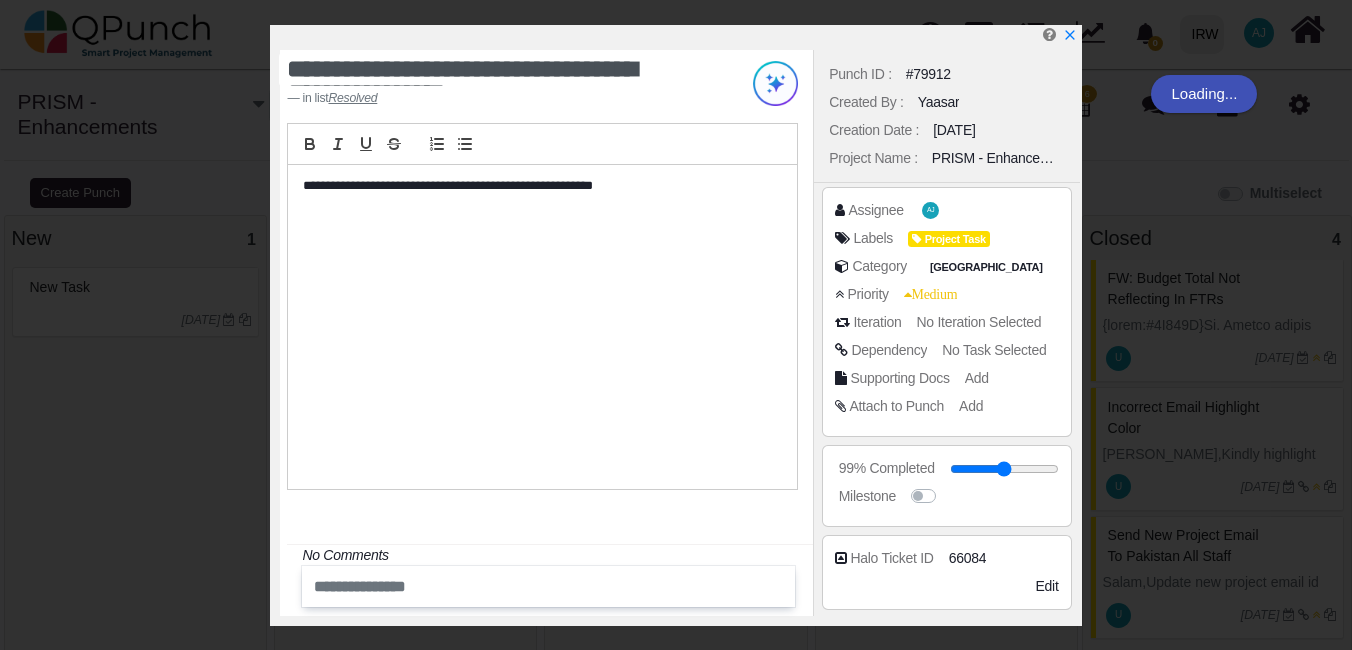 scroll, scrollTop: 335, scrollLeft: 0, axis: vertical 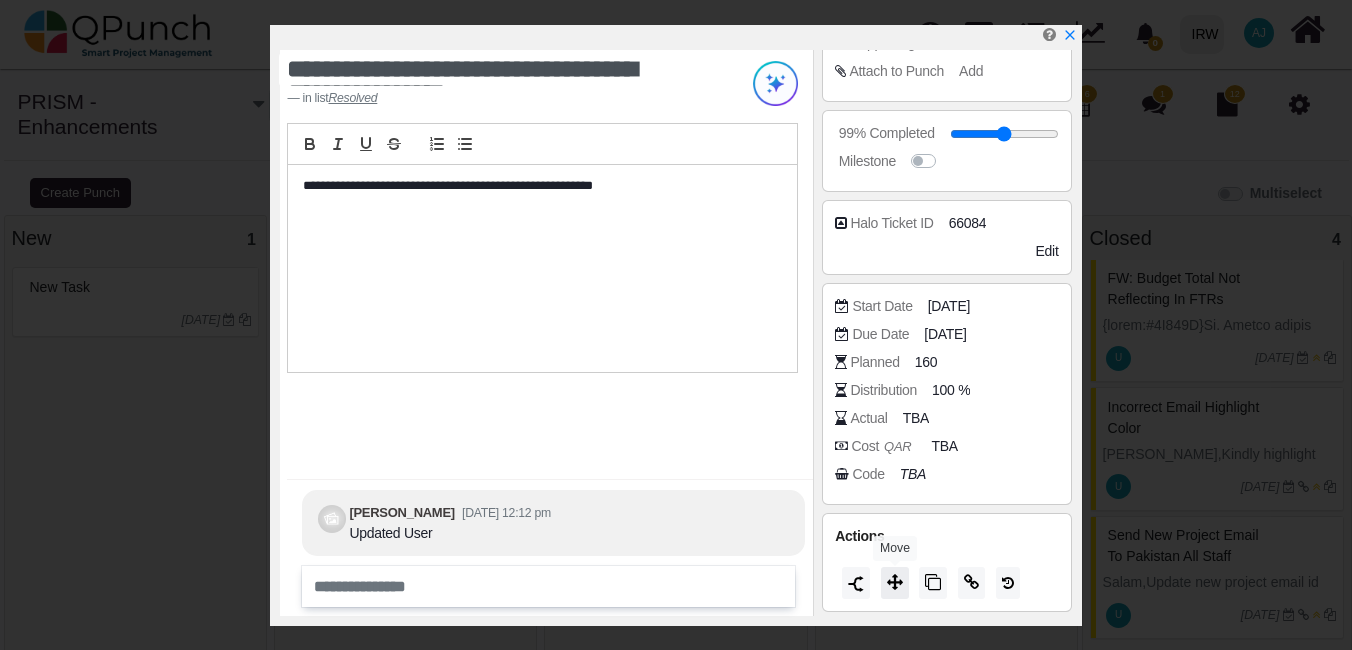 click at bounding box center (895, 583) 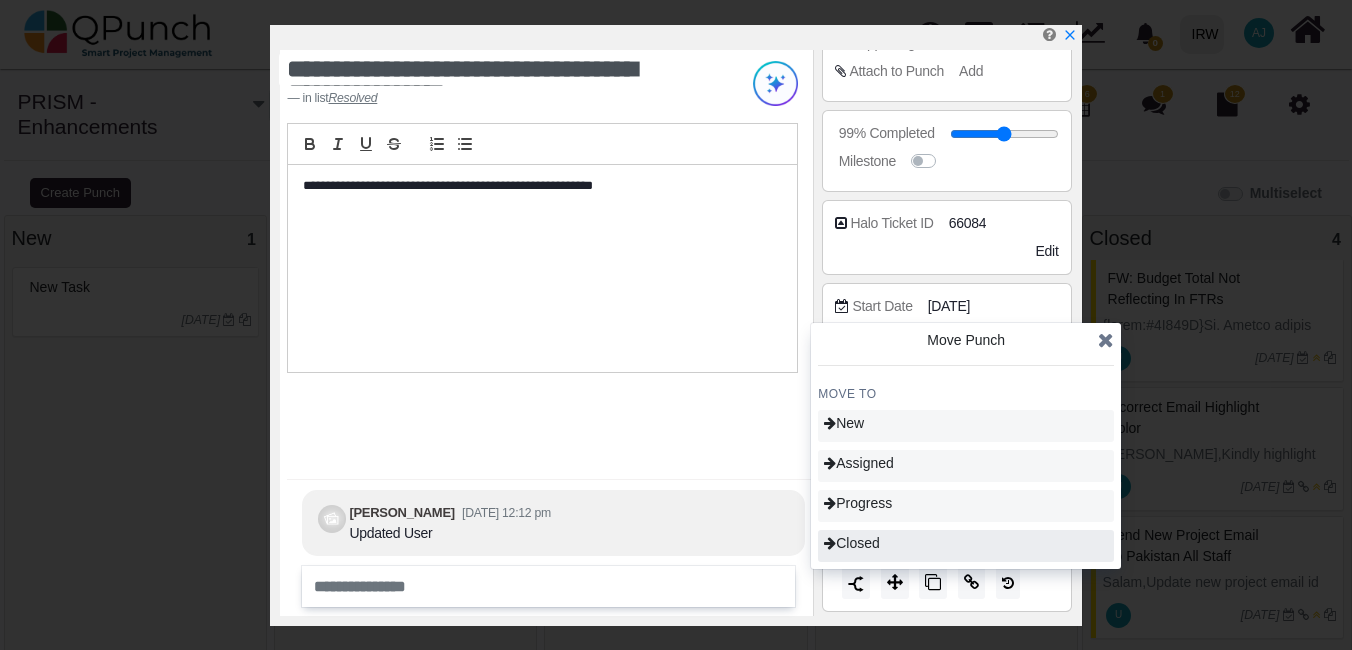 click on "Closed" at bounding box center (966, 546) 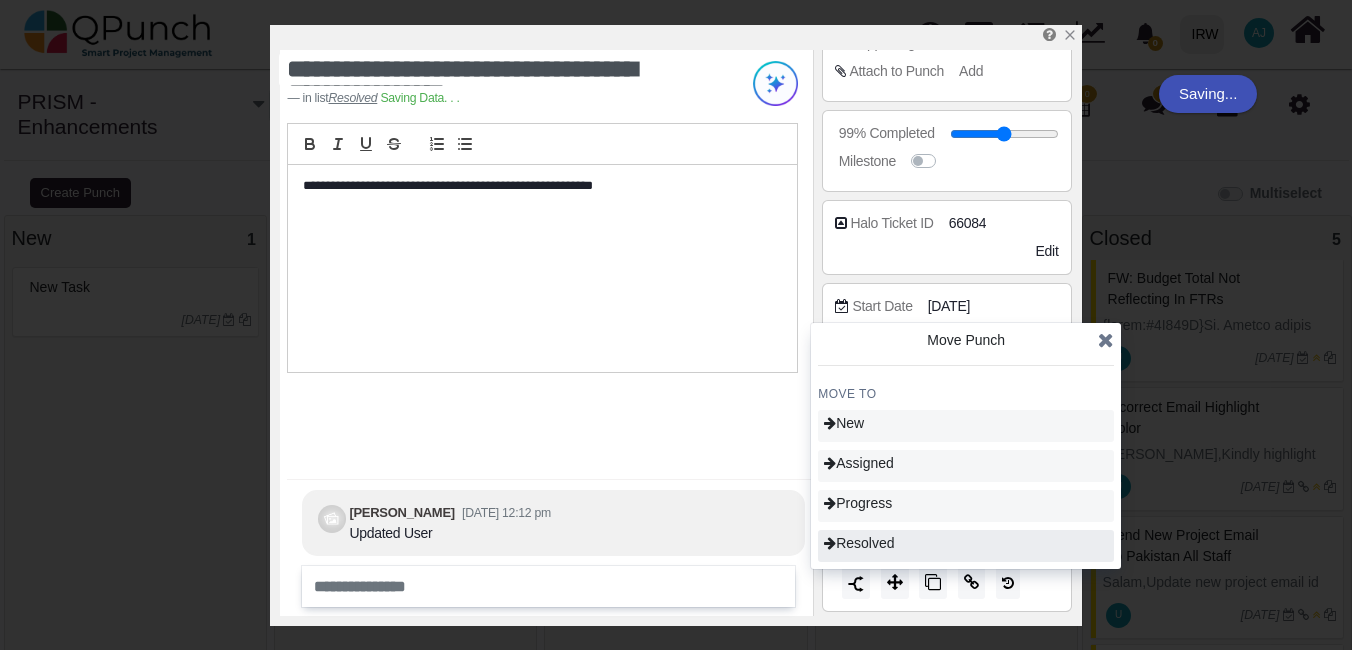 type on "***" 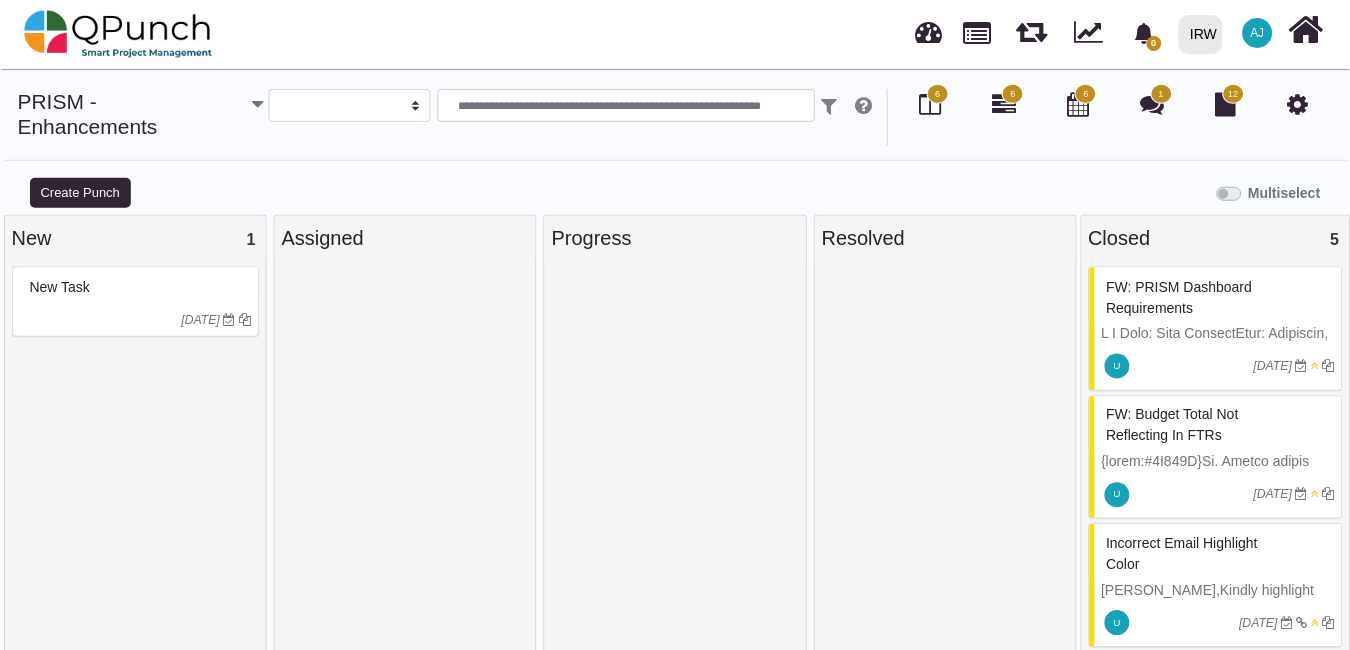 scroll, scrollTop: 268, scrollLeft: 0, axis: vertical 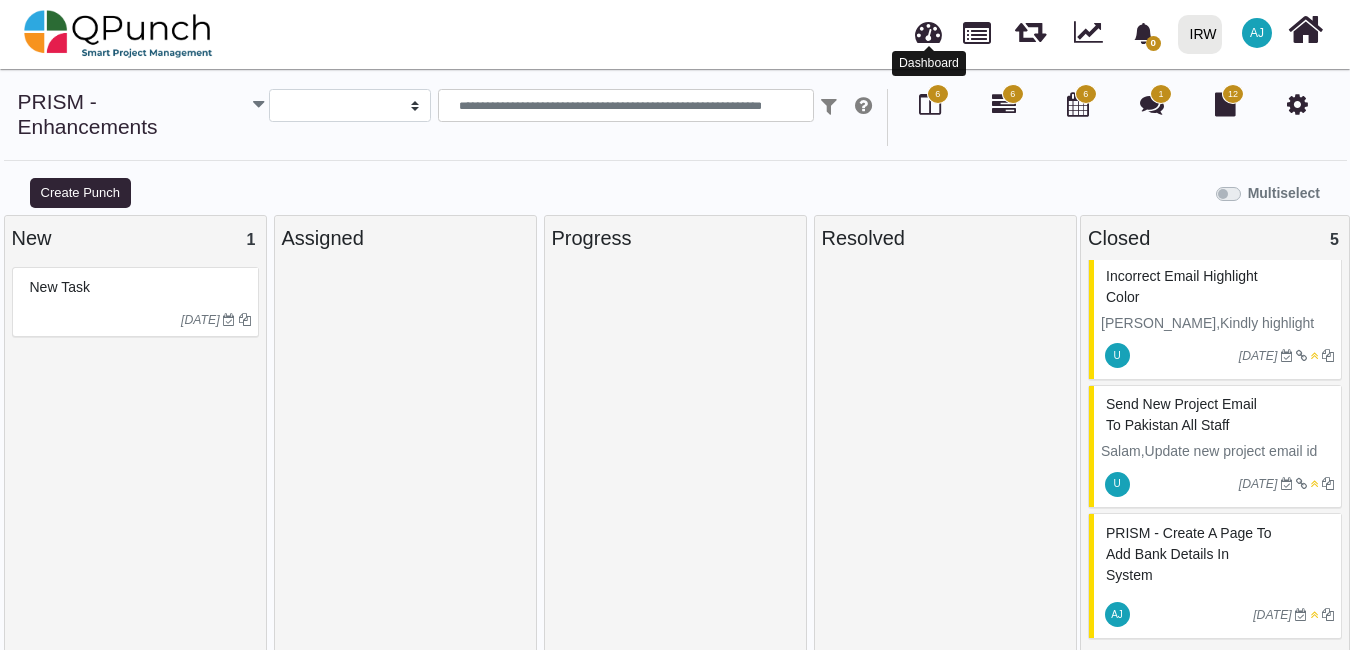 click at bounding box center [929, 48] 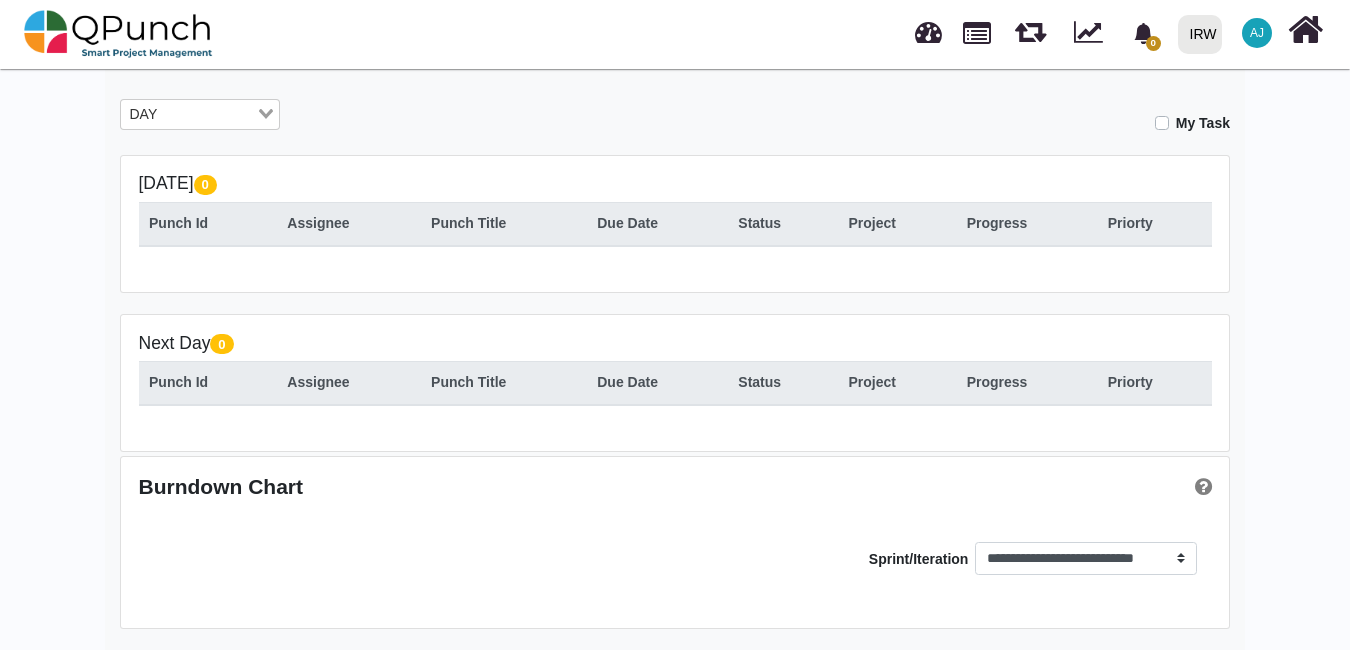 scroll, scrollTop: 0, scrollLeft: 0, axis: both 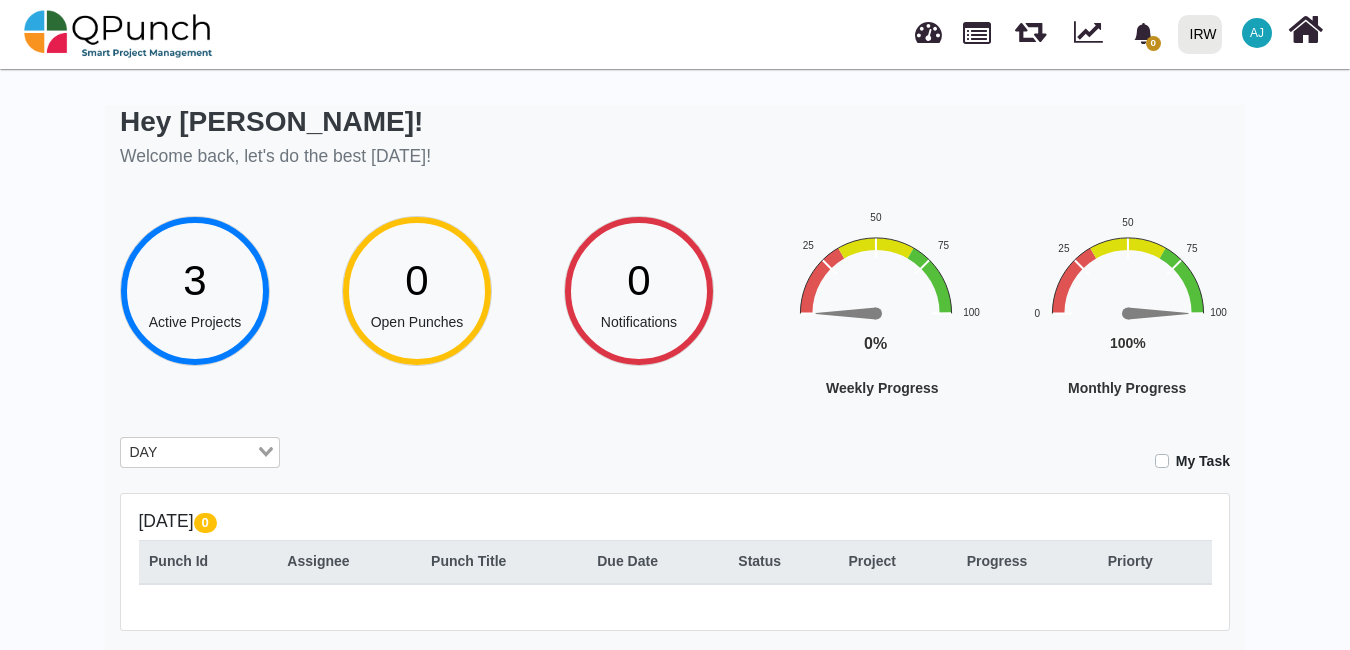 click on "3" at bounding box center [195, 280] 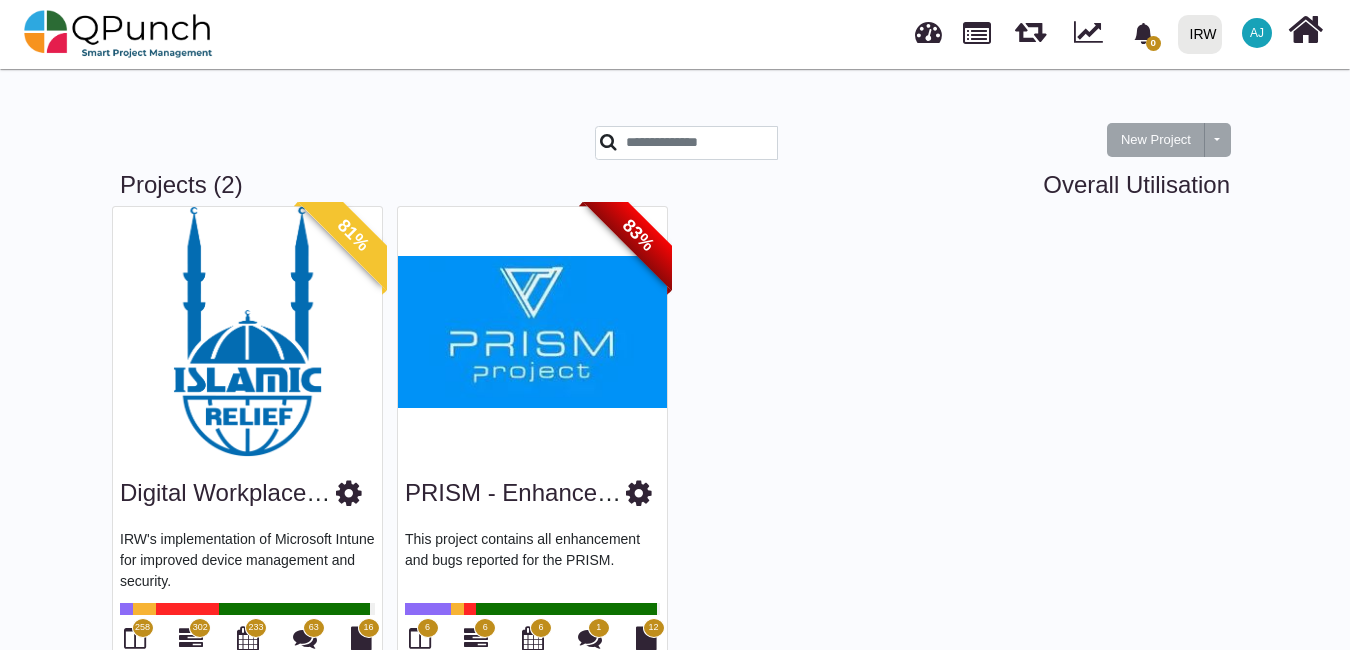 scroll, scrollTop: 63, scrollLeft: 0, axis: vertical 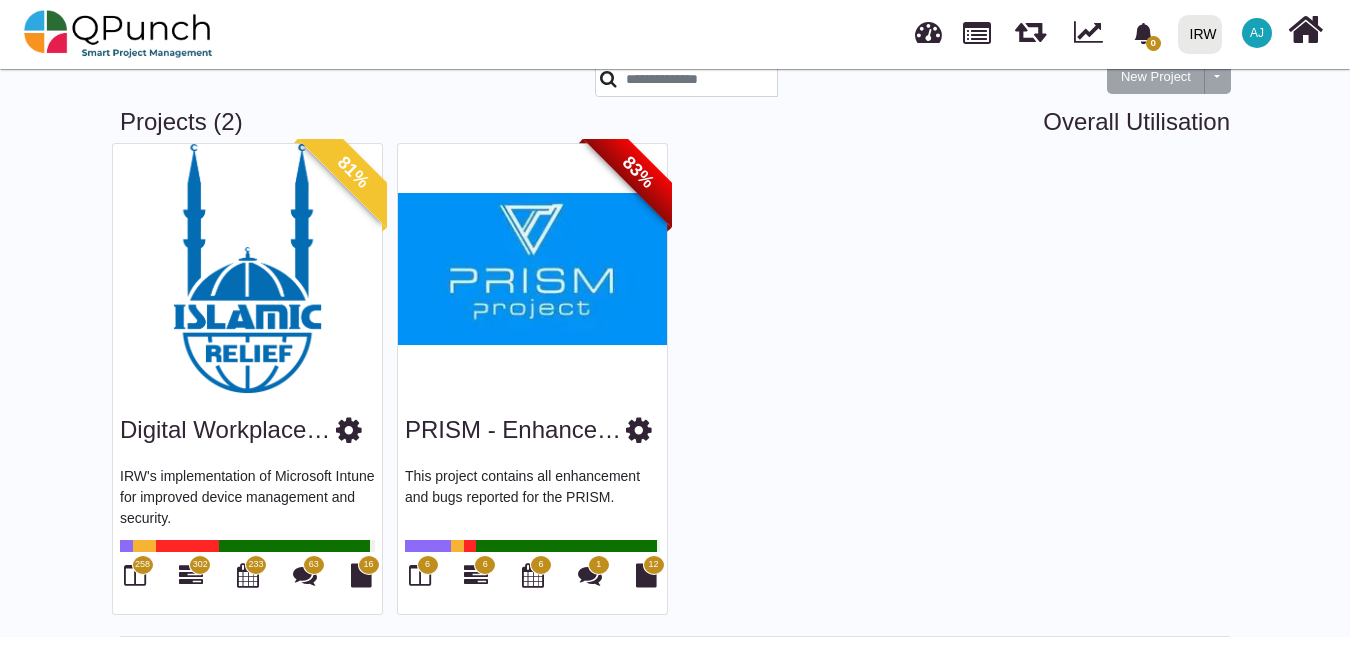 click on "PRISM - Enhancements
This project contains all enhancement and bugs reported for the PRISM.
6     6     6     1     12" at bounding box center (532, 504) 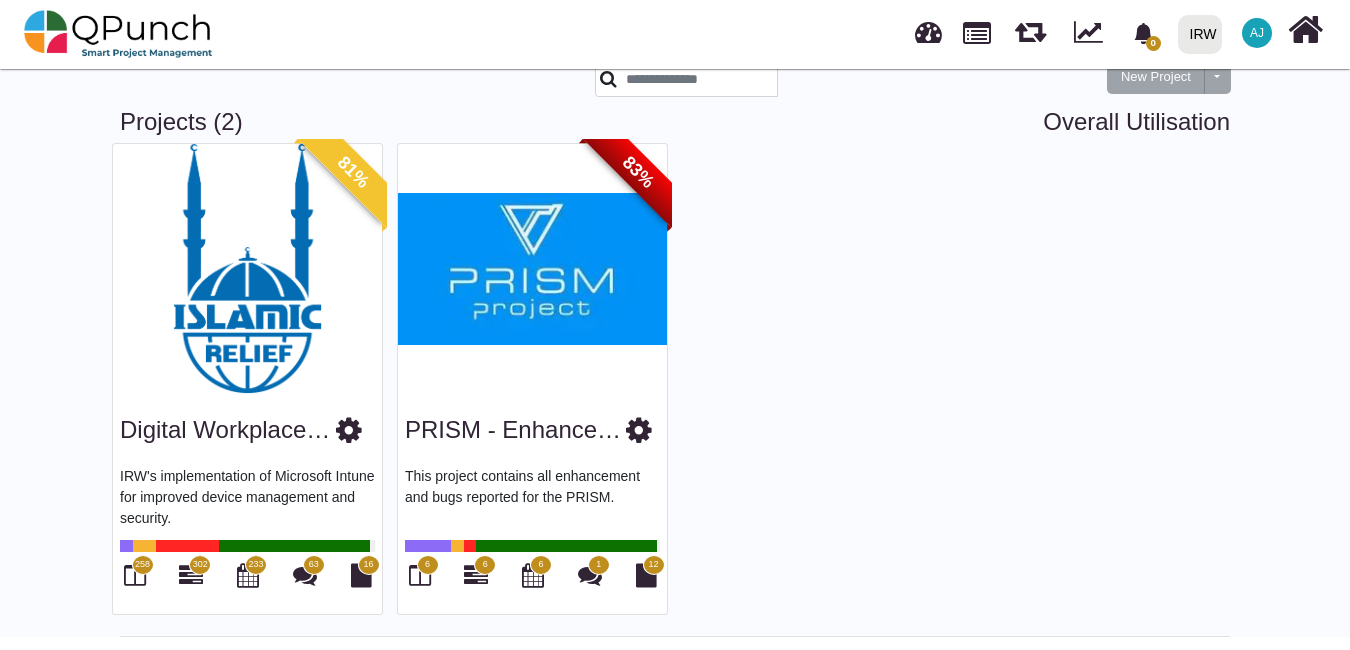 drag, startPoint x: 491, startPoint y: 454, endPoint x: 491, endPoint y: 431, distance: 23 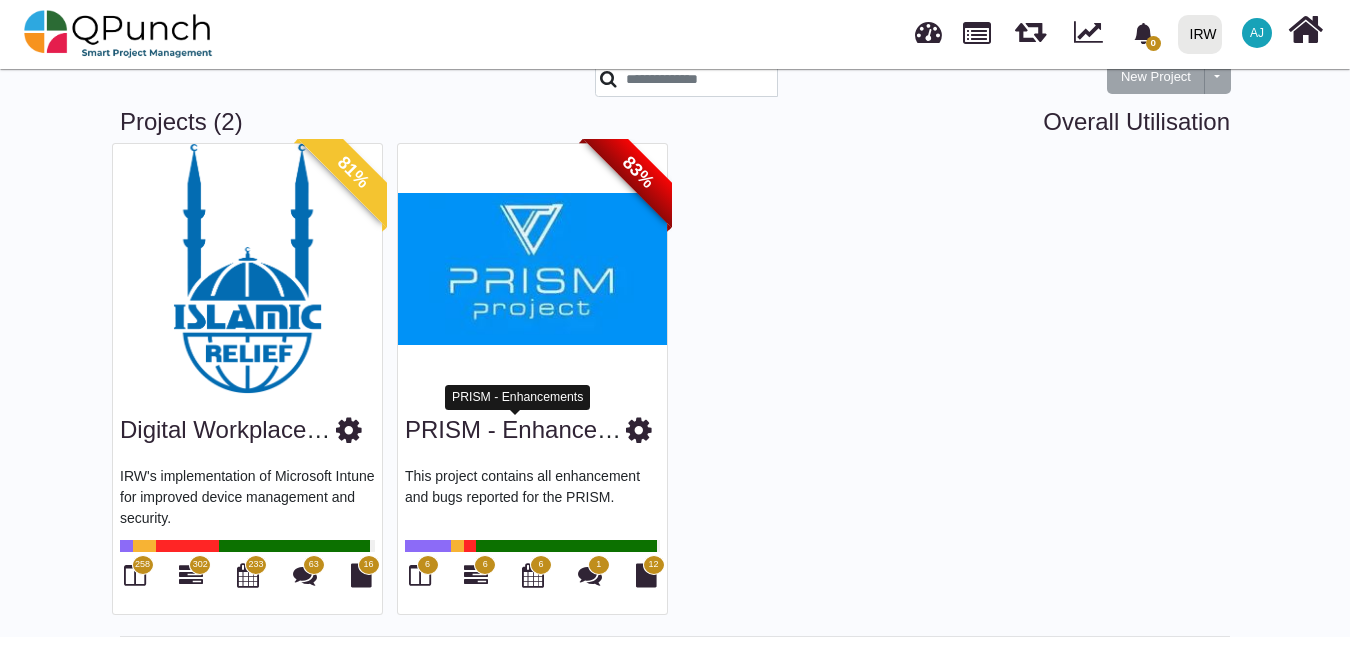 click on "PRISM - Enhancements" at bounding box center [533, 429] 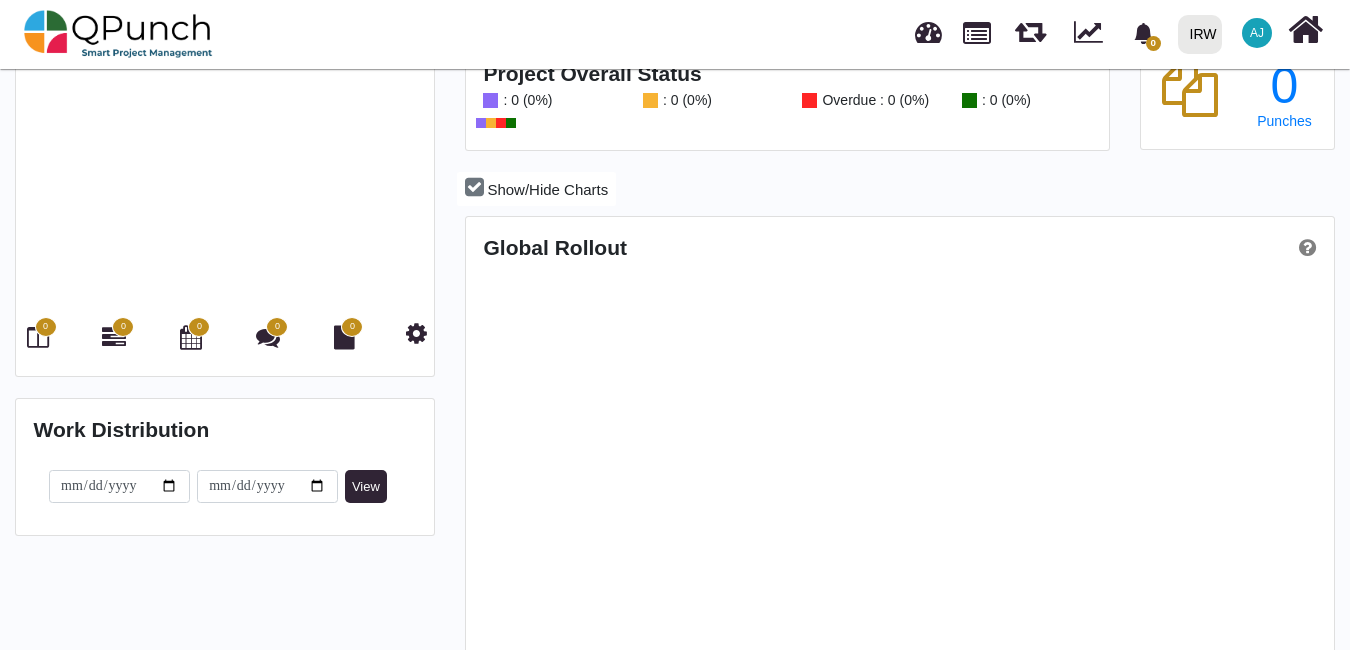 scroll, scrollTop: 0, scrollLeft: 0, axis: both 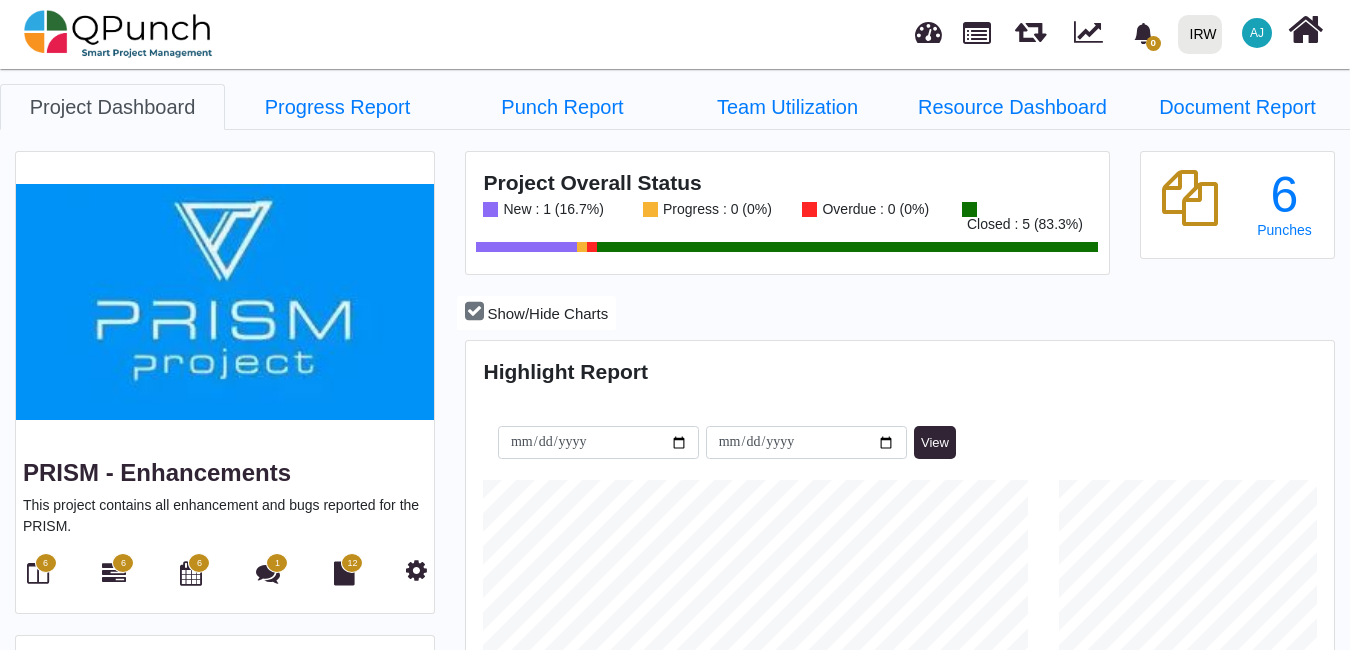 click on "Project Dashboard" at bounding box center (112, 107) 